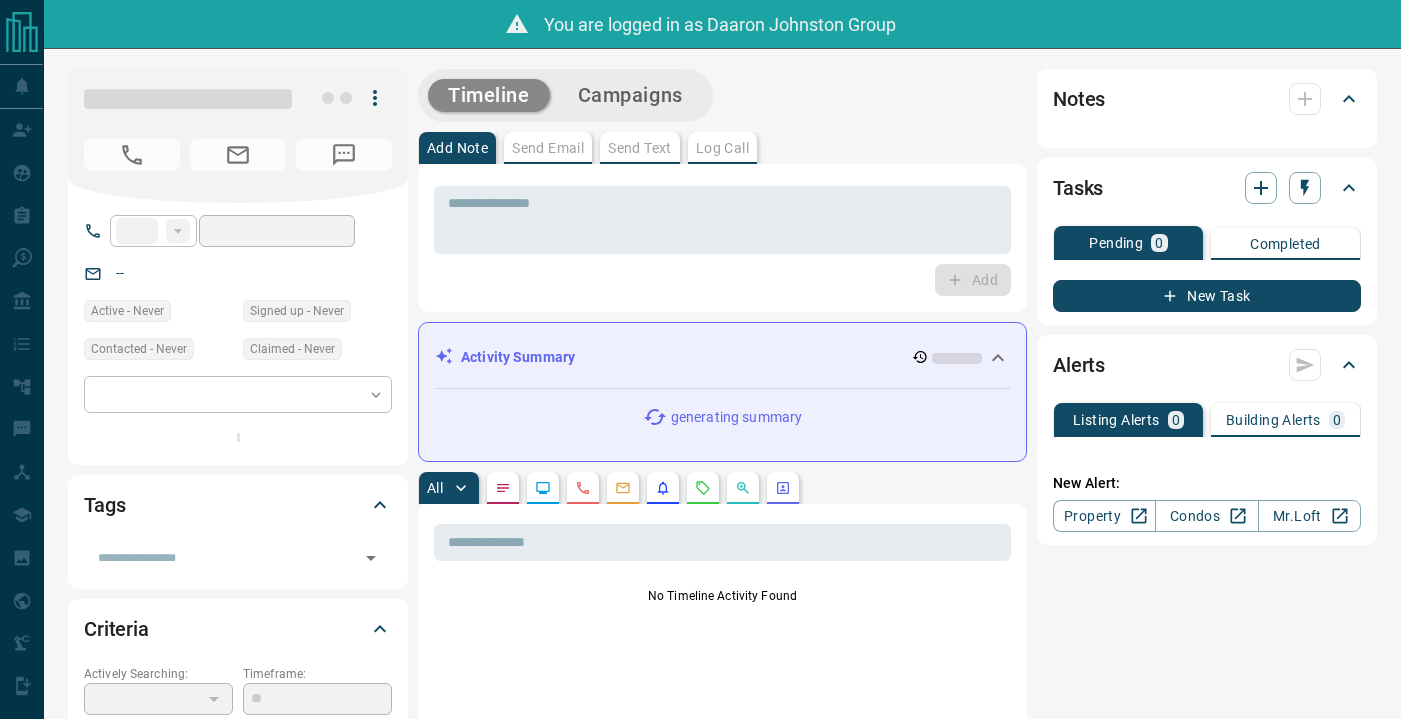 scroll, scrollTop: 0, scrollLeft: 0, axis: both 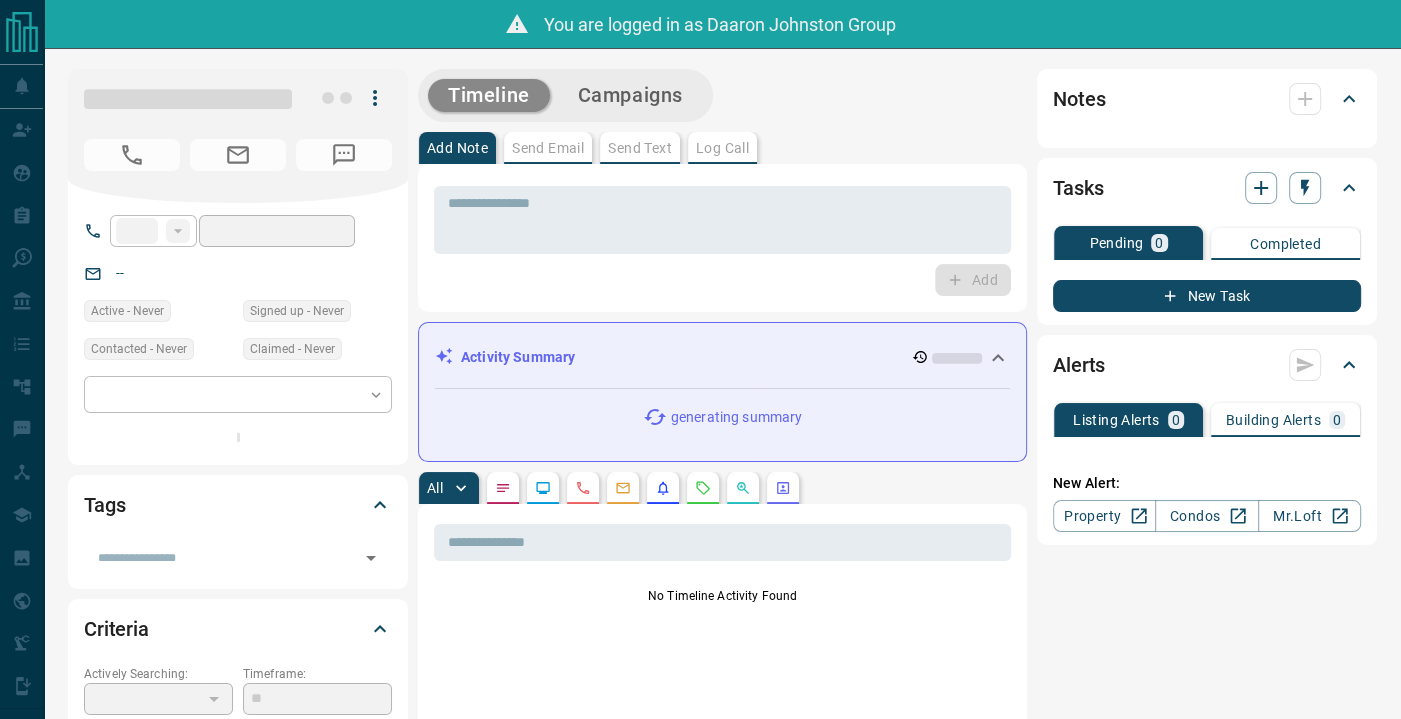 type on "**" 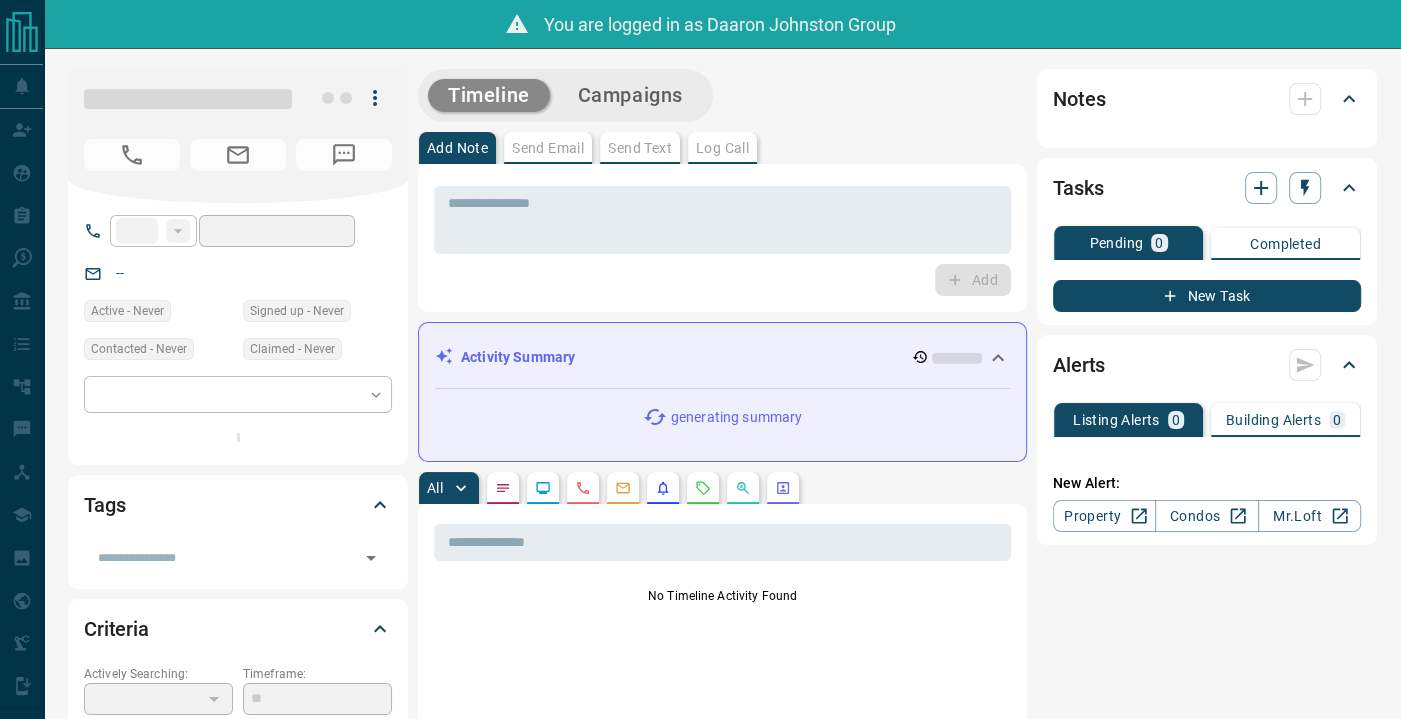 type on "**********" 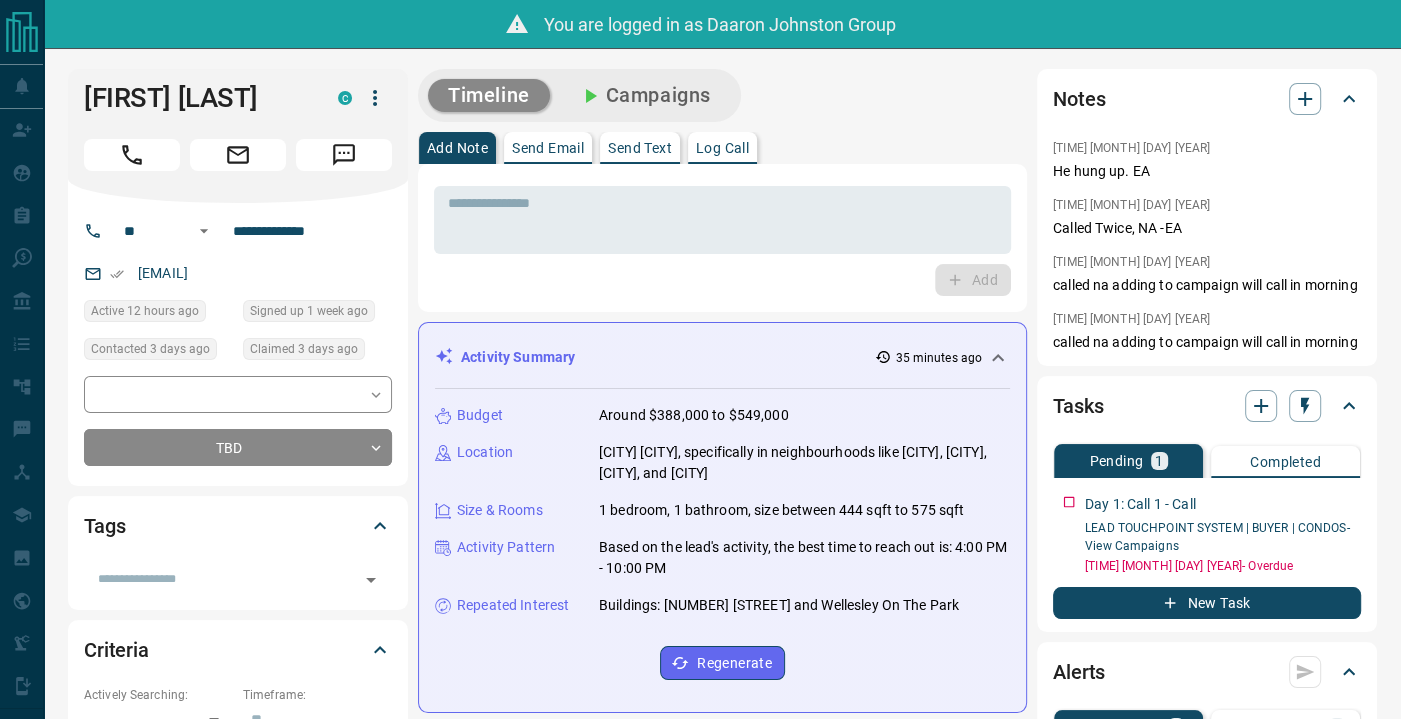 click on "**********" at bounding box center (722, 1263) 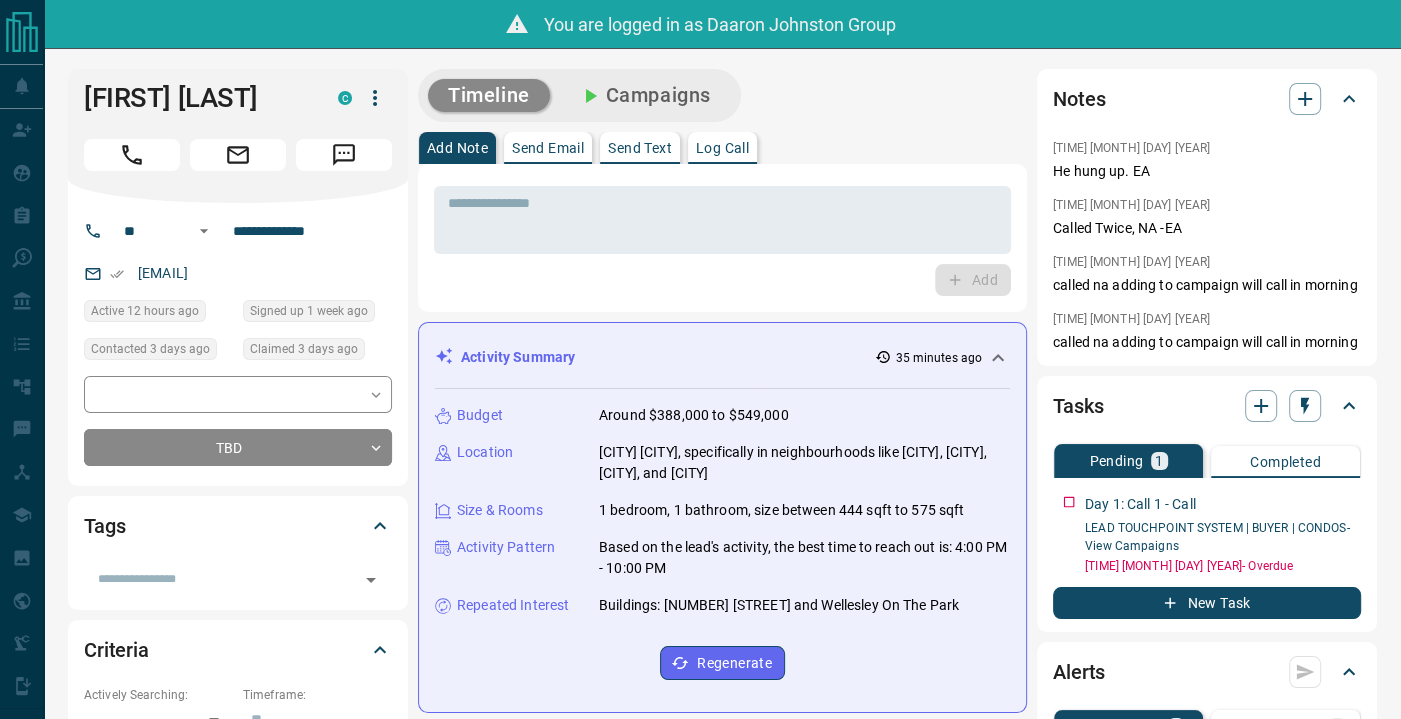 click on "Timeline Campaigns" at bounding box center [722, 95] 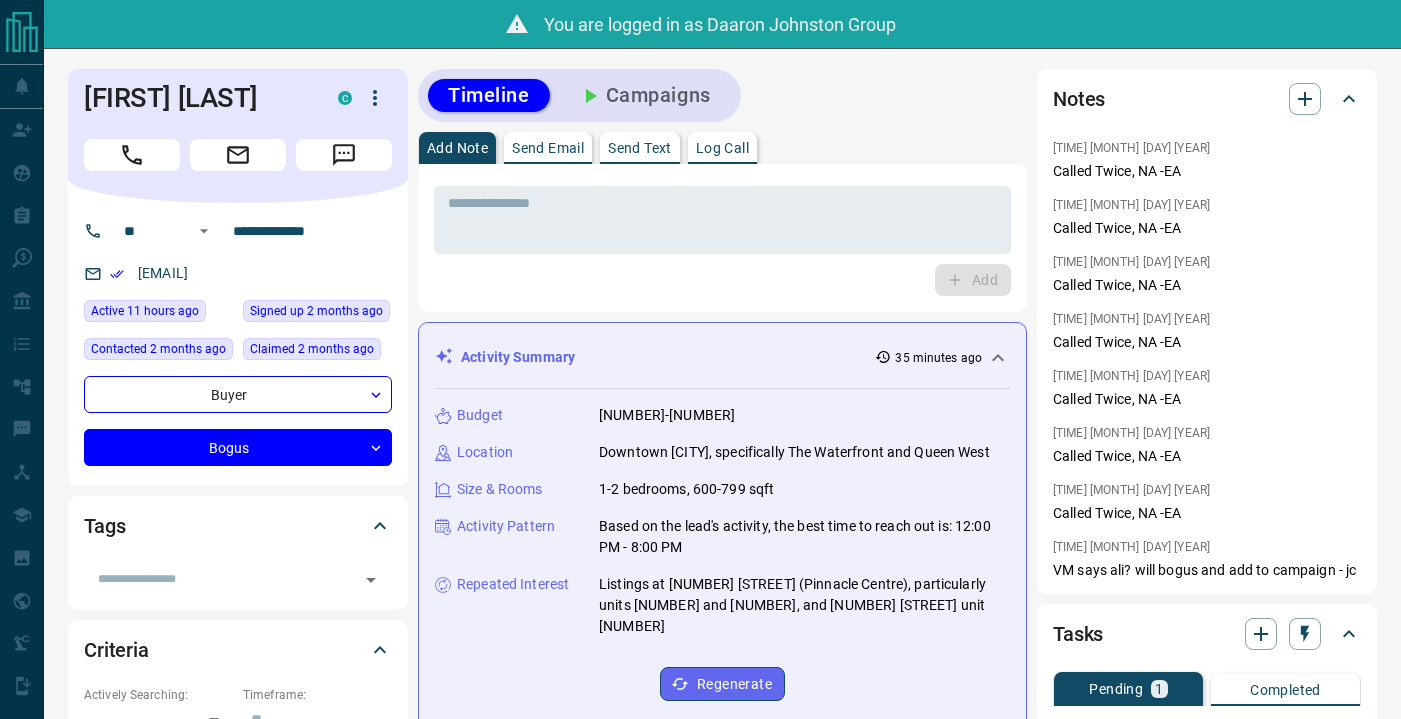 scroll, scrollTop: 0, scrollLeft: 0, axis: both 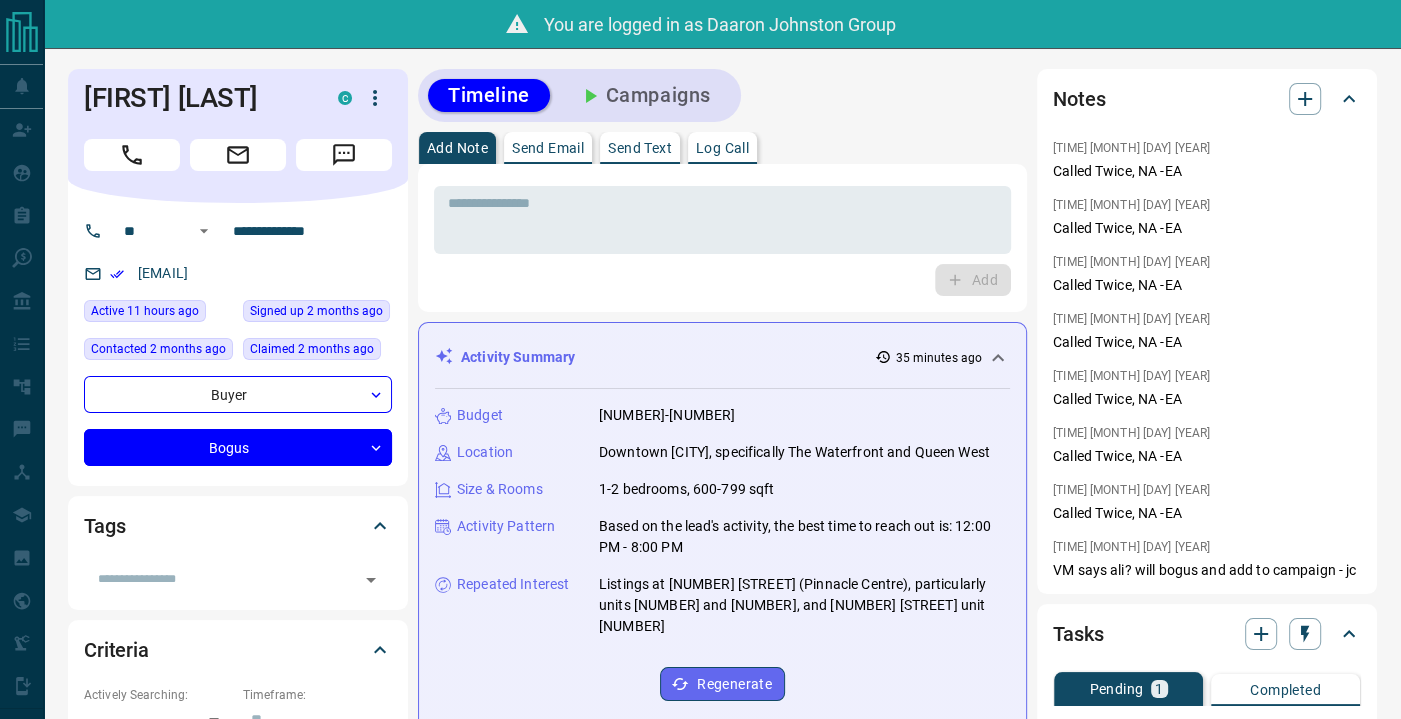 click on "Add Note Send Email Send Text Log Call" at bounding box center [722, 148] 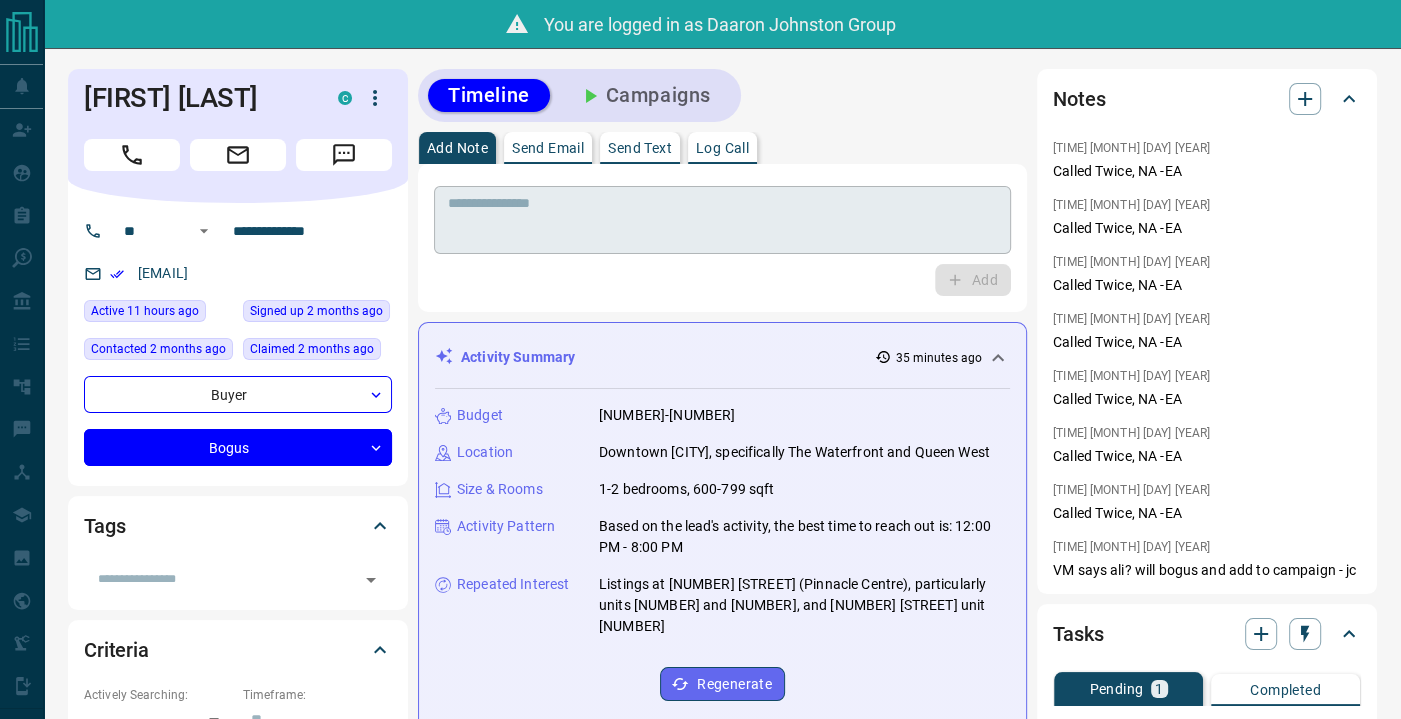 click at bounding box center [722, 220] 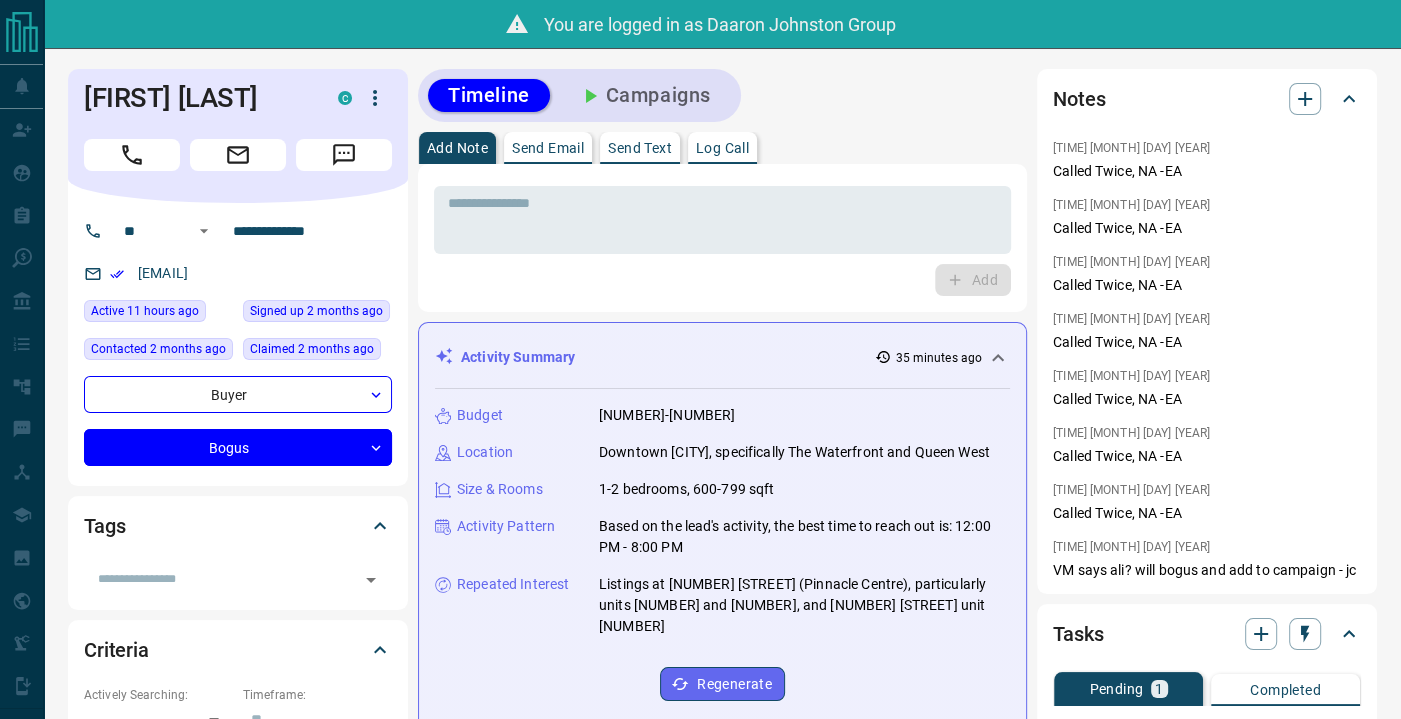 click on "Timeline Campaigns" at bounding box center [722, 95] 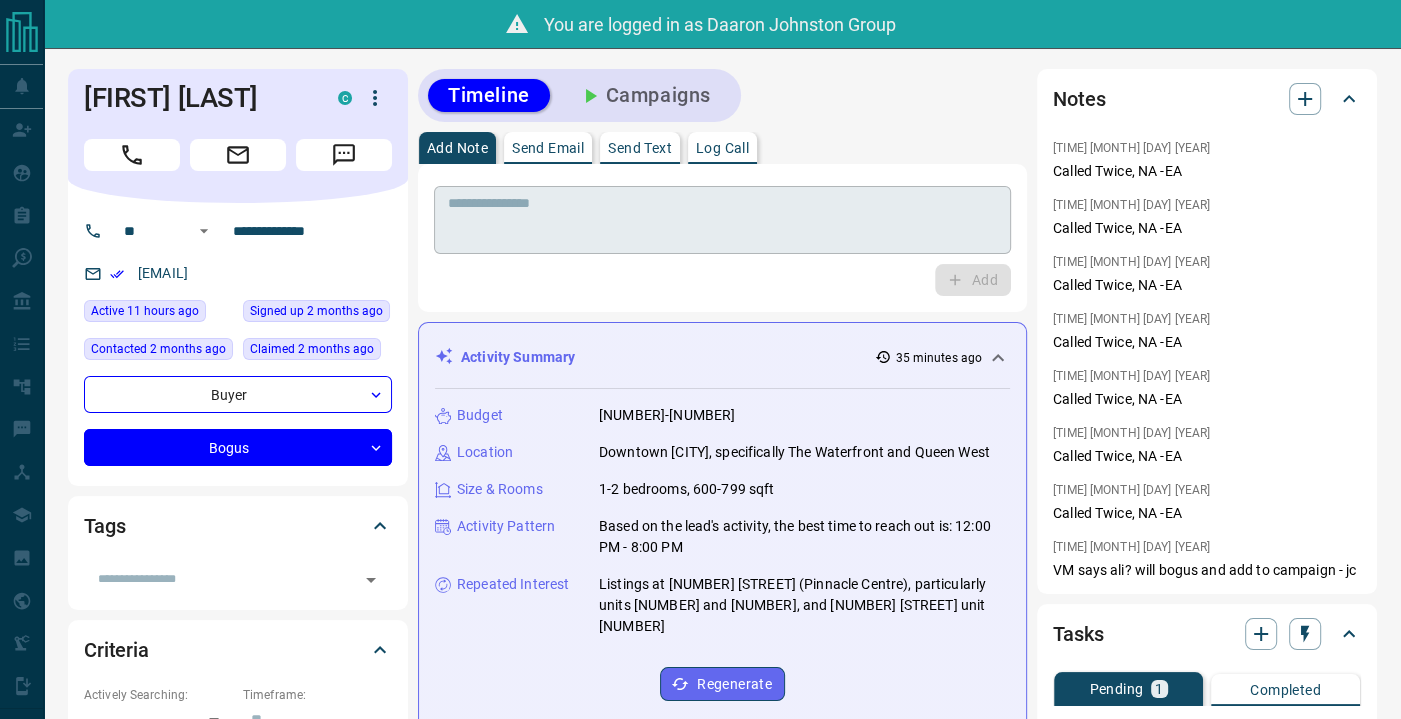 click on "* ​ Add" at bounding box center [722, 238] 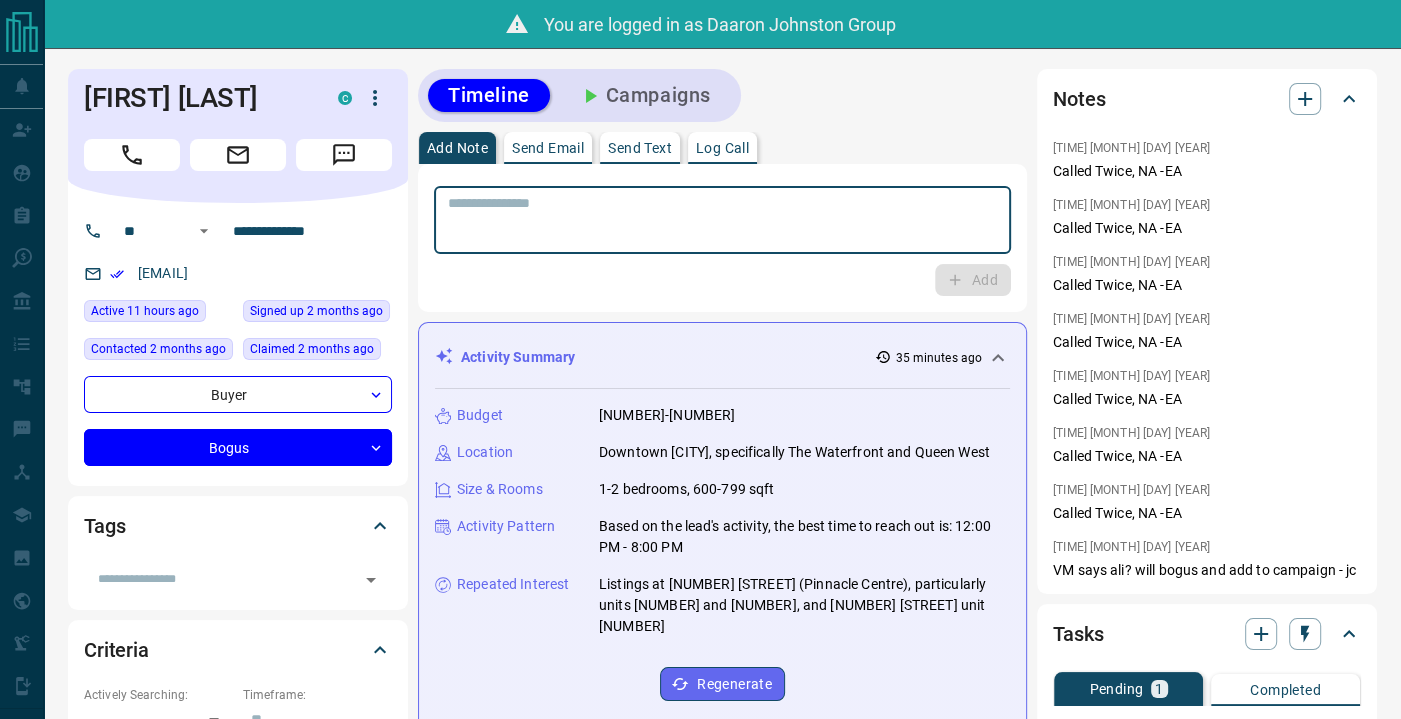 paste on "**********" 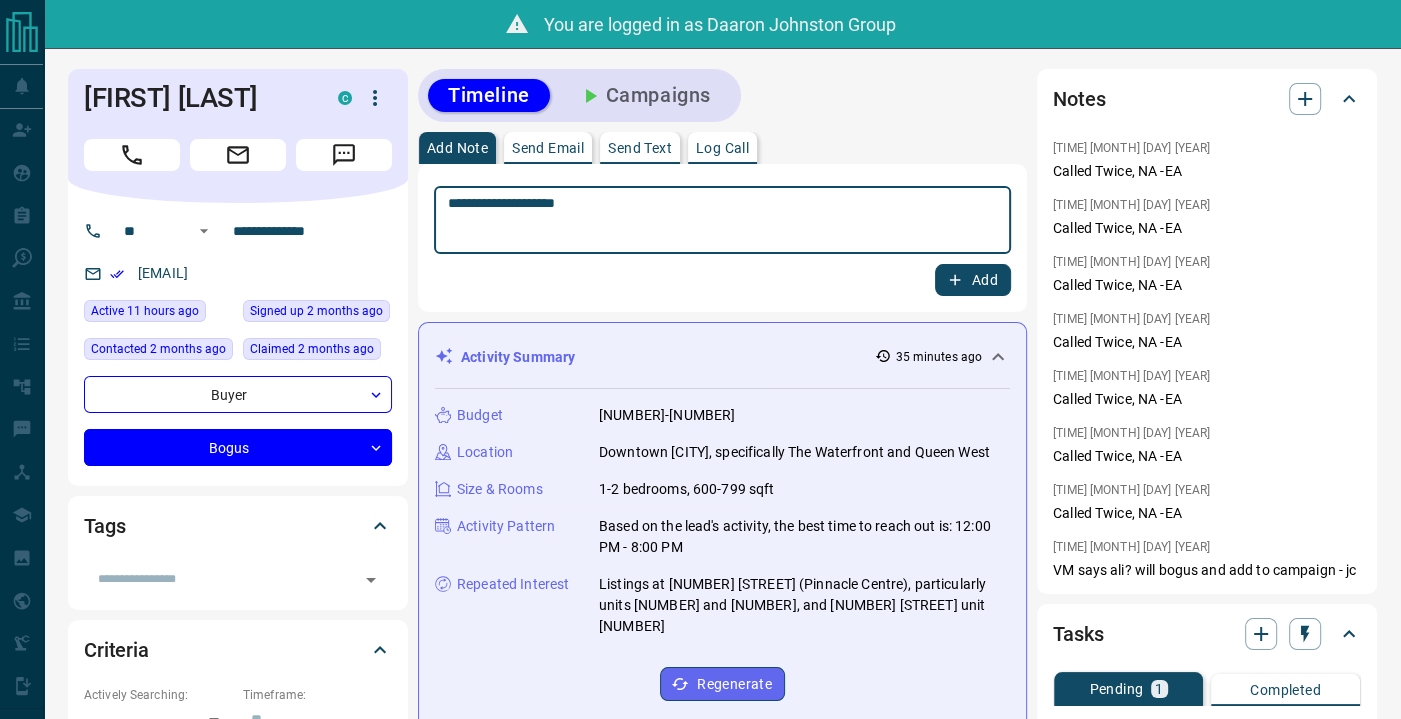 type on "**********" 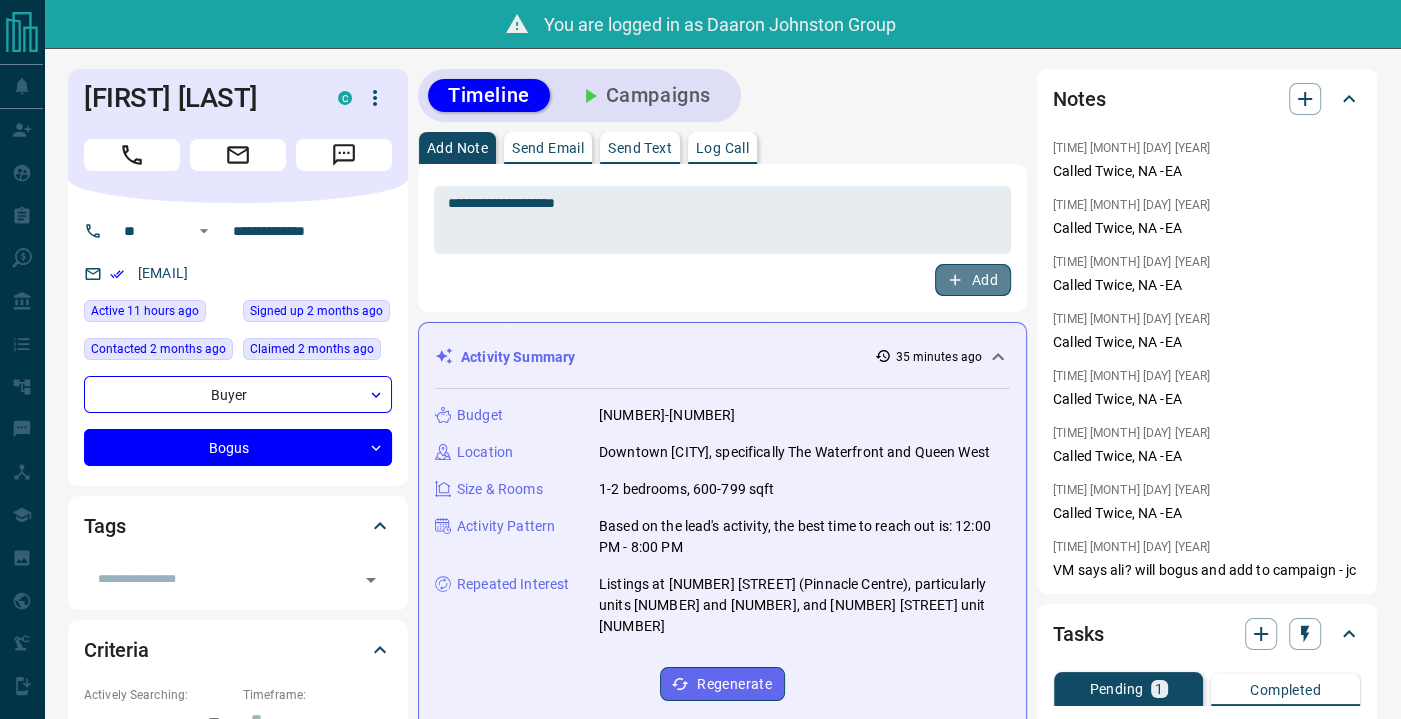 click on "Add" at bounding box center [973, 280] 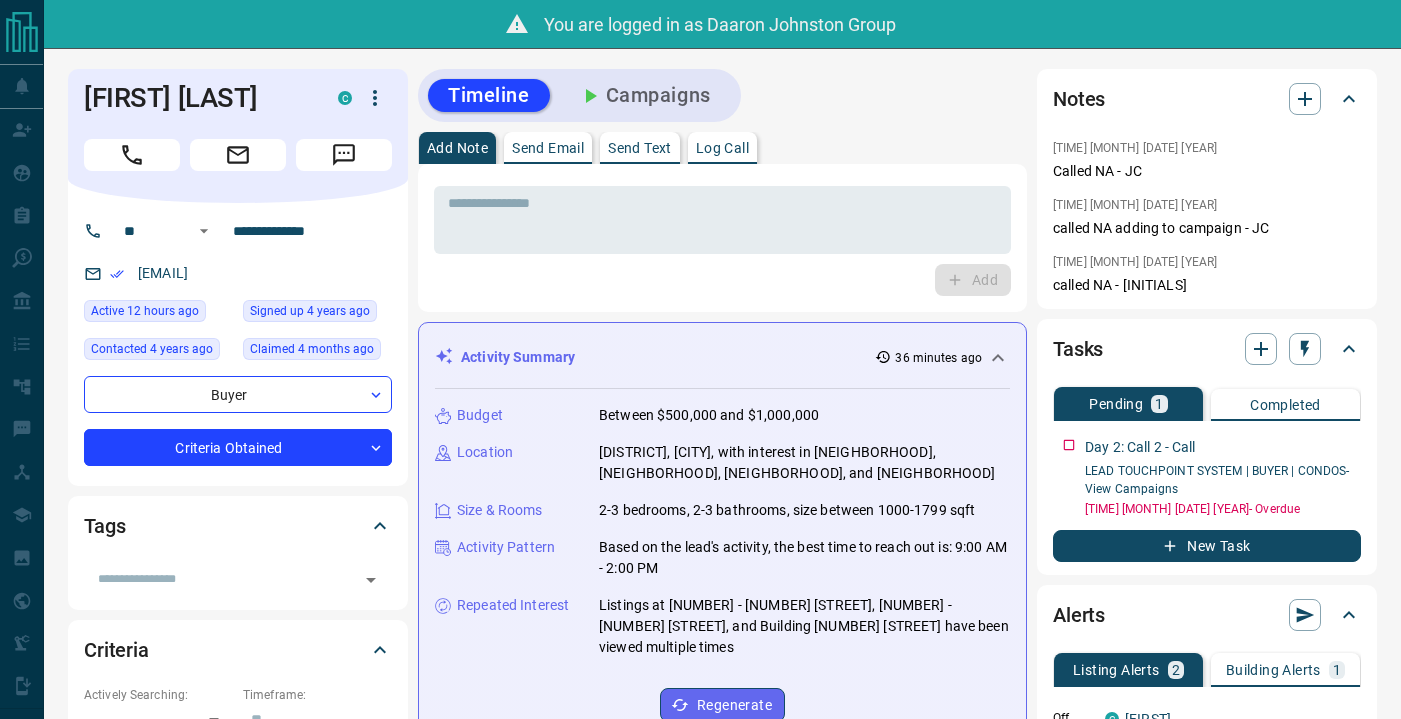 scroll, scrollTop: 0, scrollLeft: 0, axis: both 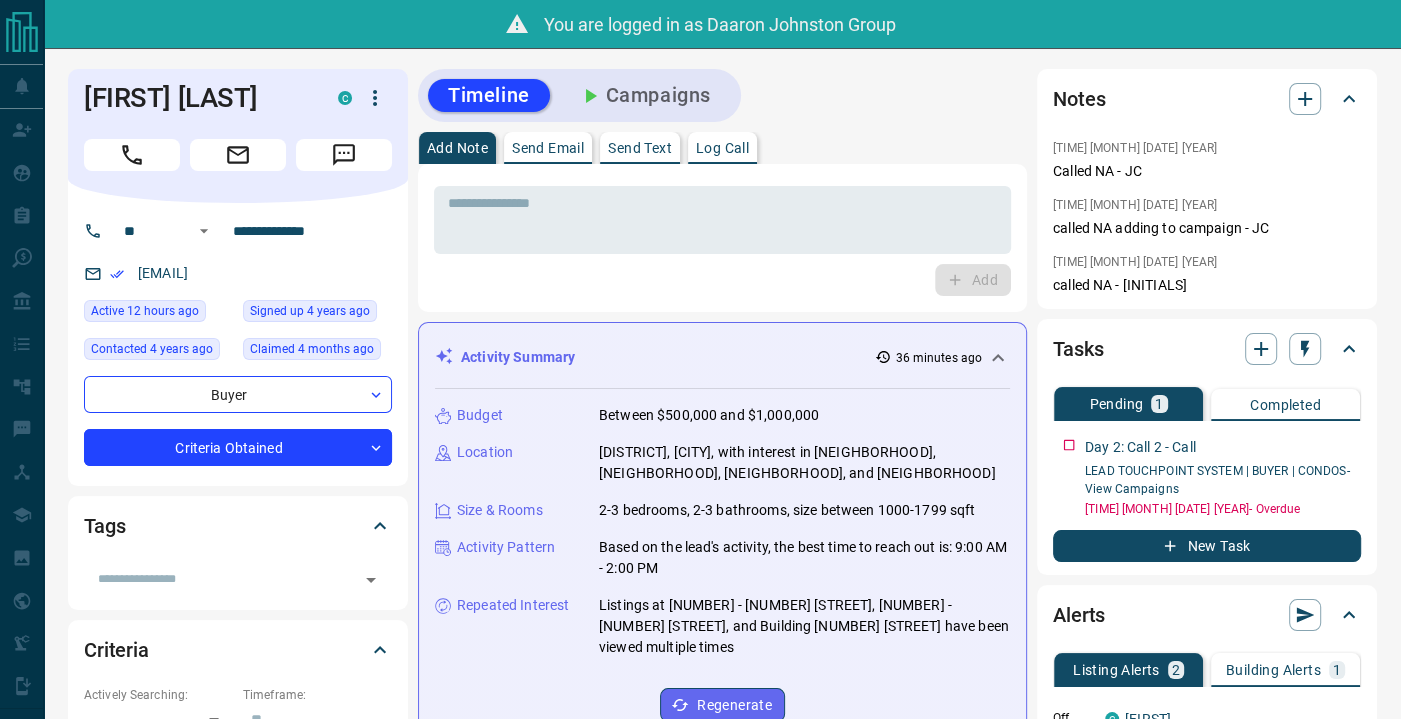 click on "Timeline Campaigns" at bounding box center [722, 95] 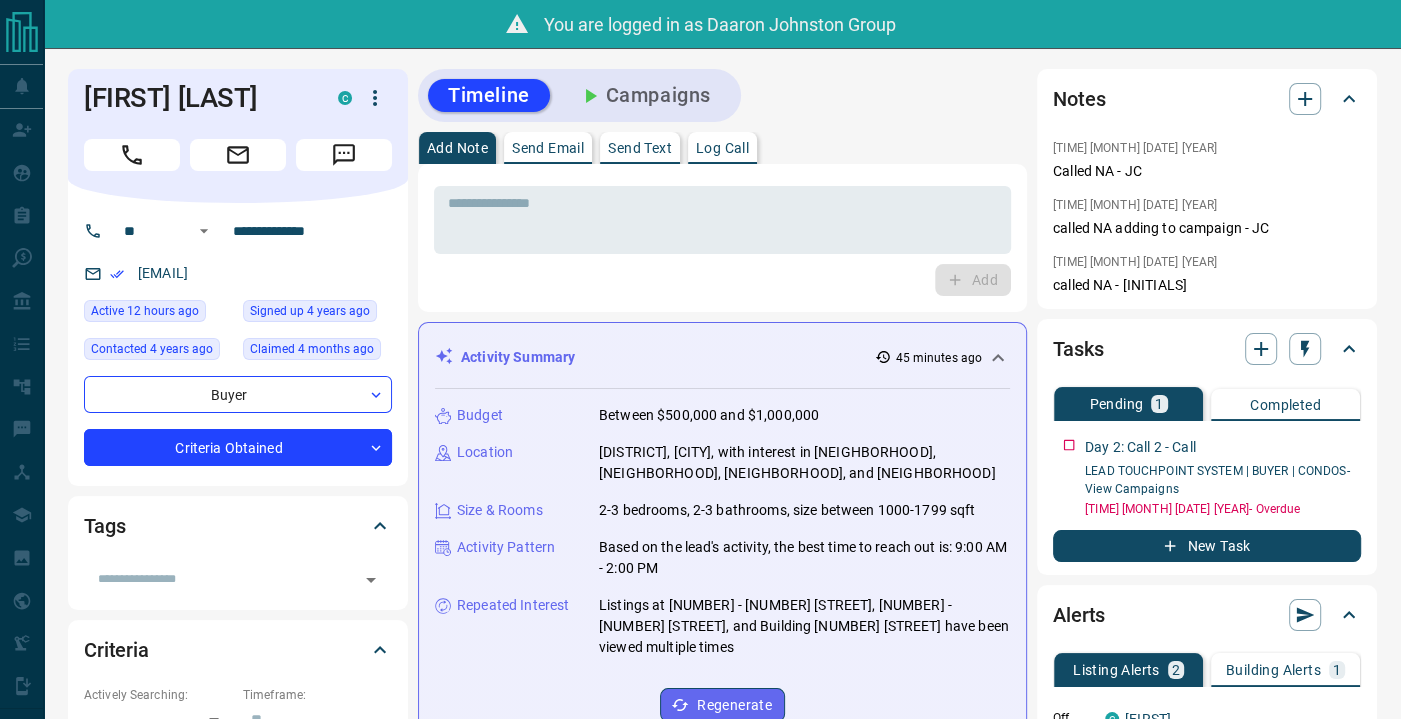 click on "Notes 3:07 pm  Apr 16 2025 Called NA - JC 1:31 pm  Mar 5 2025 called NA adding to campaign - JC 1:00 pm  Mar 5 2025 called NA - Jc" at bounding box center [1207, 189] 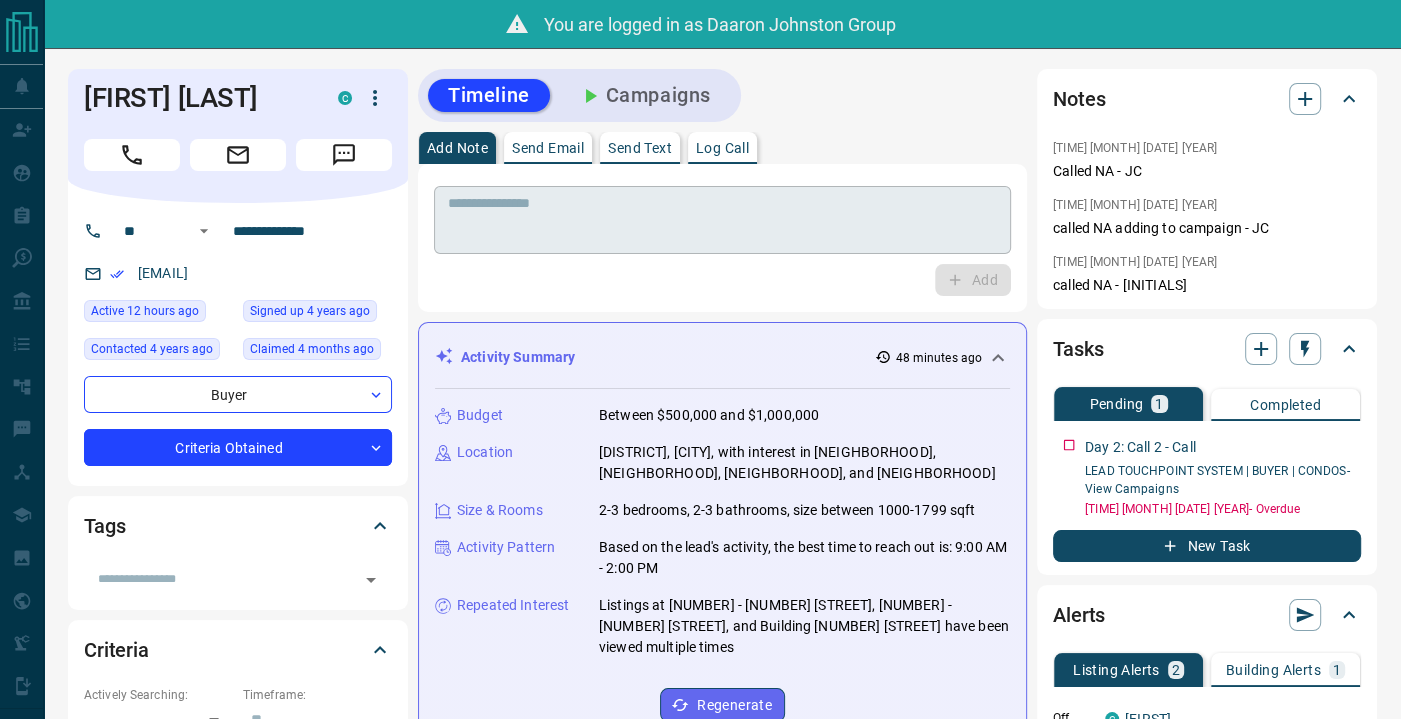 click at bounding box center (722, 220) 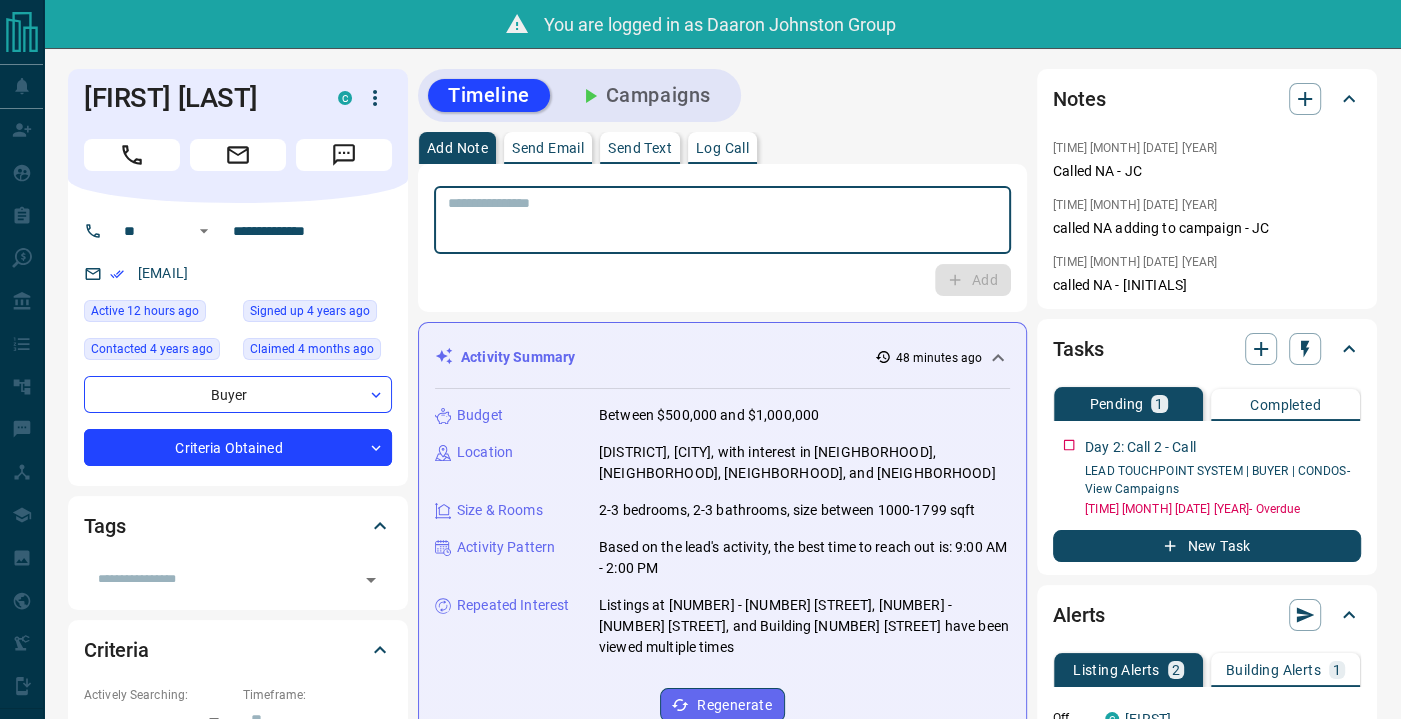 paste on "**********" 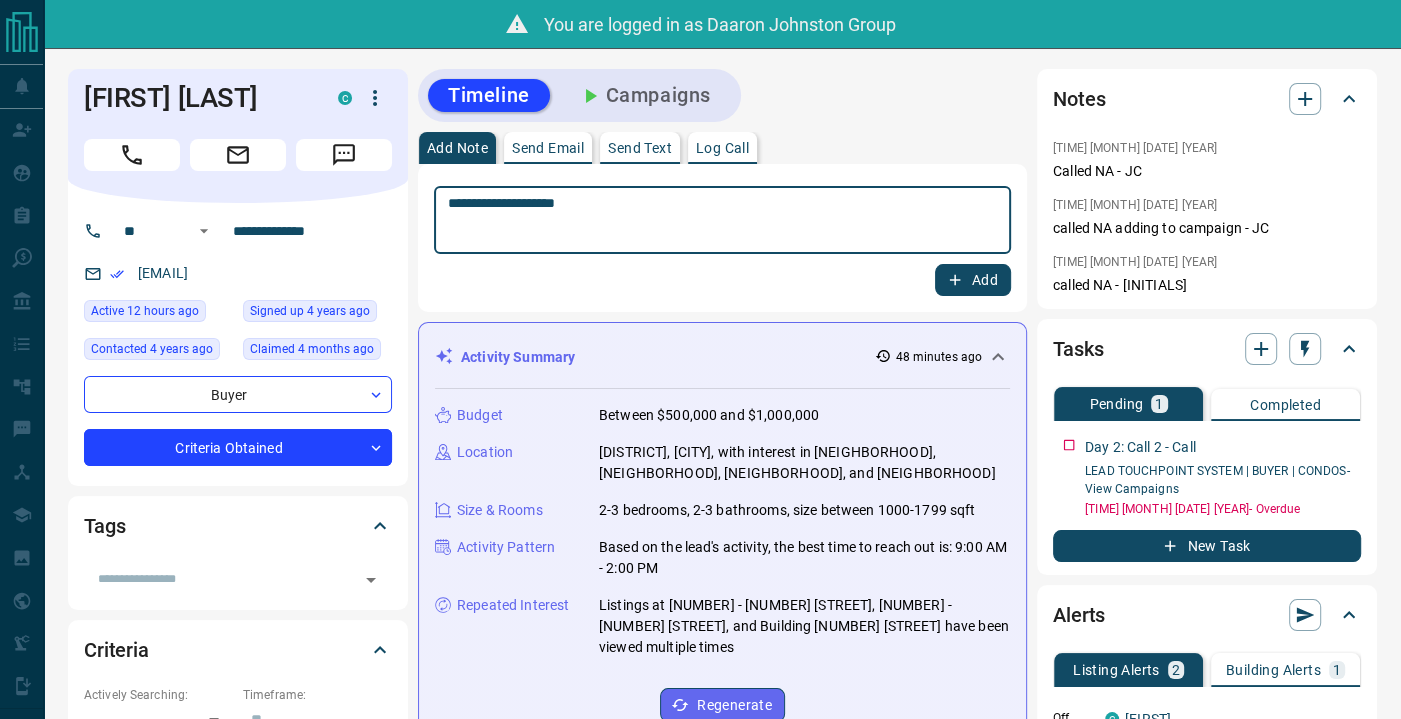 type on "**********" 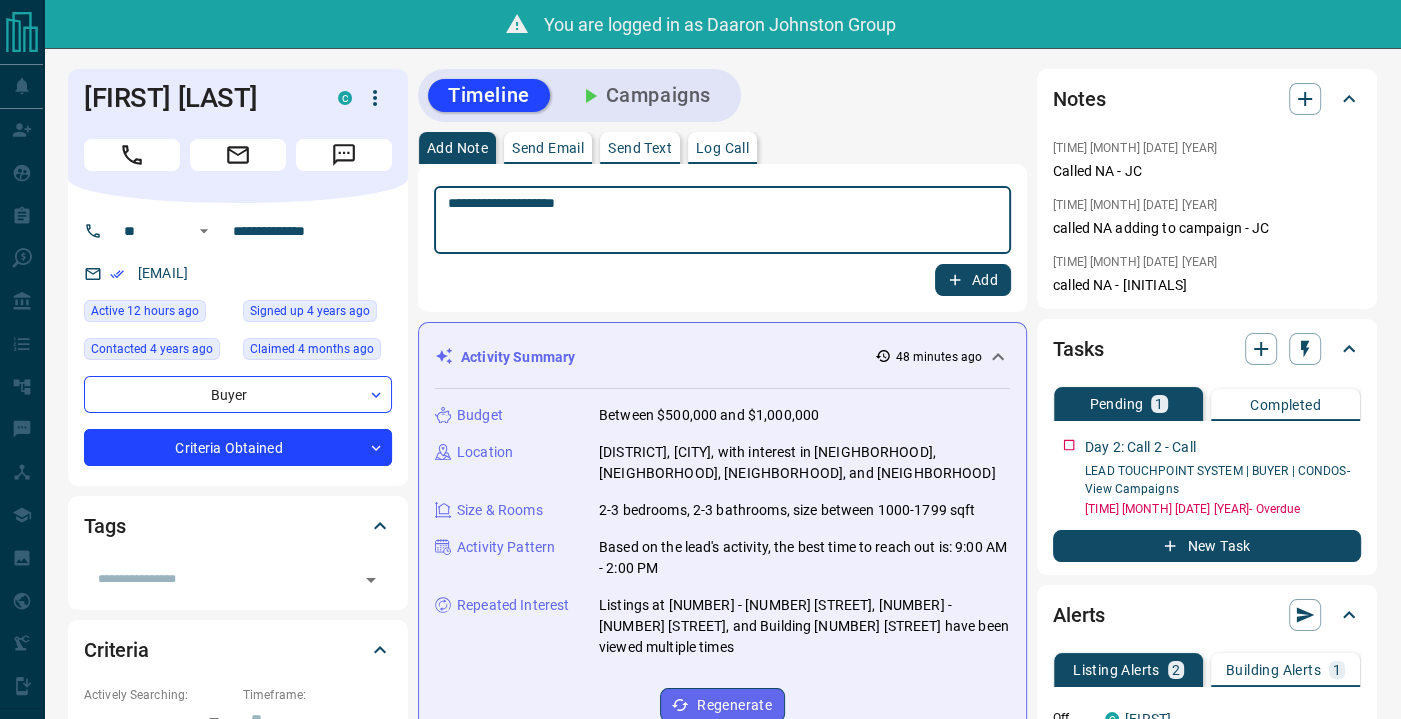click 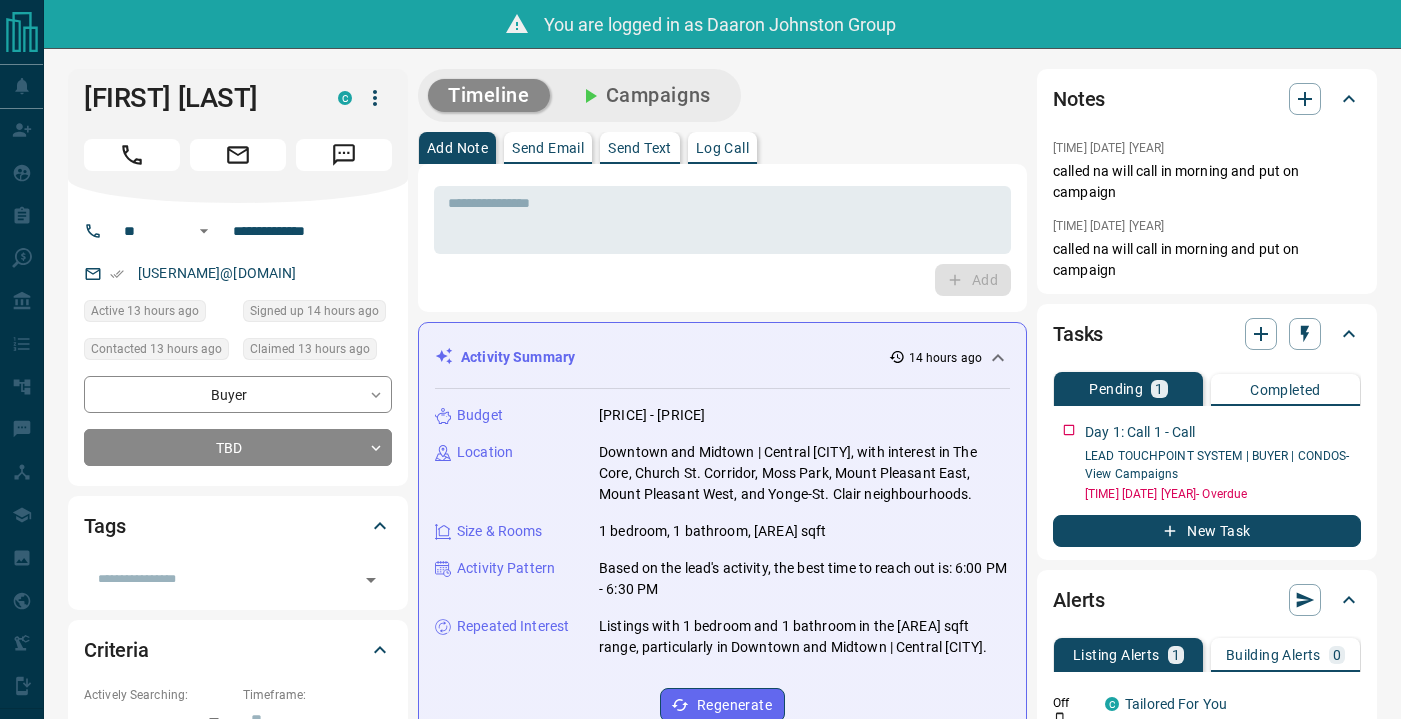 scroll, scrollTop: 0, scrollLeft: 0, axis: both 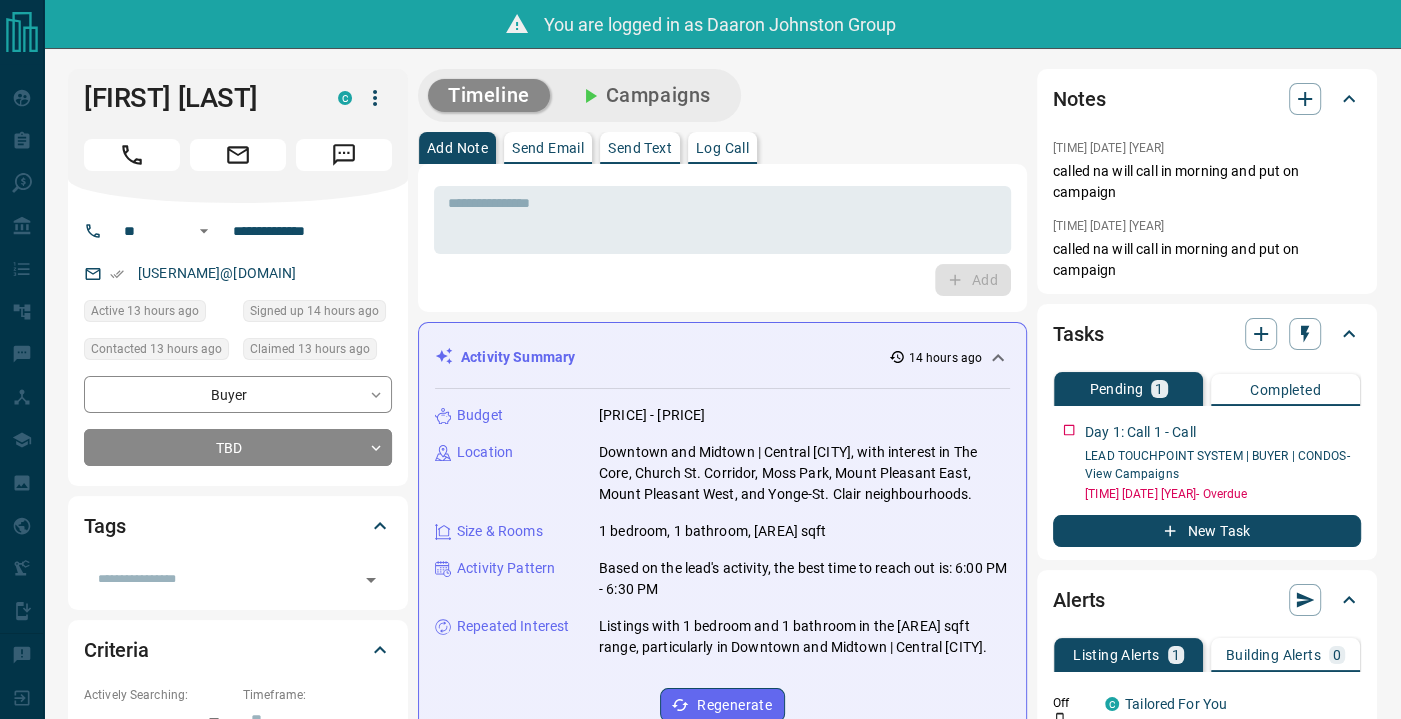 click on "Timeline Campaigns Add Note Send Email Send Text Log Call * ​ Add Activity Summary 14 hours ago Budget [PRICE] - [PRICE] Location Downtown and Midtown | Central [CITY], with interest in The Core, Church St. Corridor, Moss Park, Mount Pleasant East, Mount Pleasant West, and Yonge-St. Clair neighbourhoods. Size & Rooms 1 bedroom, 1 bathroom, [AREA] sqft Activity Pattern Based on the lead's activity, the best time to reach out is:  6:00 PM - 6:30 PM Repeated Interest Listings with 1 bedroom and 1 bathroom in the [AREA] sqft range, particularly in Downtown and Midtown | Central [CITY]. Regenerate All ​ [TIME] [DATE] [YEAR] Campaign Error - Invalid Phone Number Failed to execute task for campaign due to an invalid phone number [TIME] [DATE] [YEAR] Task Completed Text [TIME] [DATE] [YEAR] Email - Automated Automated email was sent to [FIRST] [LAST] from [COMPANY] How can I help you with your condo search?  View Email [TIME] [DATE] [YEAR] Task Completed Email [TIME] [DATE] [YEAR] Lead Profile Updated :  [TIME]" at bounding box center [897, 1284] 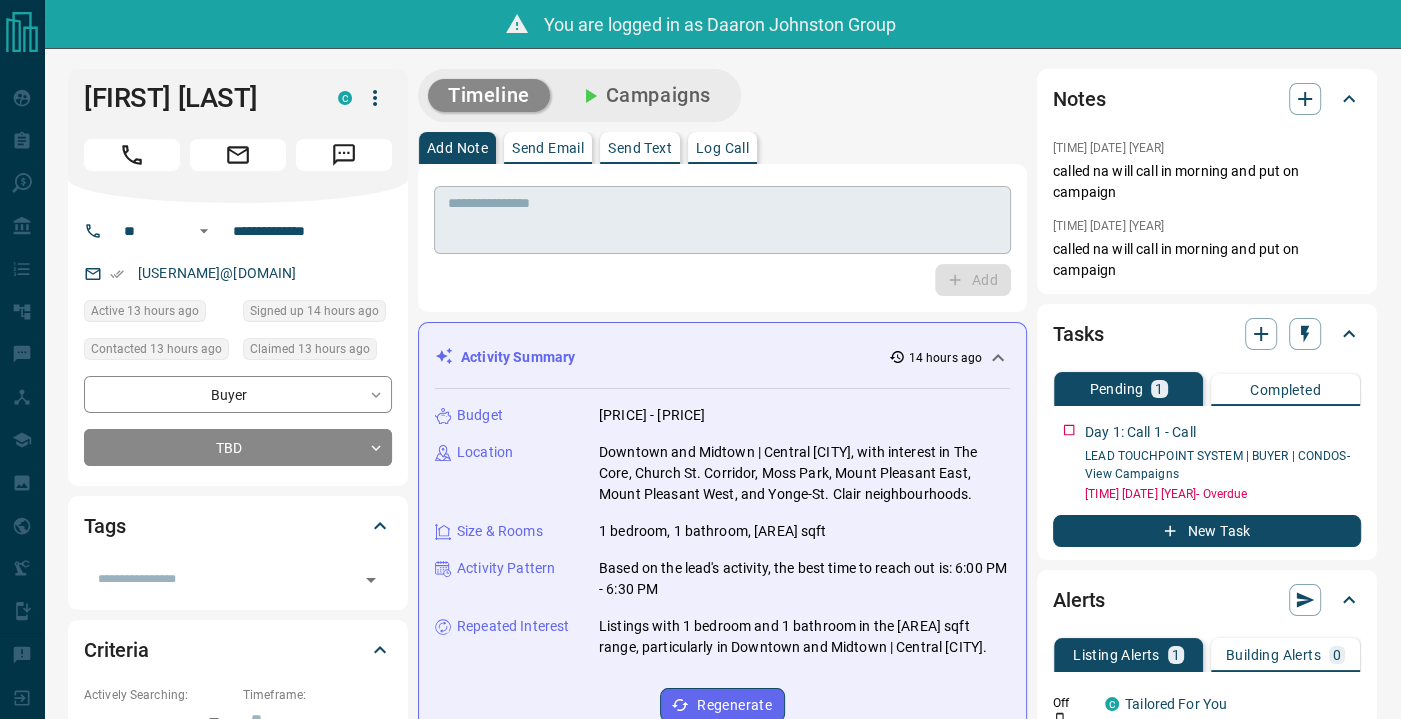 click at bounding box center [722, 220] 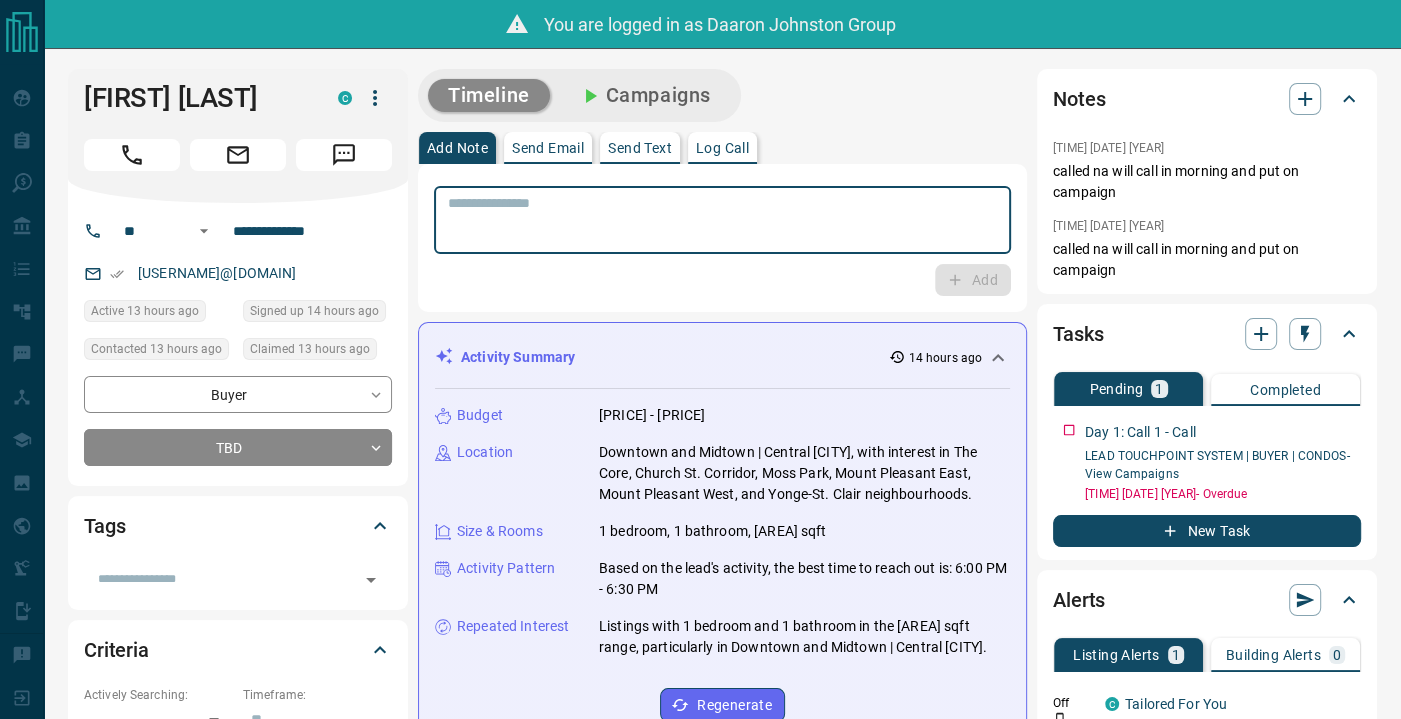 paste on "**********" 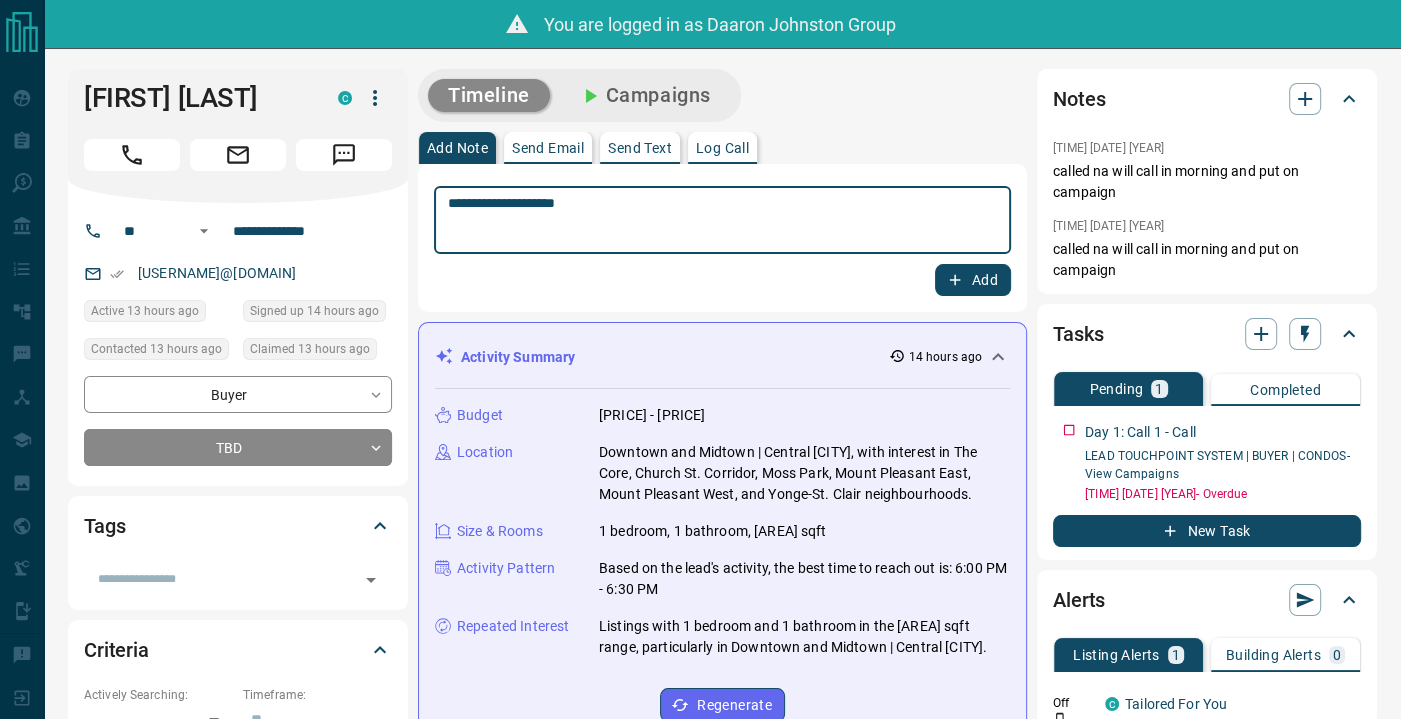 type on "**********" 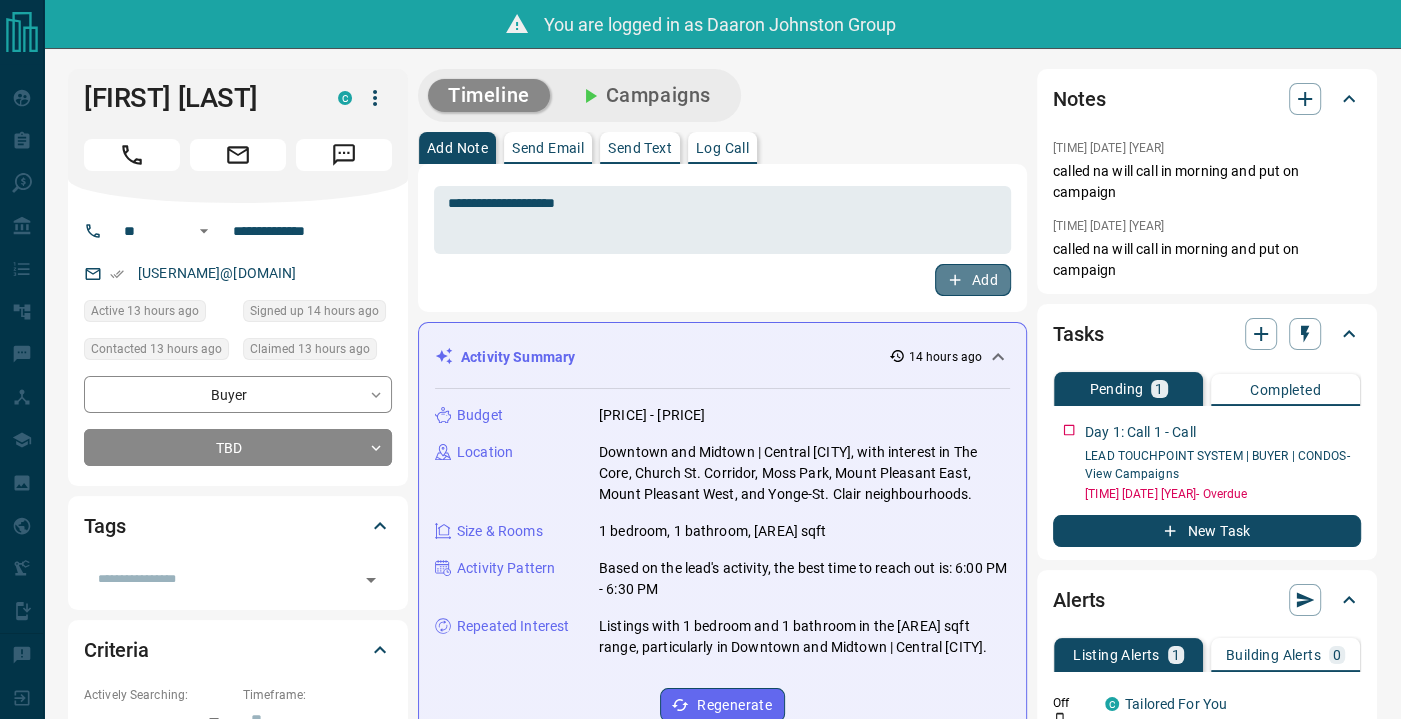 click 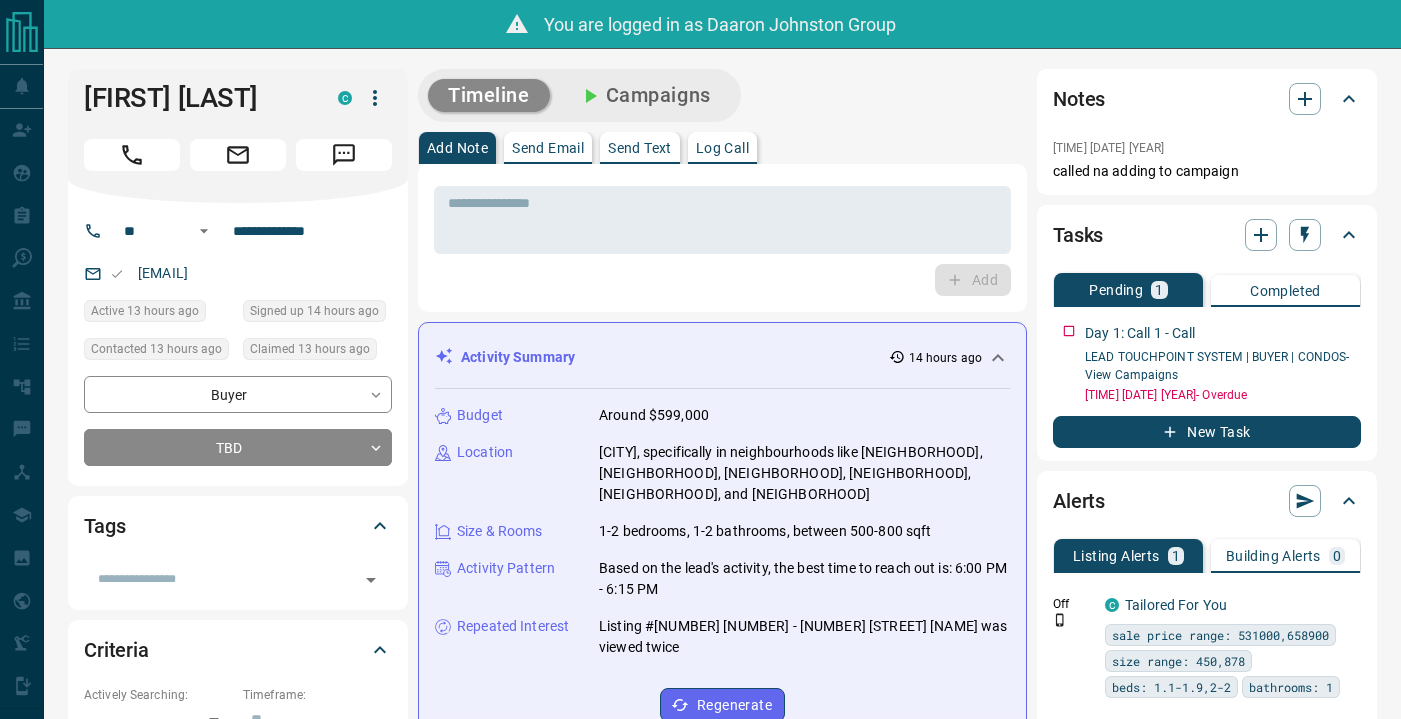 scroll, scrollTop: 0, scrollLeft: 0, axis: both 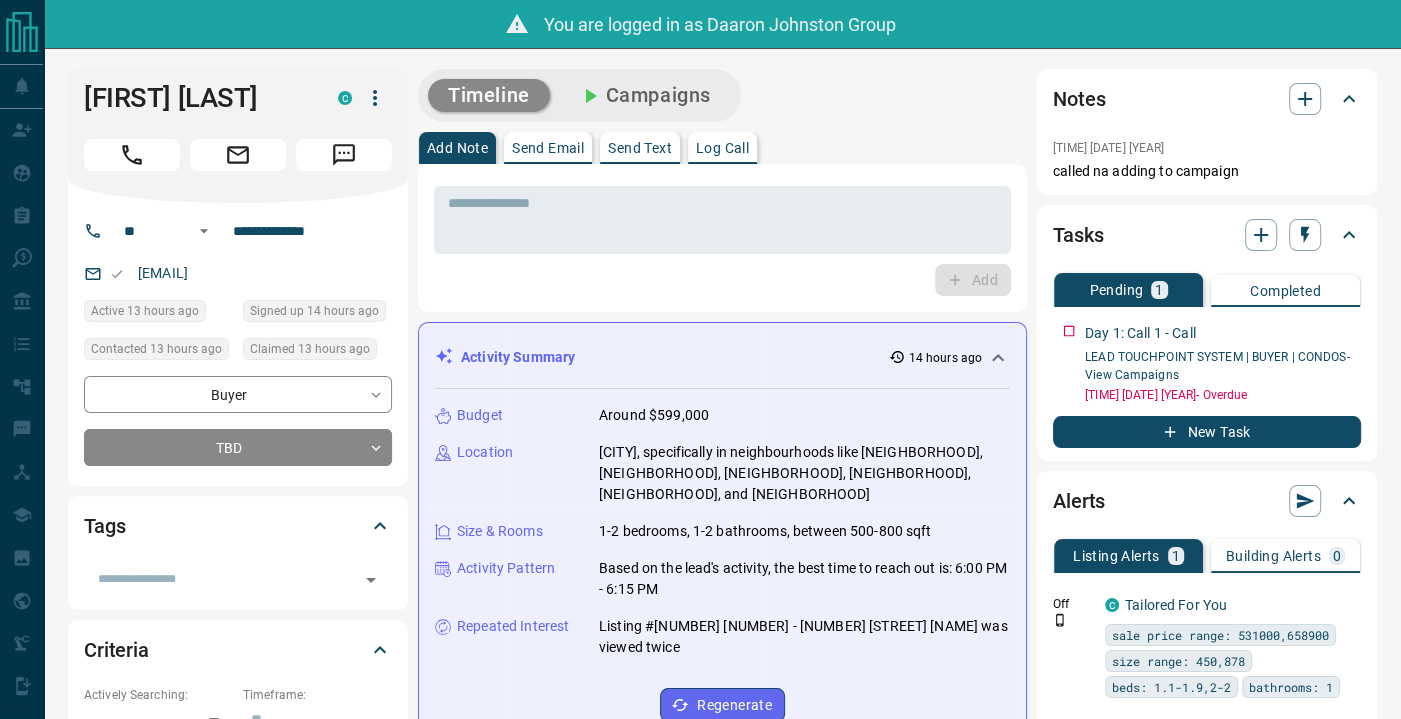 click on "Add Note Send Email Send Text Log Call" at bounding box center [722, 148] 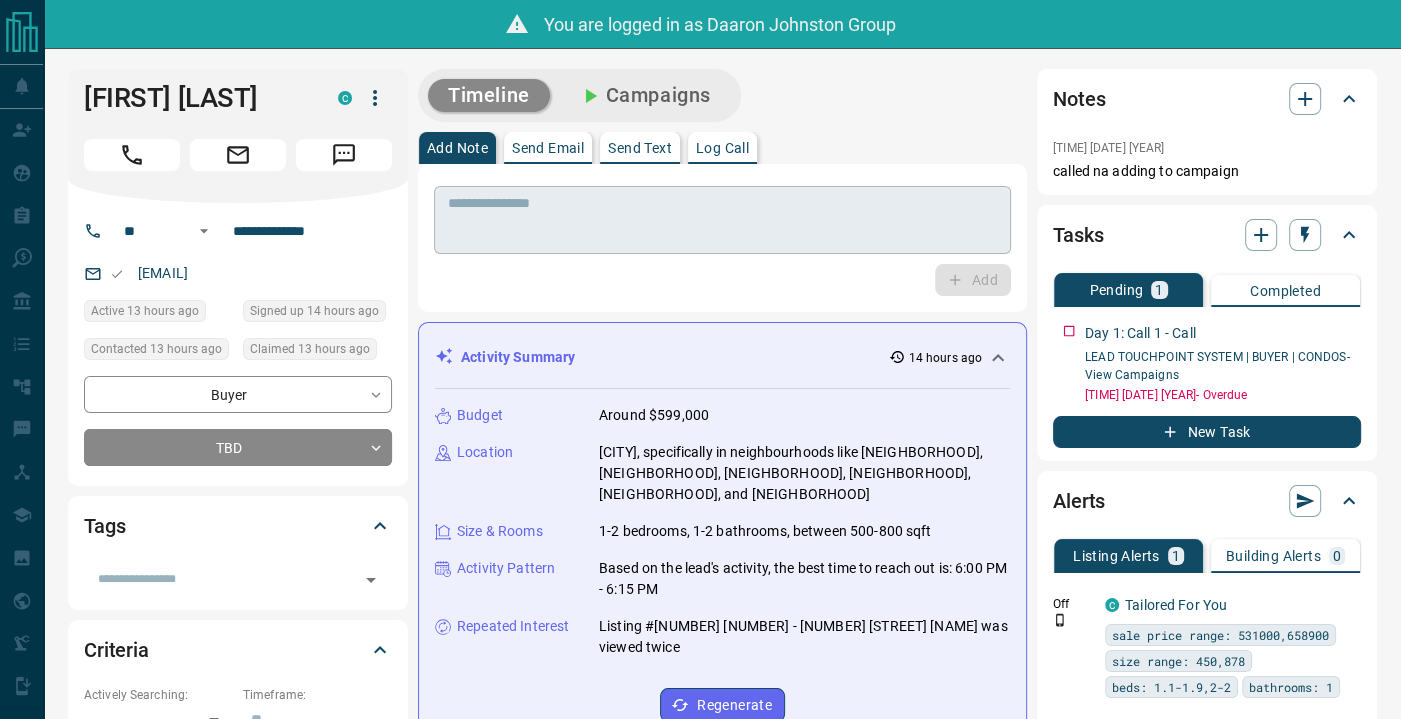 click on "* ​" at bounding box center (722, 220) 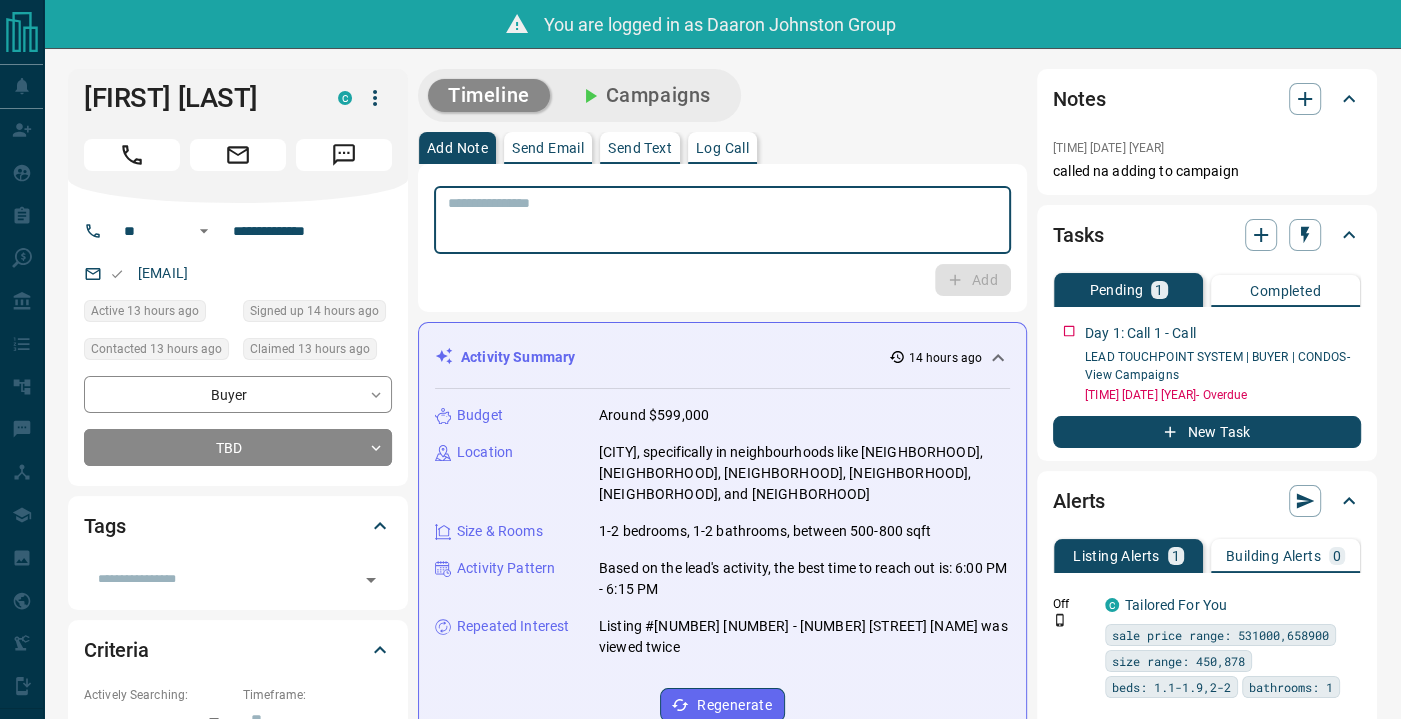 paste on "**********" 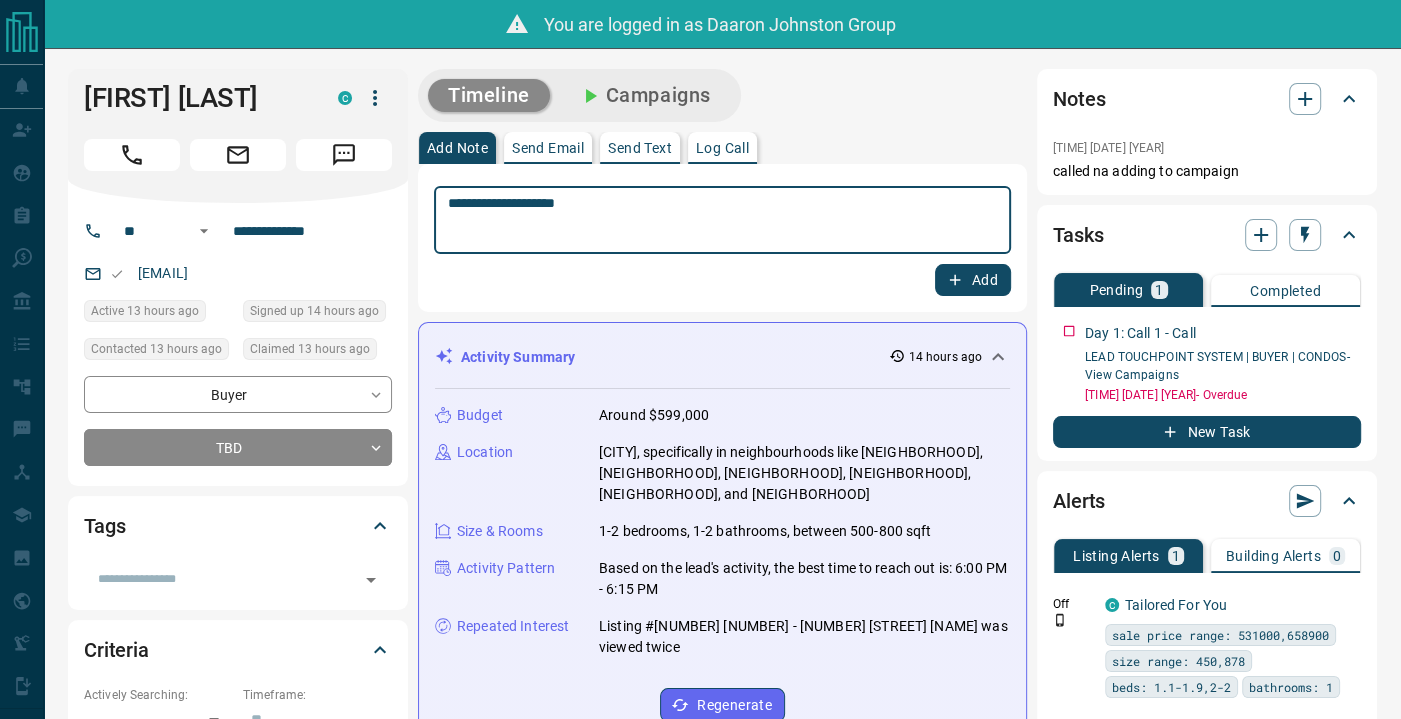 type on "**********" 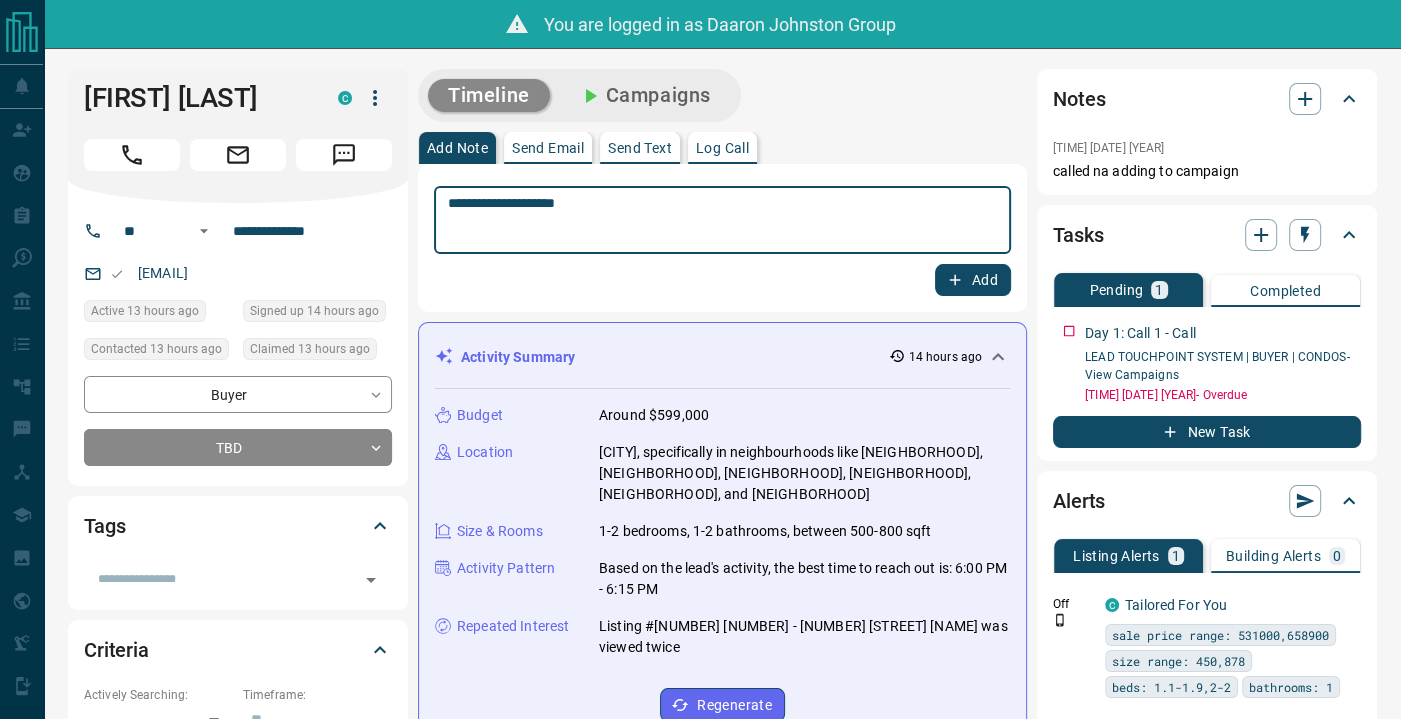 click on "Add" at bounding box center [973, 280] 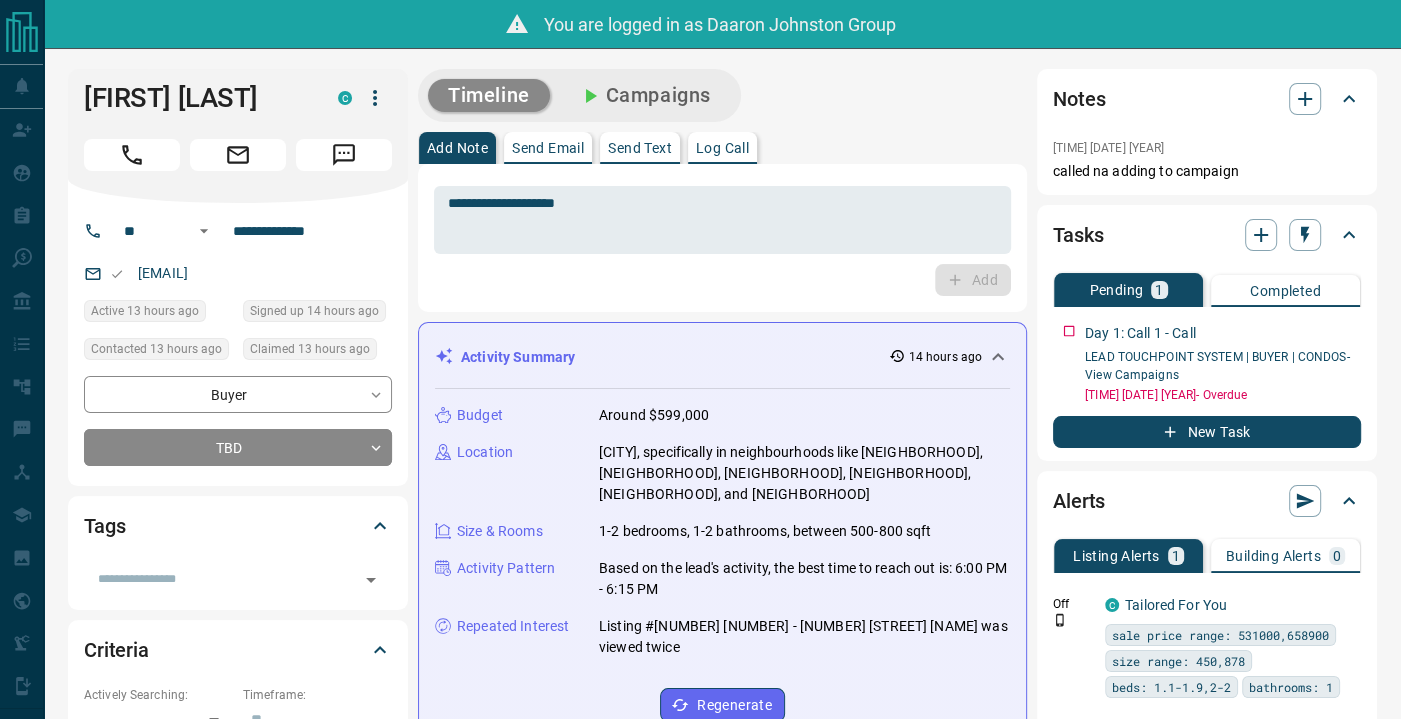click on "Add Note Send Email Send Text Log Call" at bounding box center [722, 148] 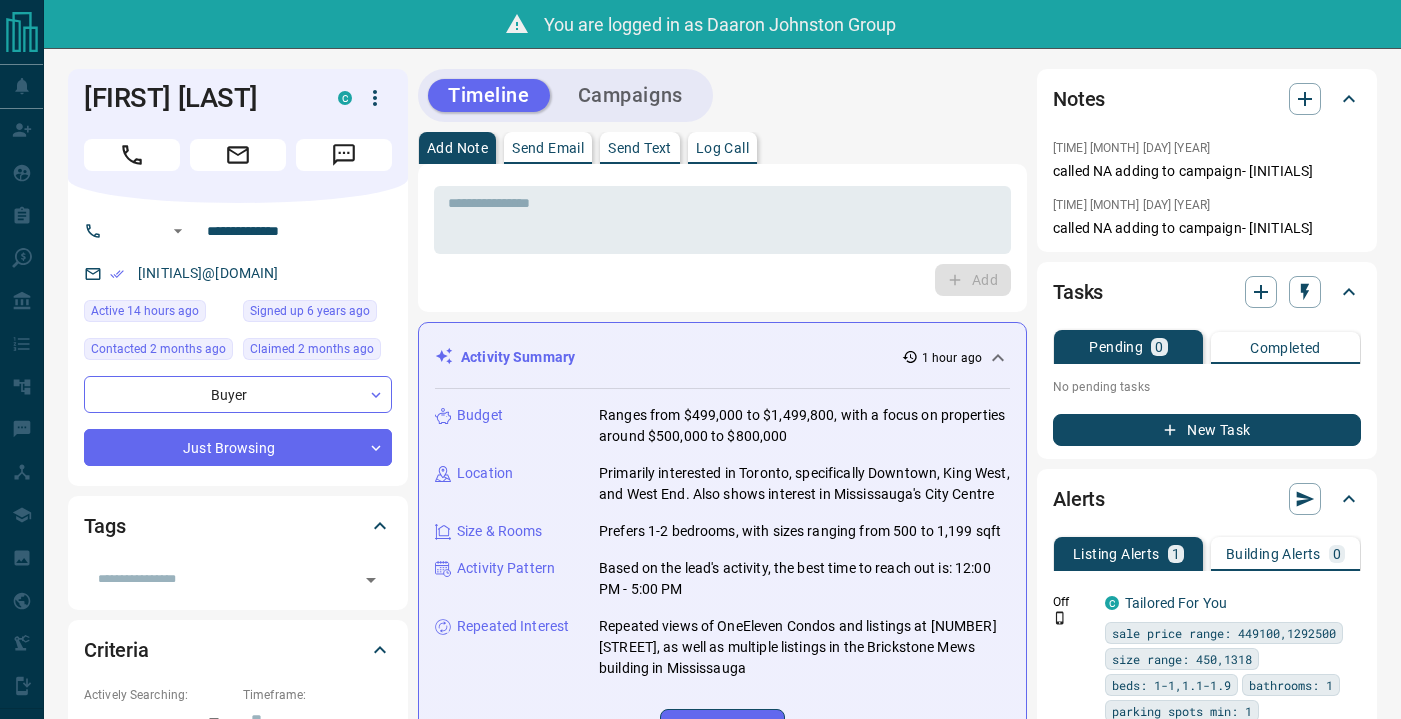 scroll, scrollTop: 0, scrollLeft: 0, axis: both 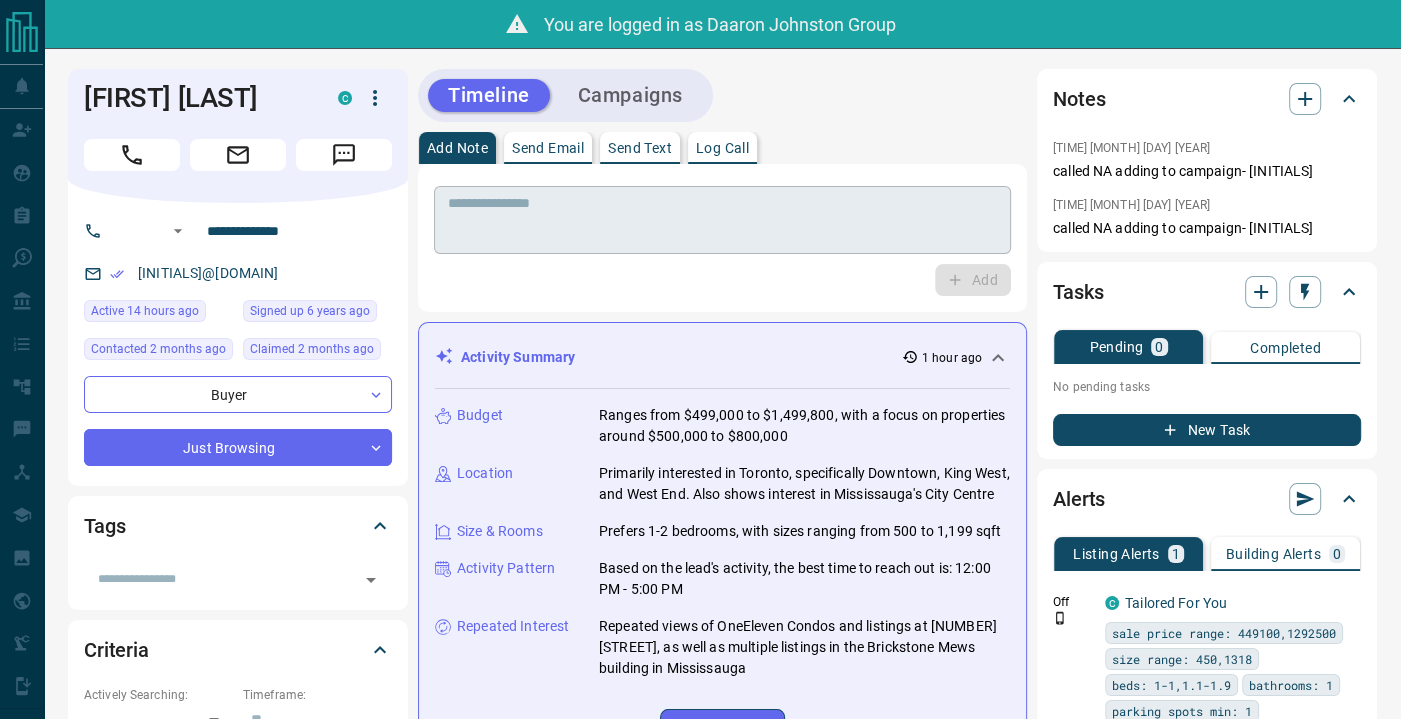 drag, startPoint x: 855, startPoint y: 216, endPoint x: 869, endPoint y: 193, distance: 26.925823 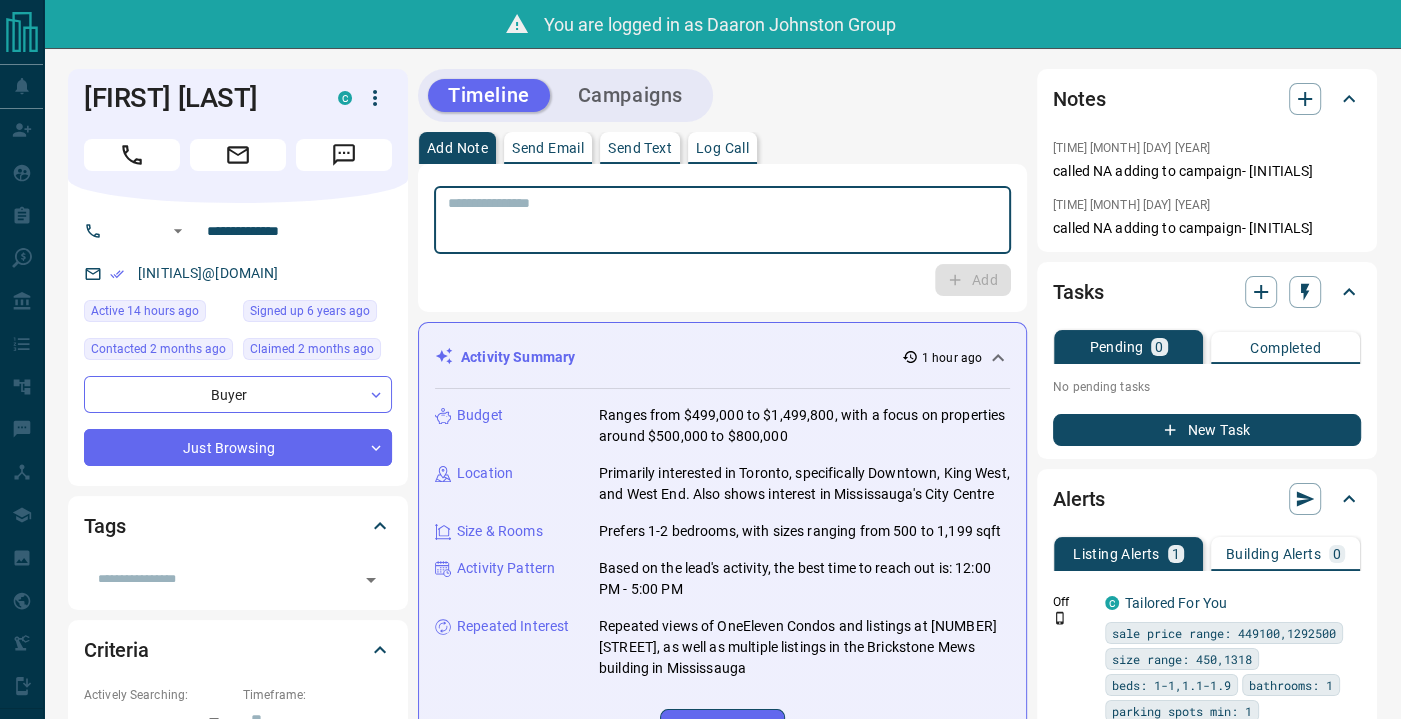 paste on "**********" 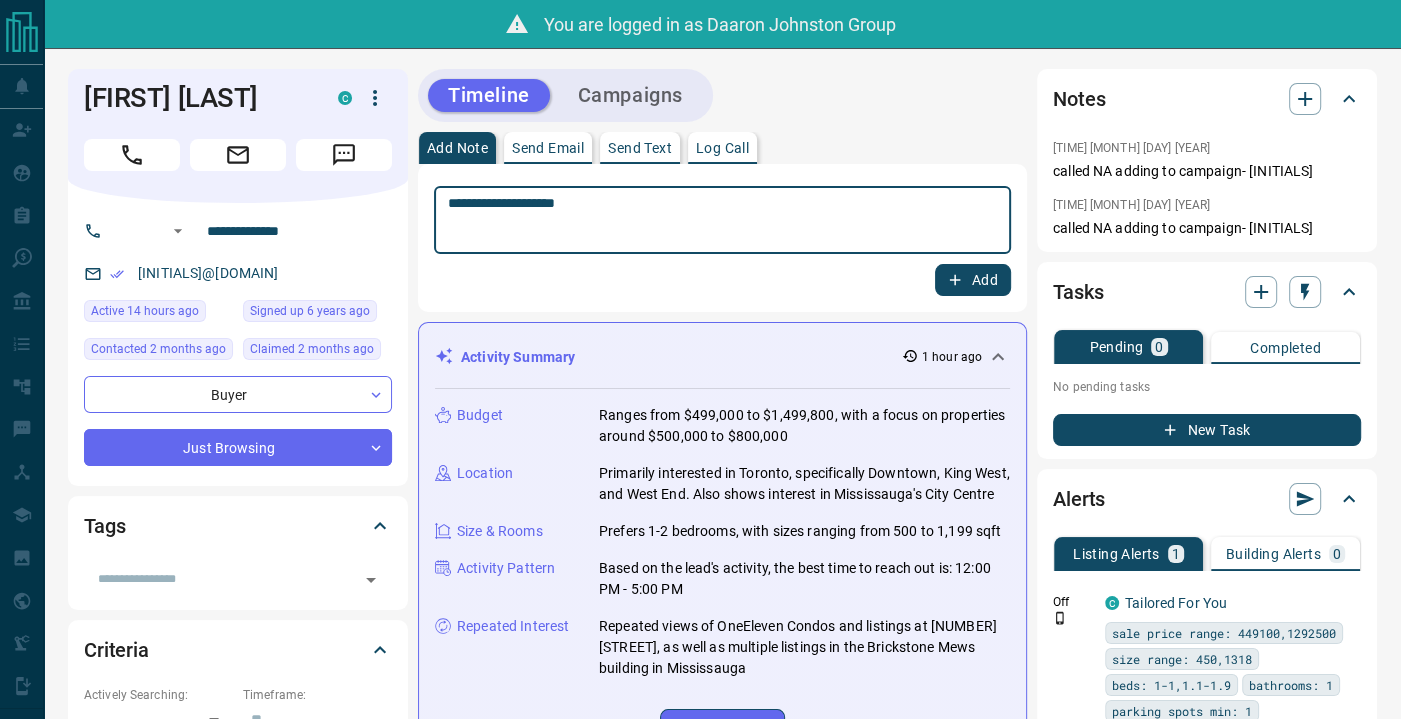 type on "**********" 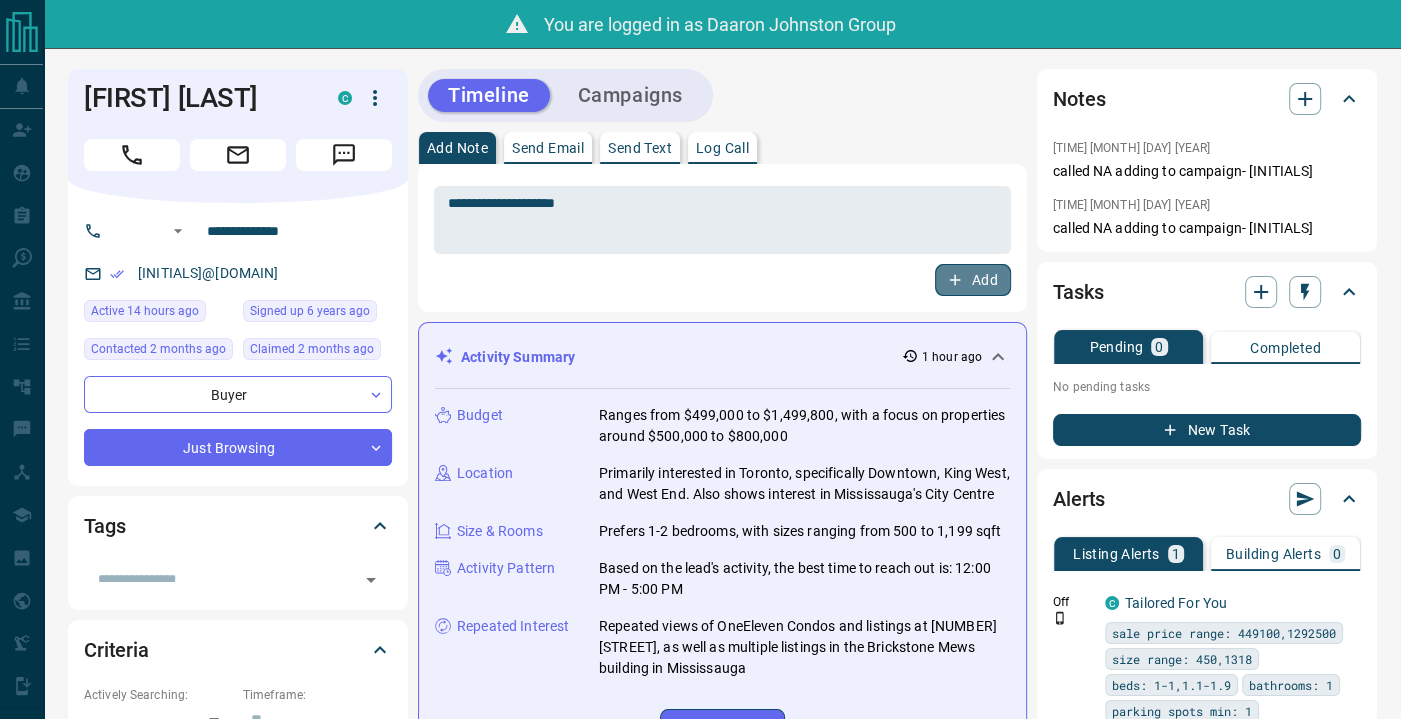 click on "Add" at bounding box center [973, 280] 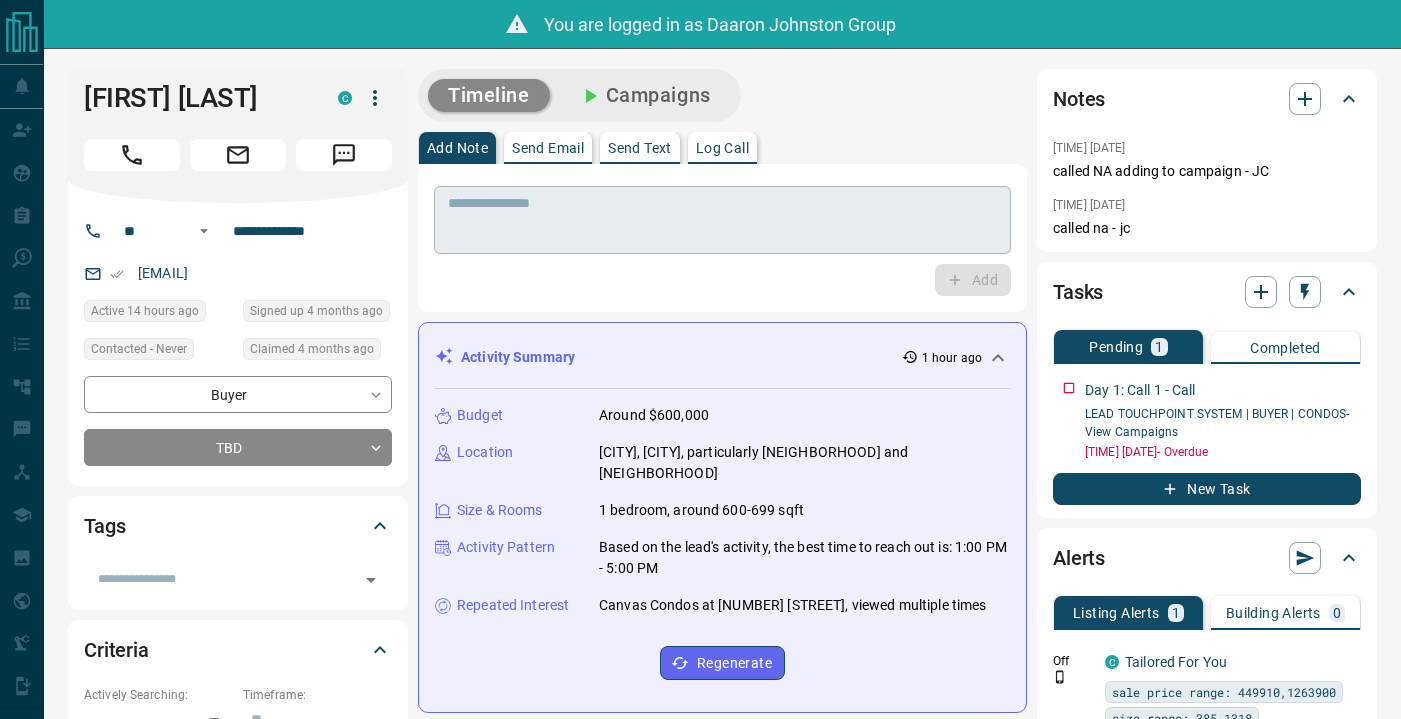 scroll, scrollTop: 0, scrollLeft: 0, axis: both 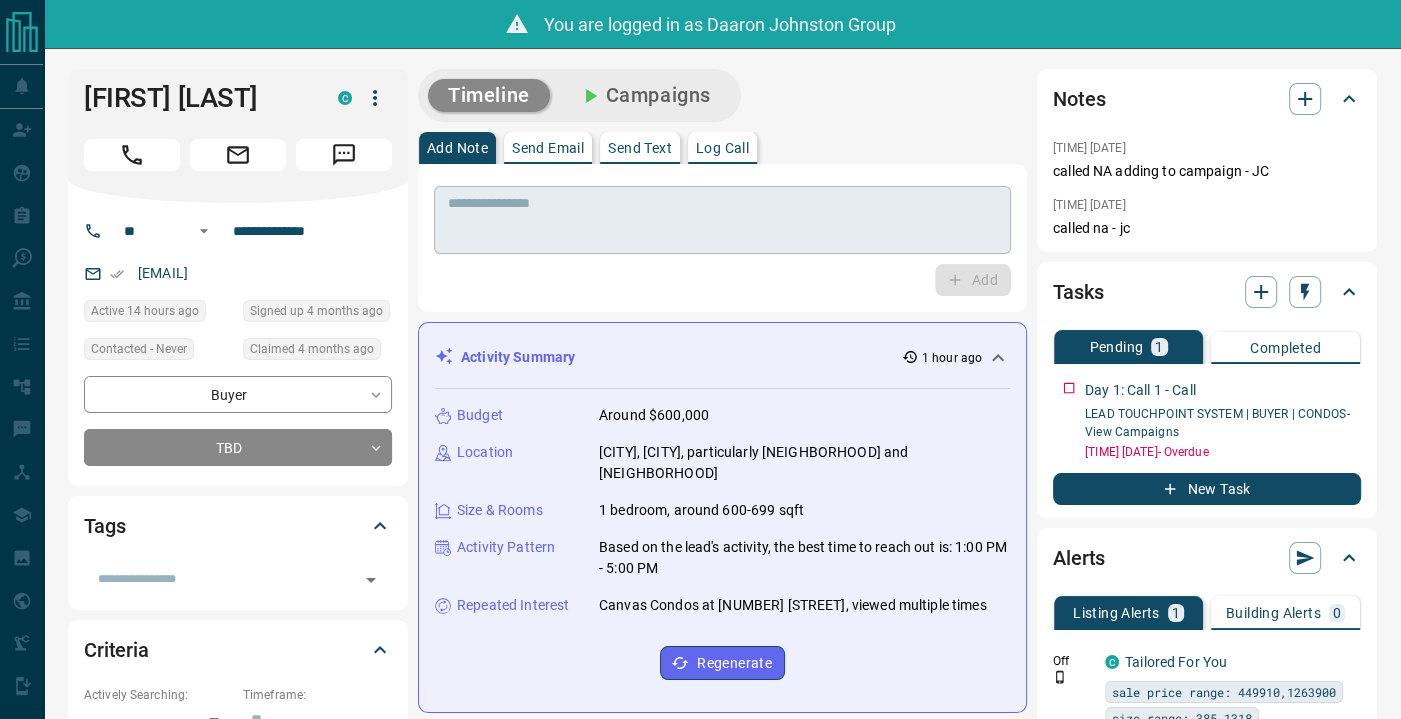 click at bounding box center (722, 220) 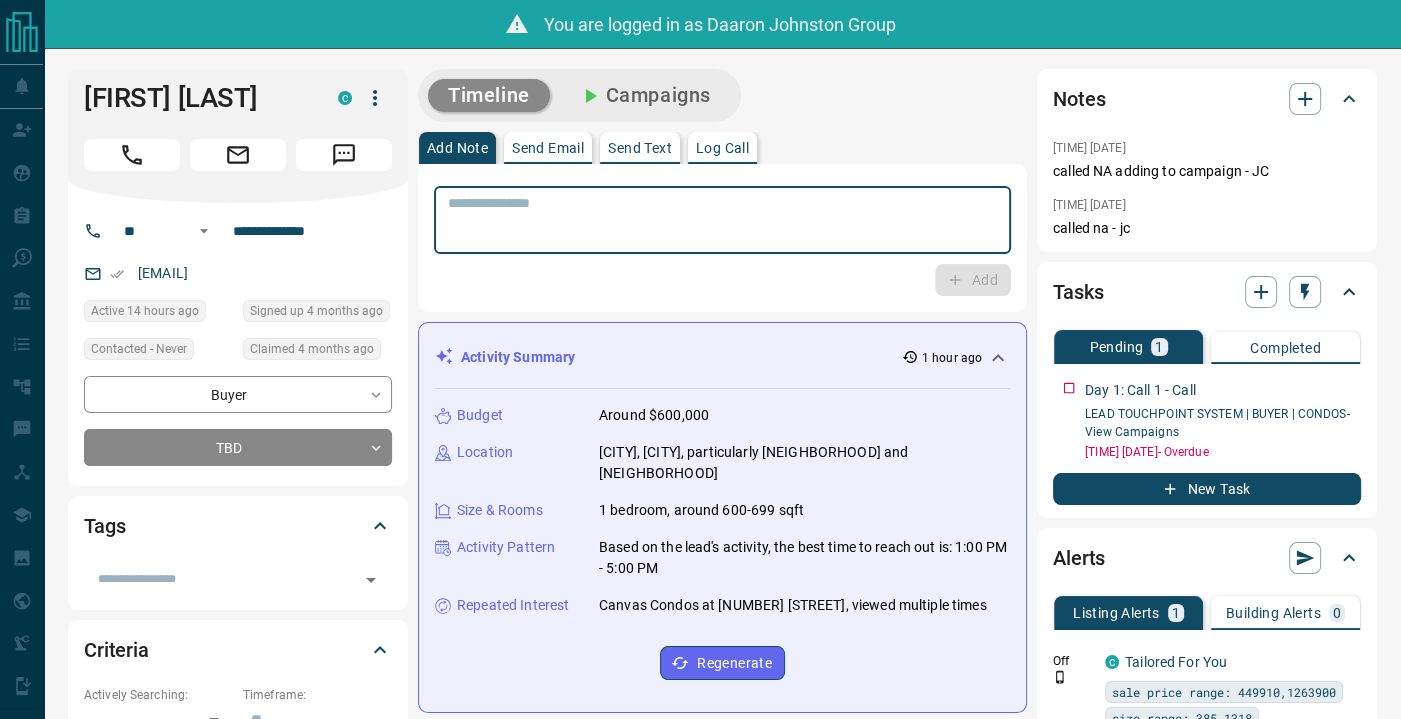 paste on "**********" 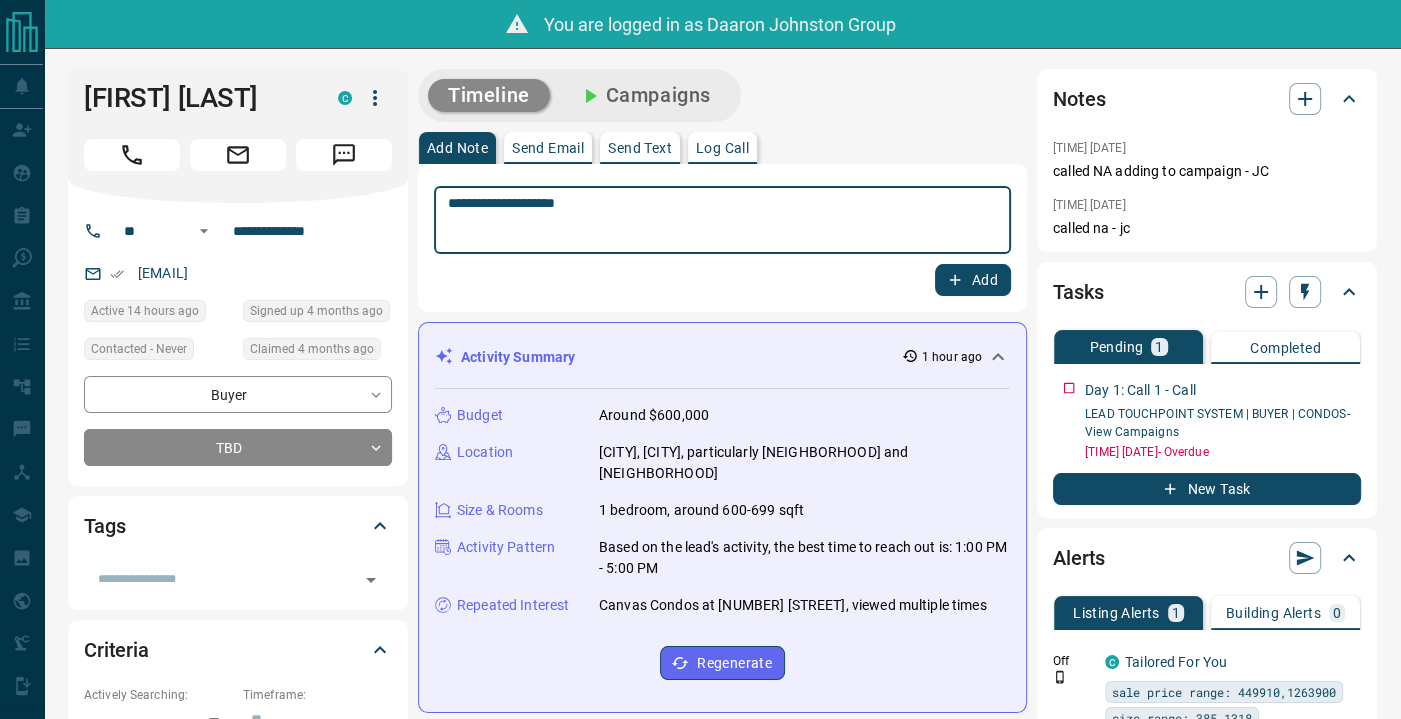 type on "**********" 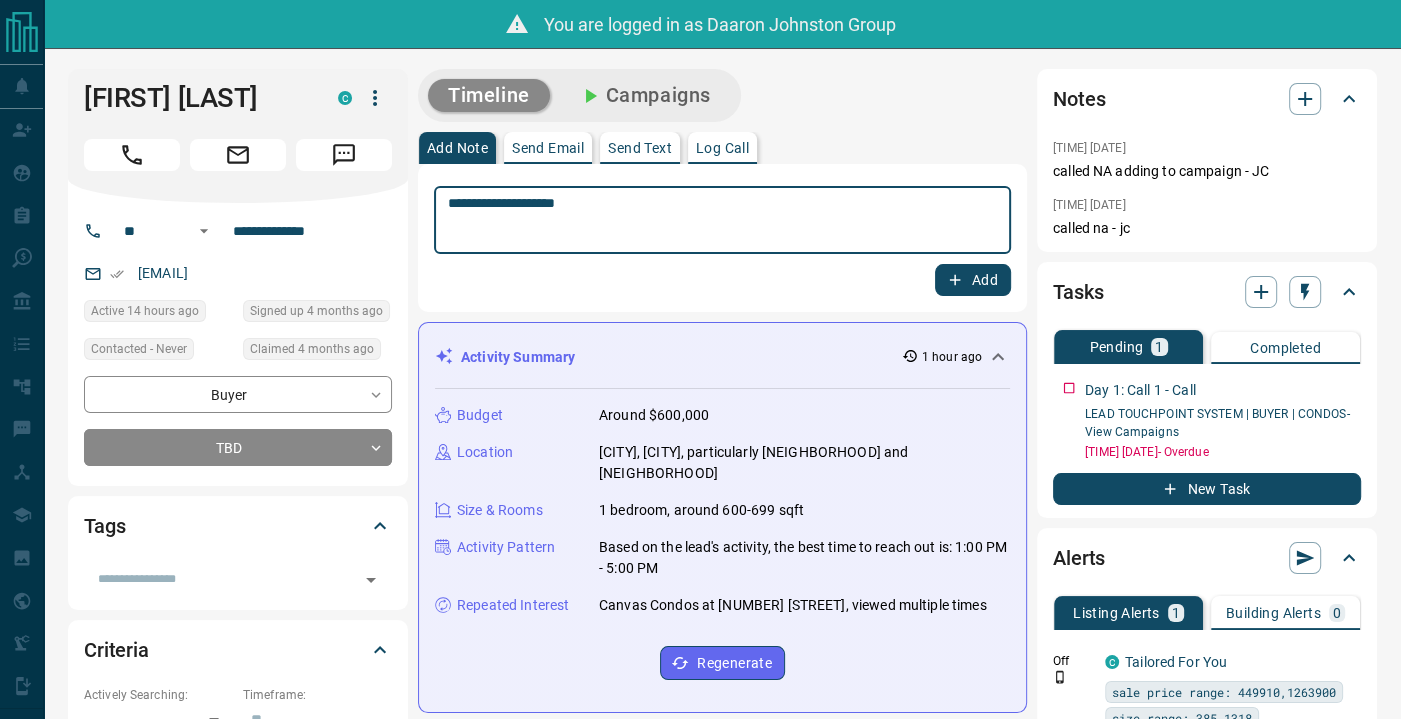 click on "Add" at bounding box center [973, 280] 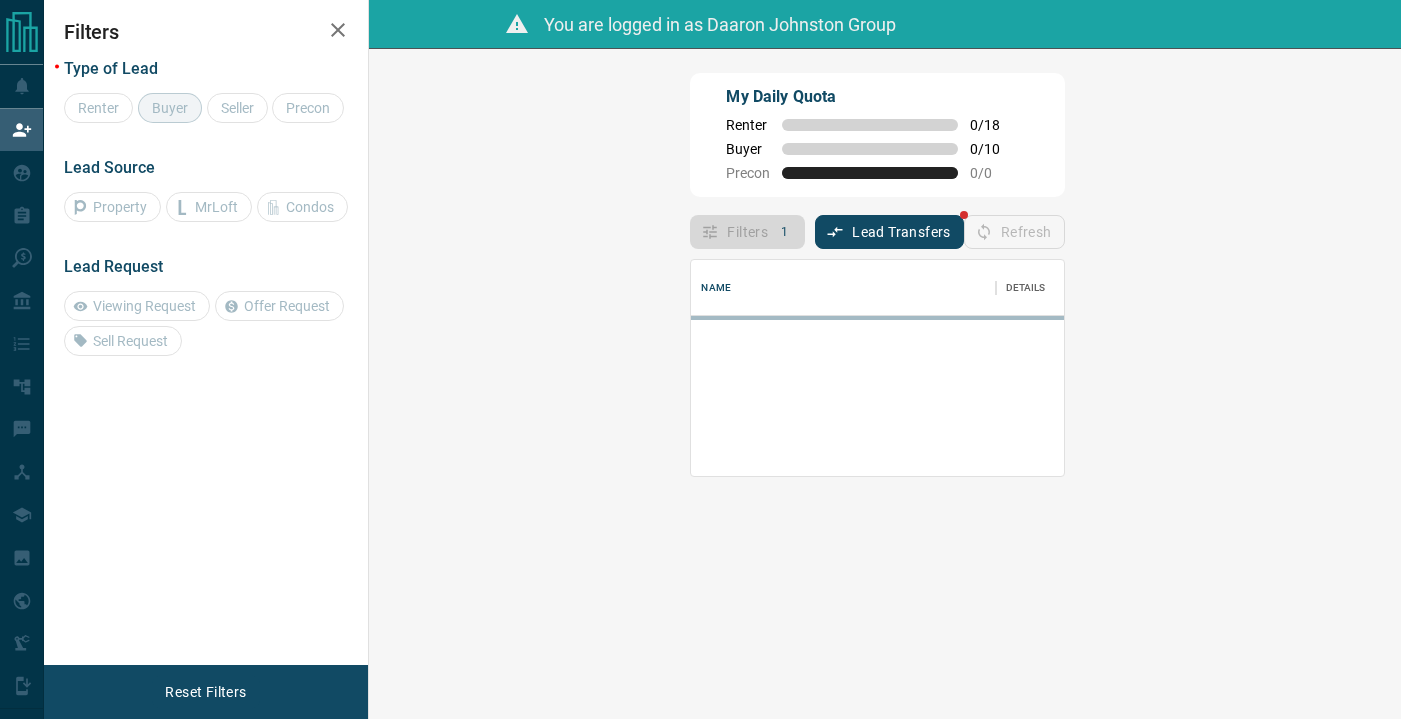 scroll, scrollTop: 0, scrollLeft: 0, axis: both 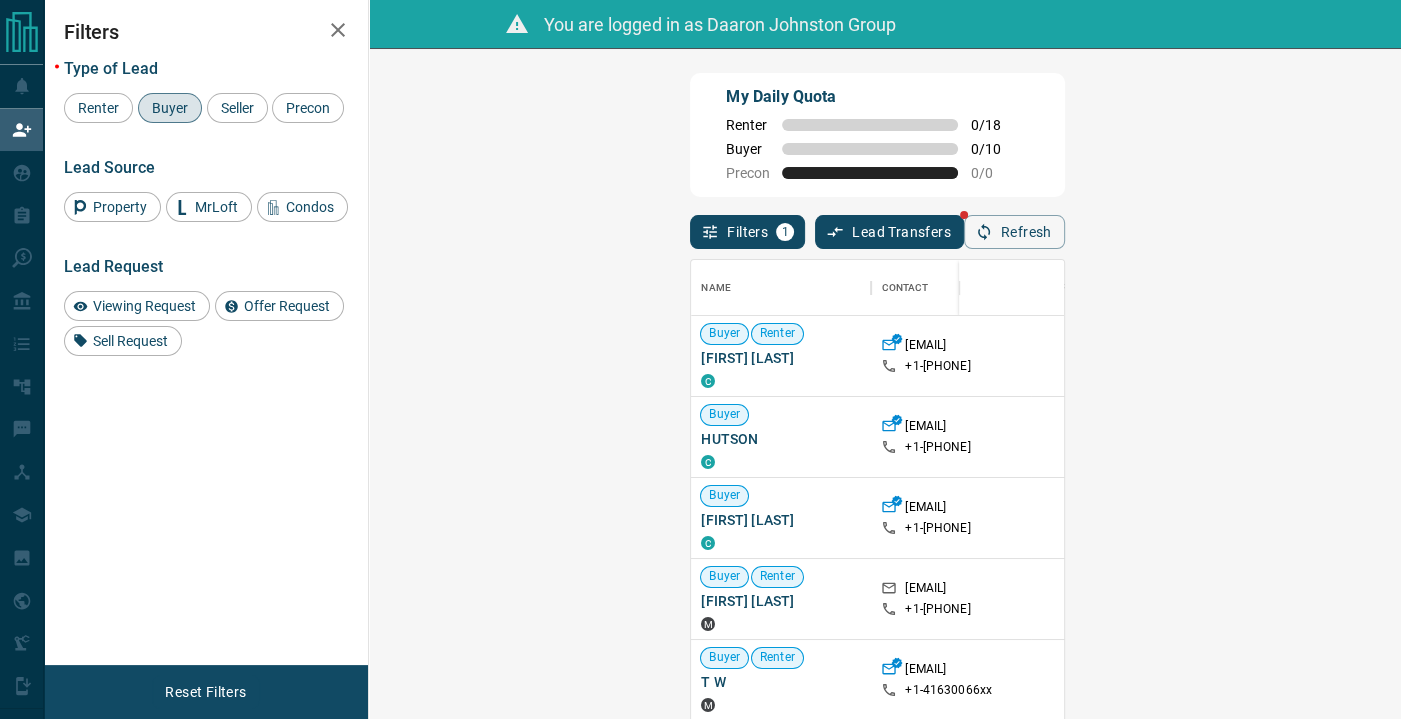 click on "Refresh" at bounding box center (1014, 232) 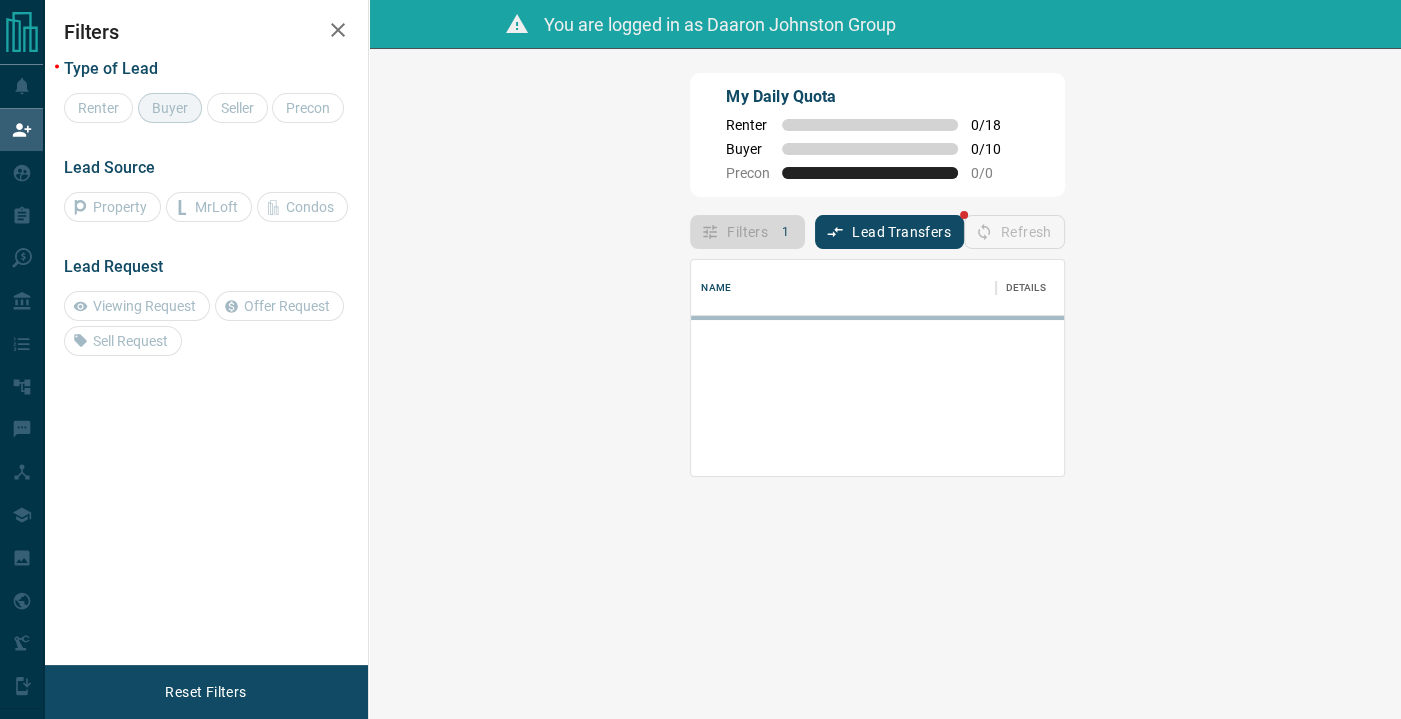 scroll, scrollTop: 16, scrollLeft: 15, axis: both 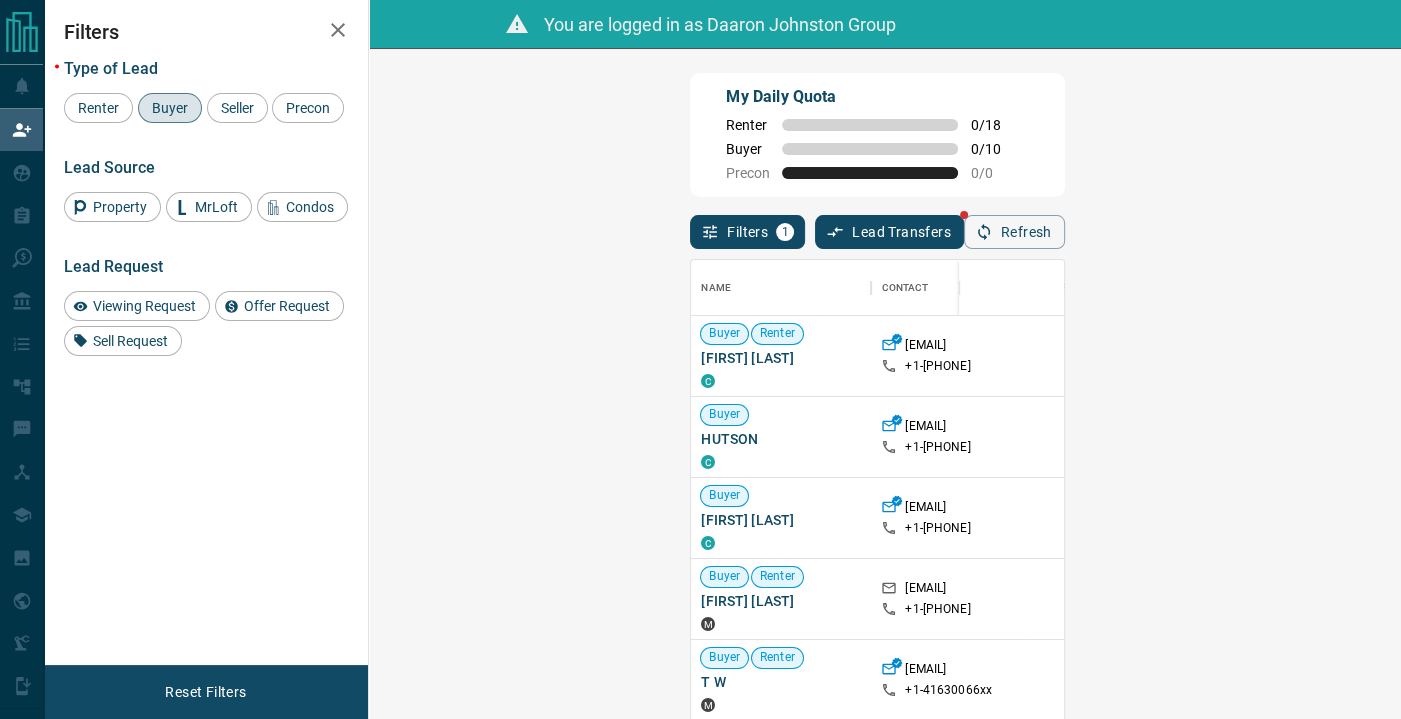 click 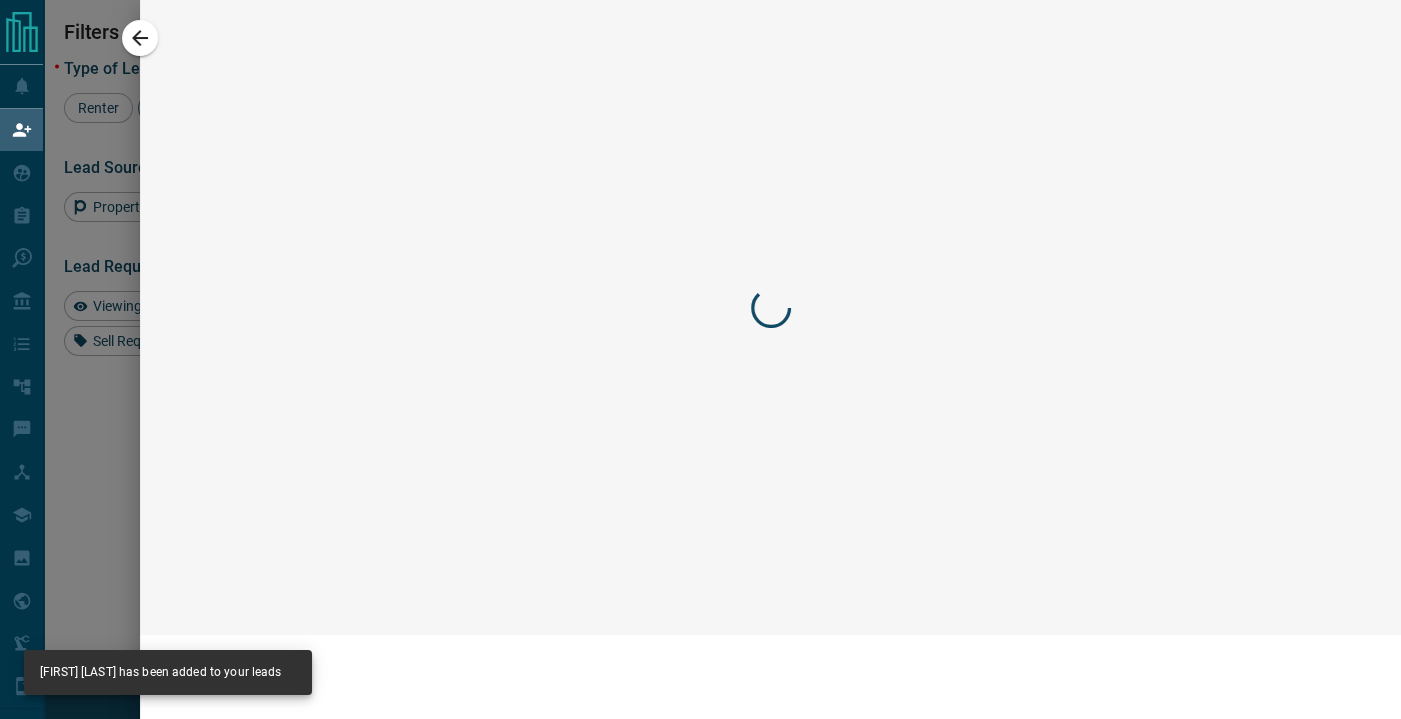 click at bounding box center [700, 359] 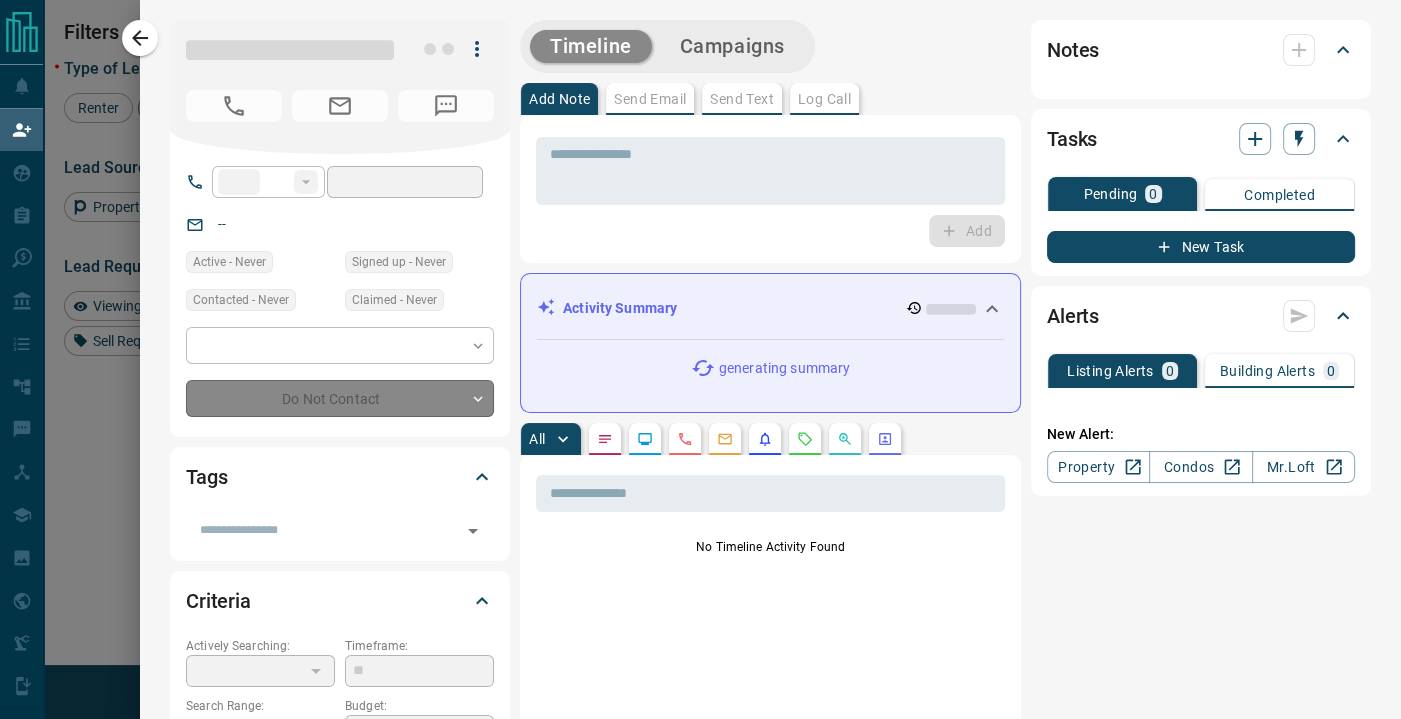 type on "**" 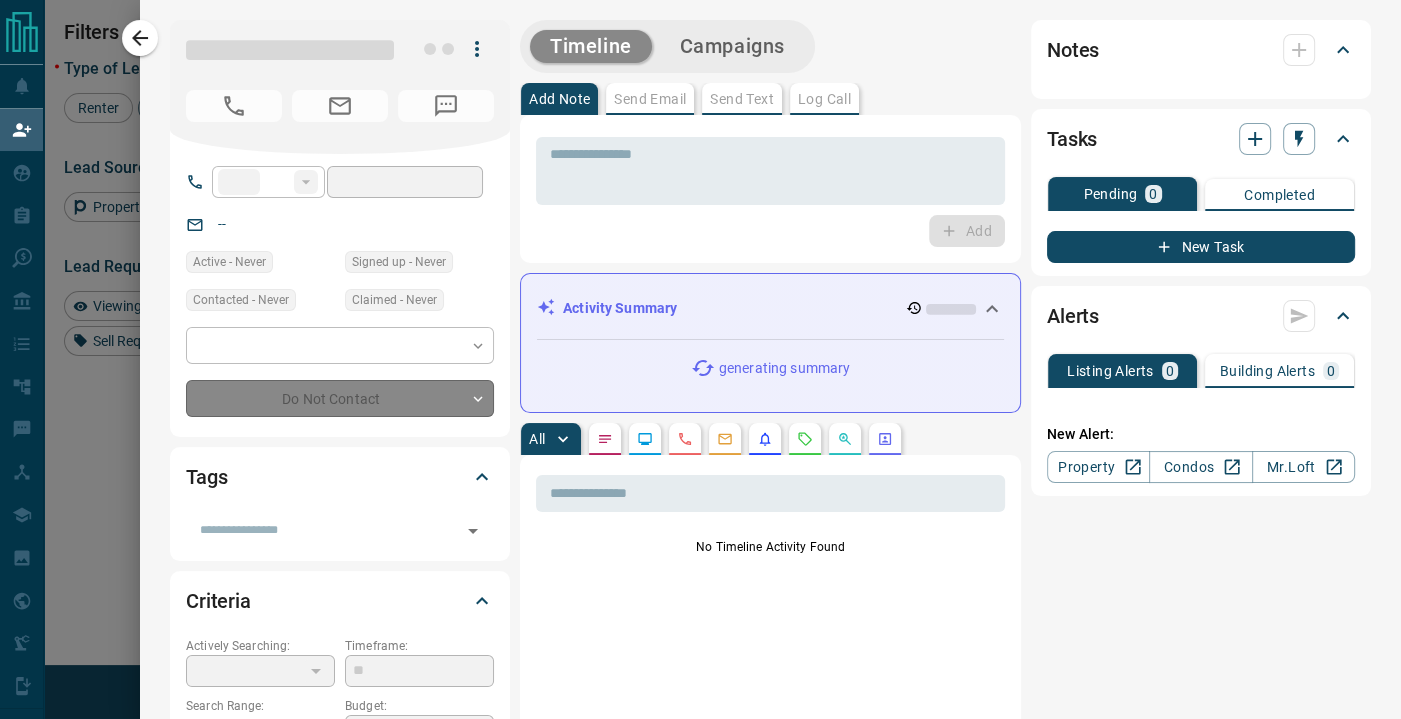type on "**********" 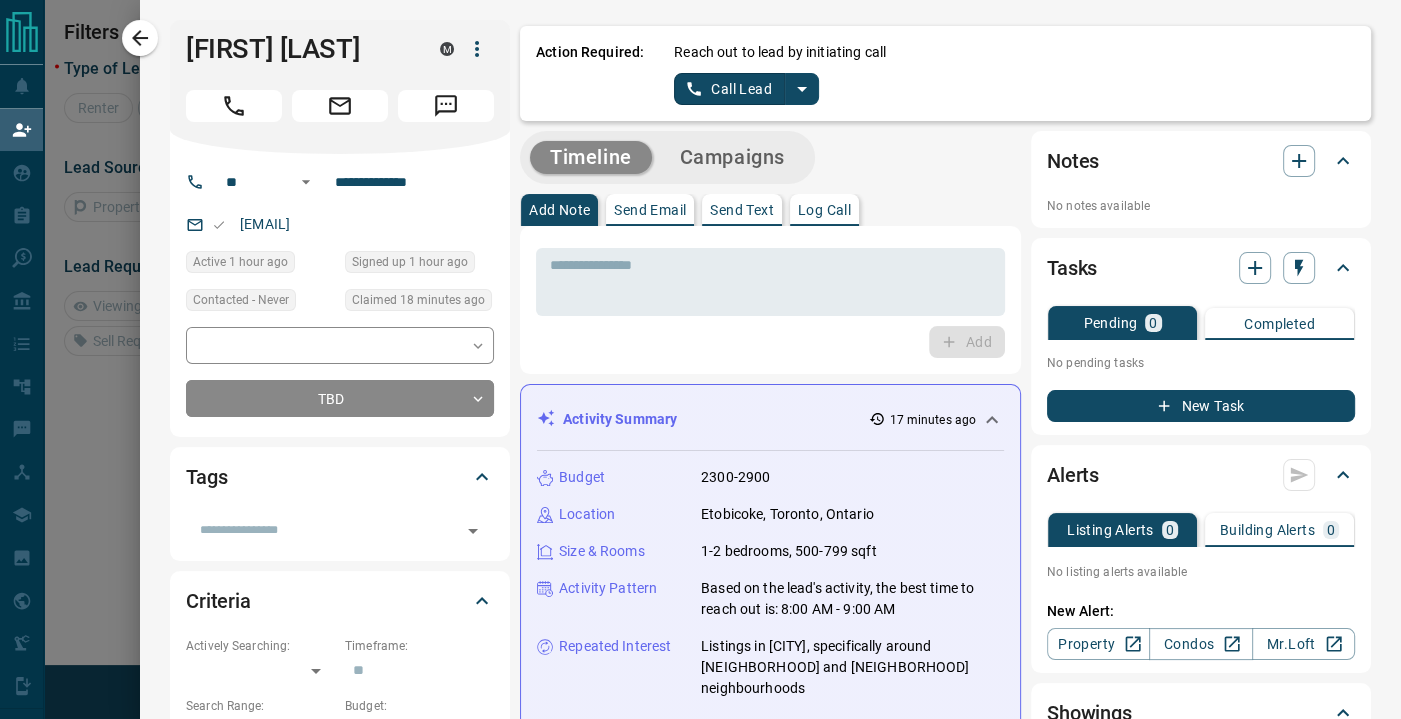 scroll, scrollTop: 15, scrollLeft: 15, axis: both 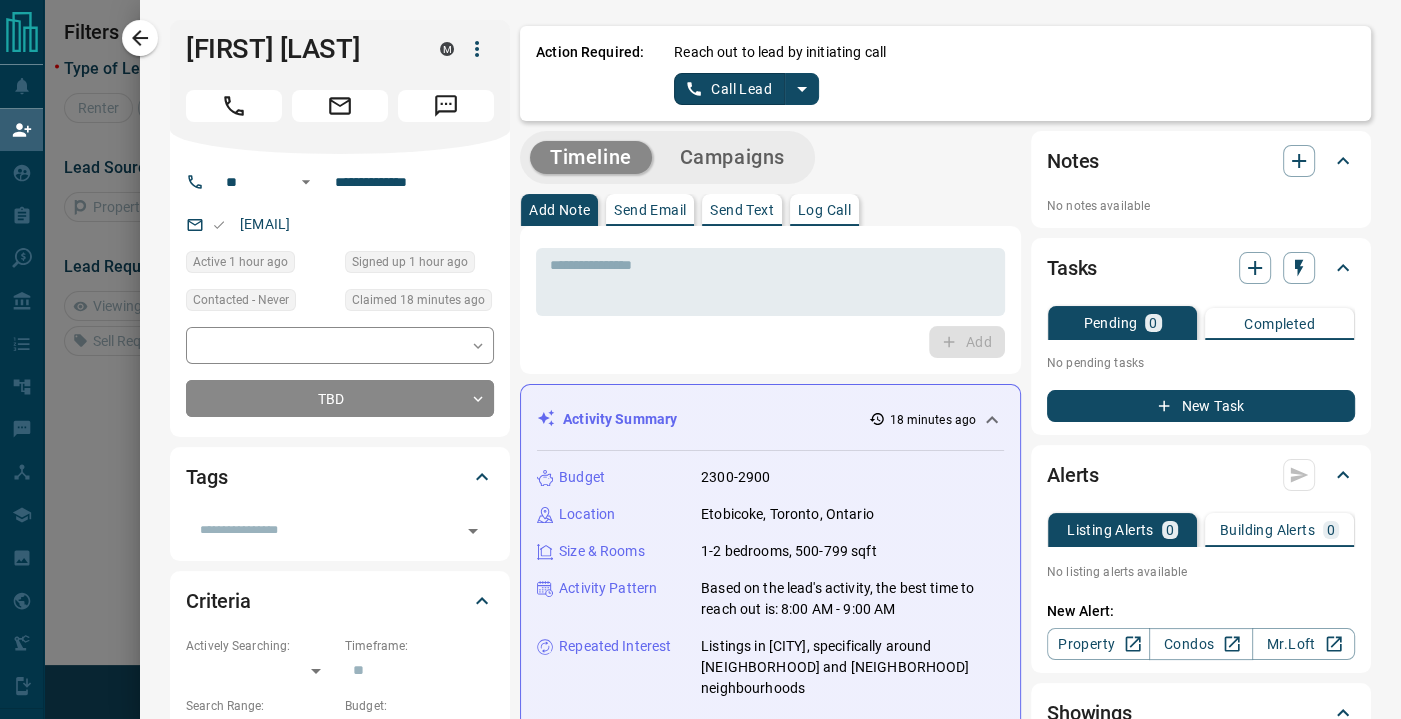 click 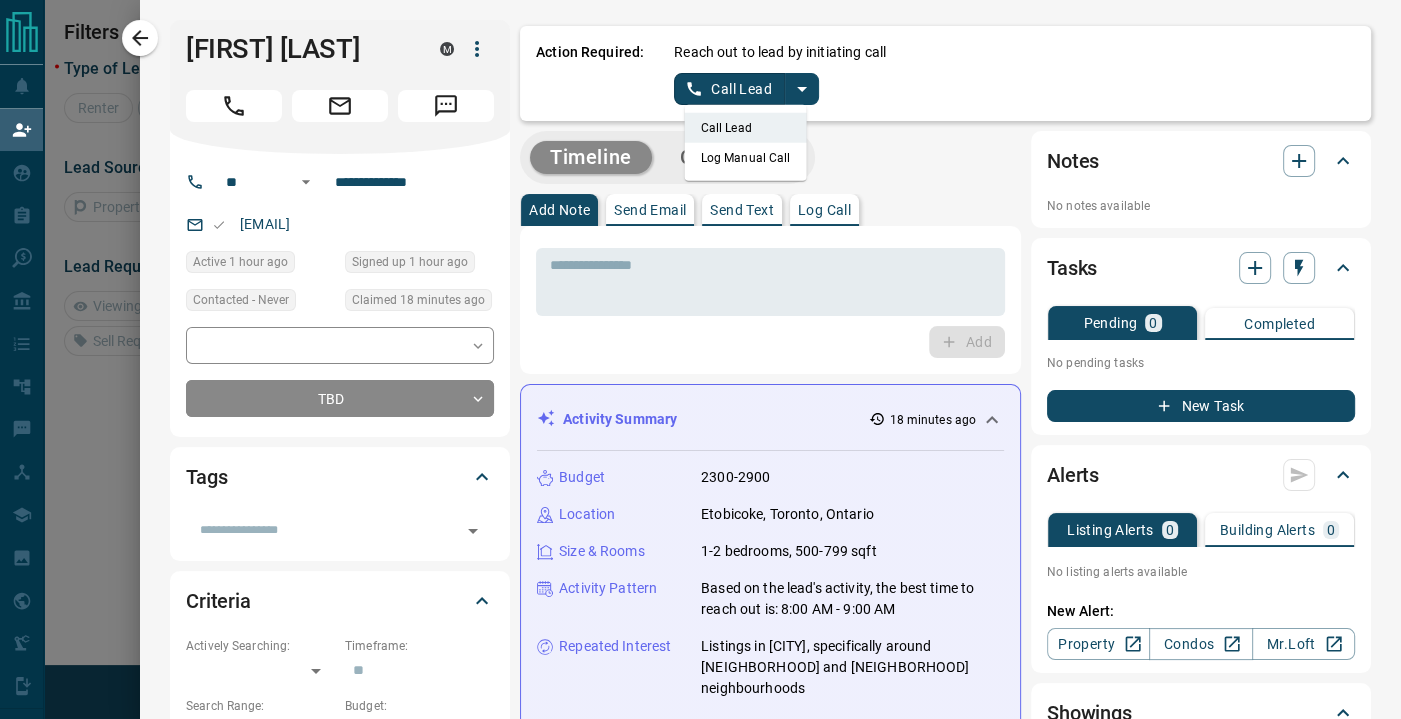 click on "Log Manual Call" at bounding box center [746, 158] 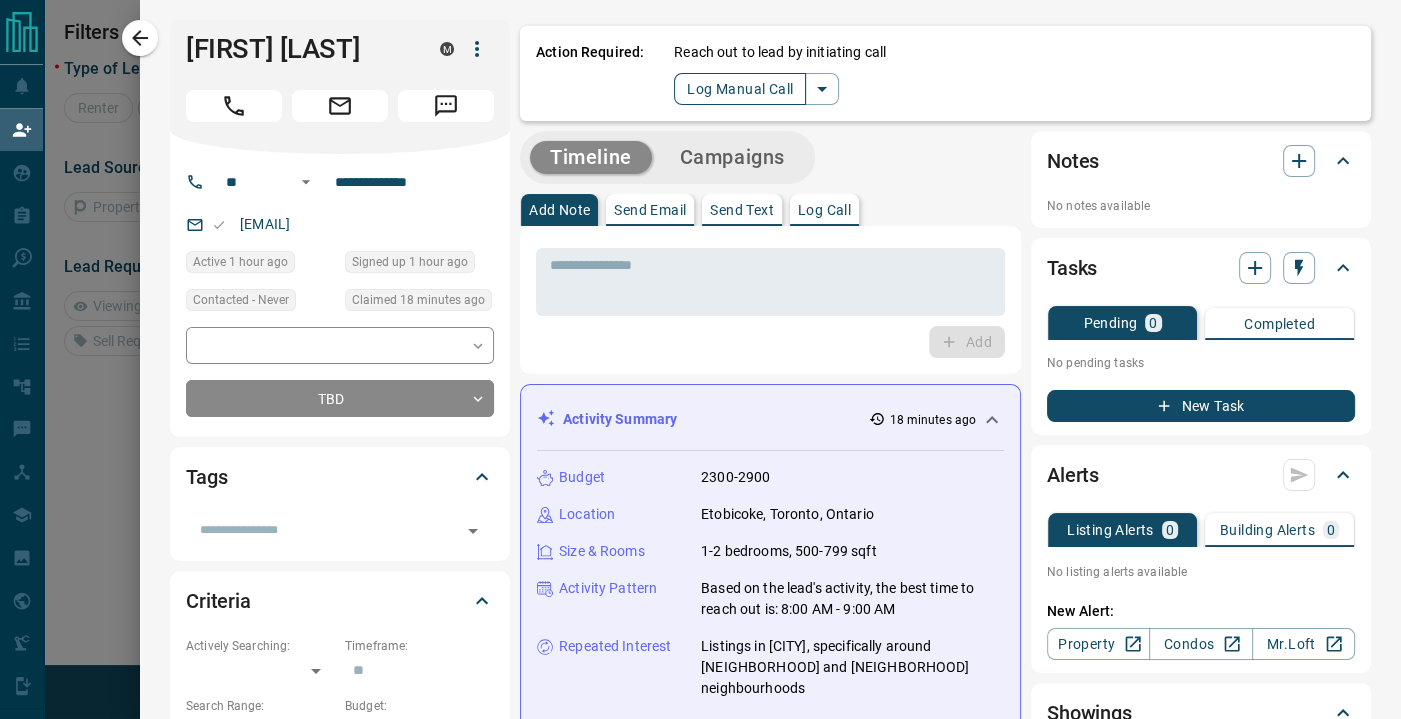 click on "Log Manual Call" at bounding box center [740, 89] 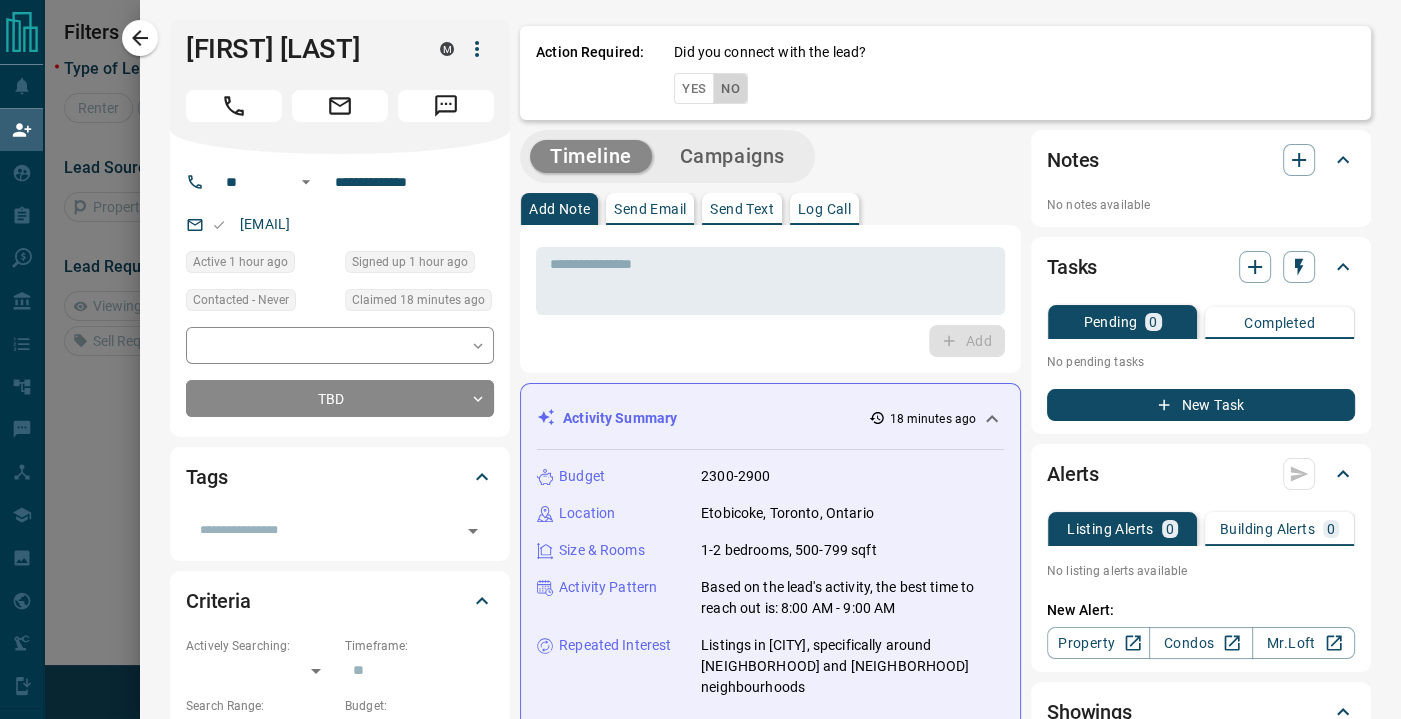 click on "No" at bounding box center [730, 88] 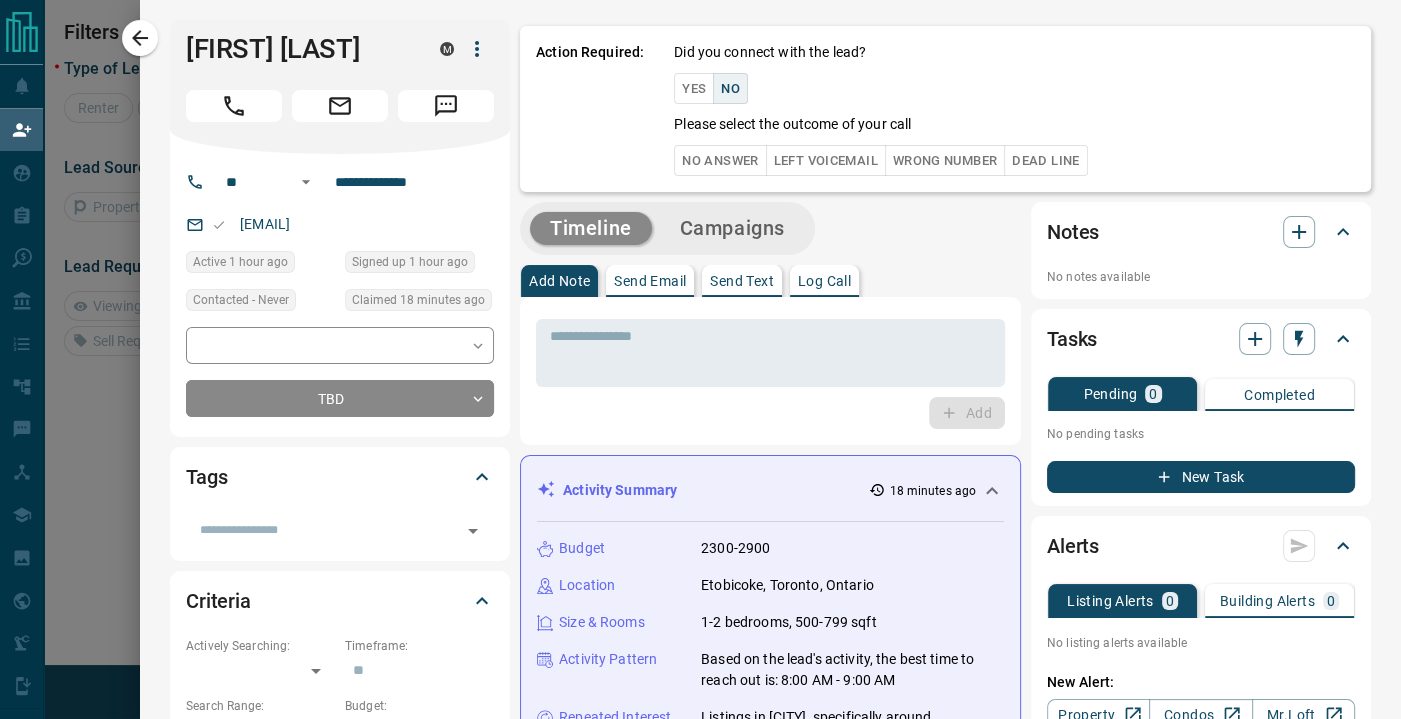 click on "No Answer" at bounding box center (720, 160) 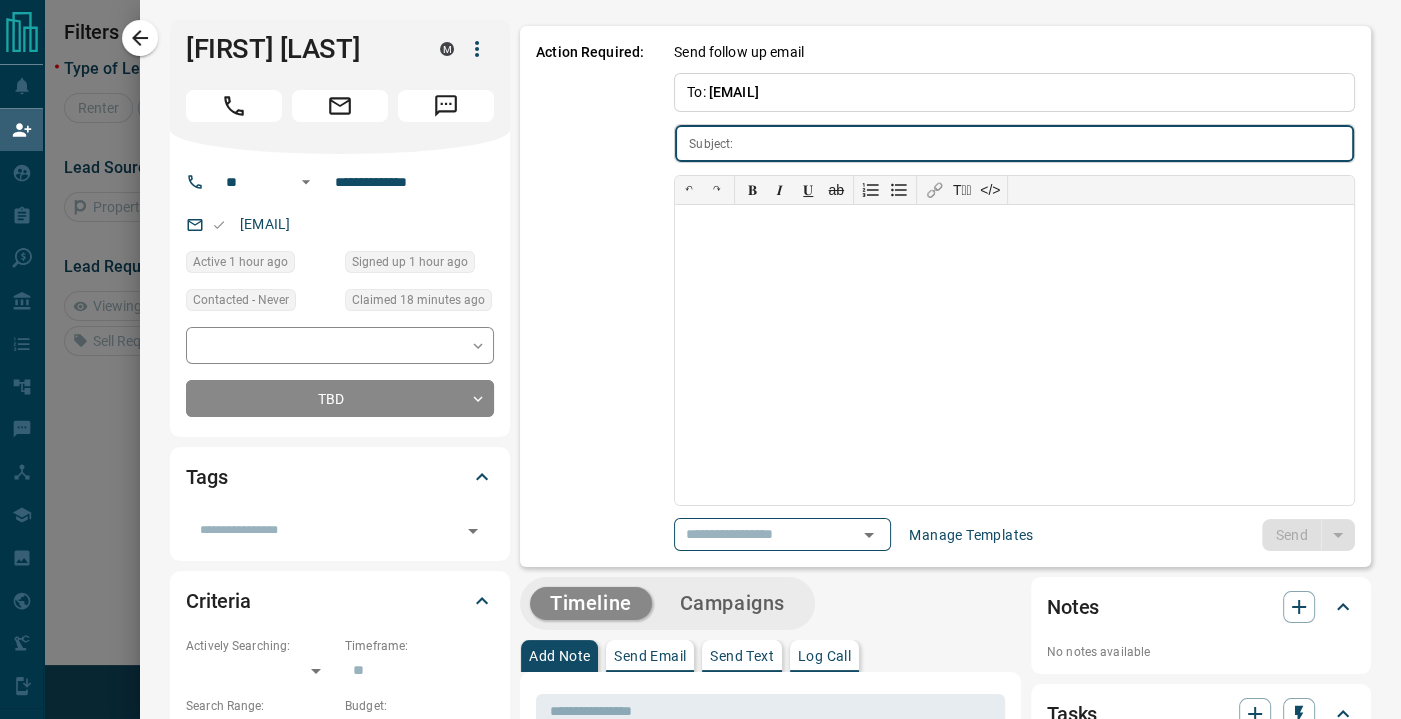 type on "**********" 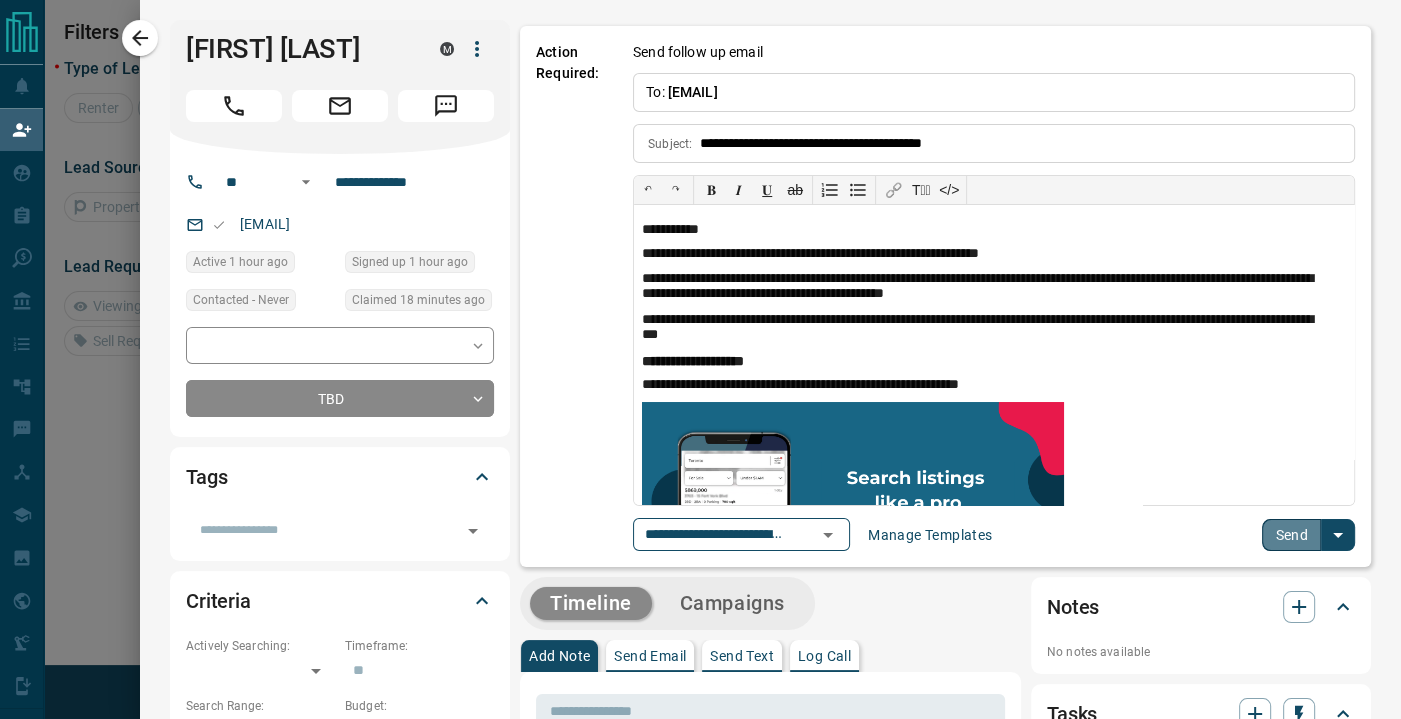 click on "Send" at bounding box center (1291, 535) 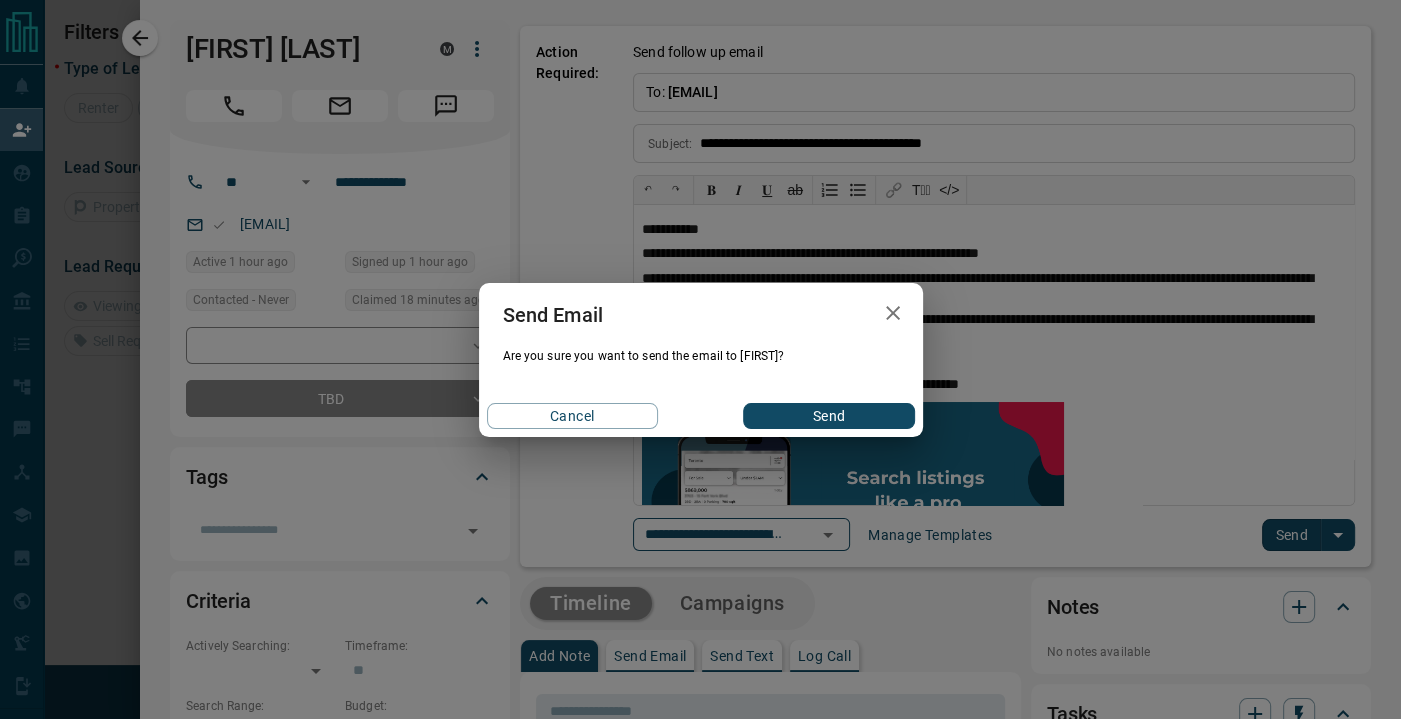 click on "Cancel Send" at bounding box center [701, 416] 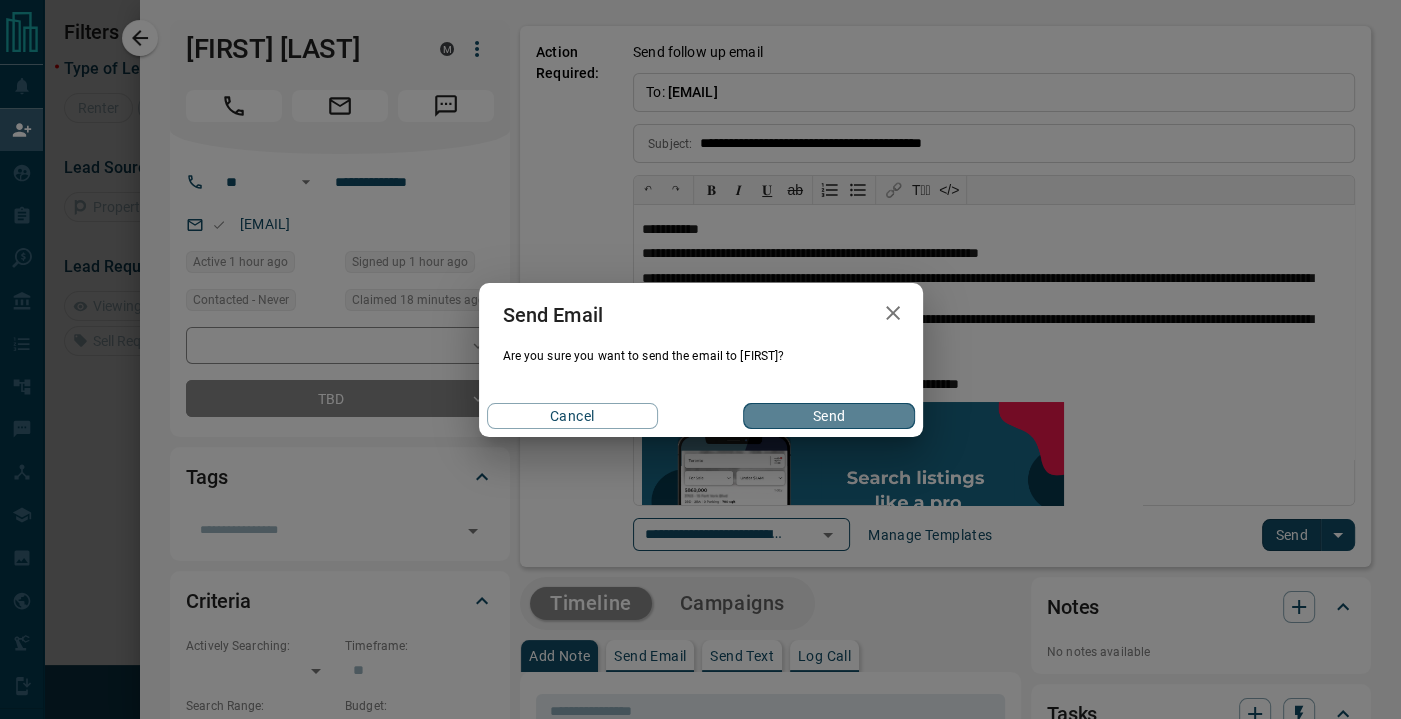 click on "Send" at bounding box center [828, 416] 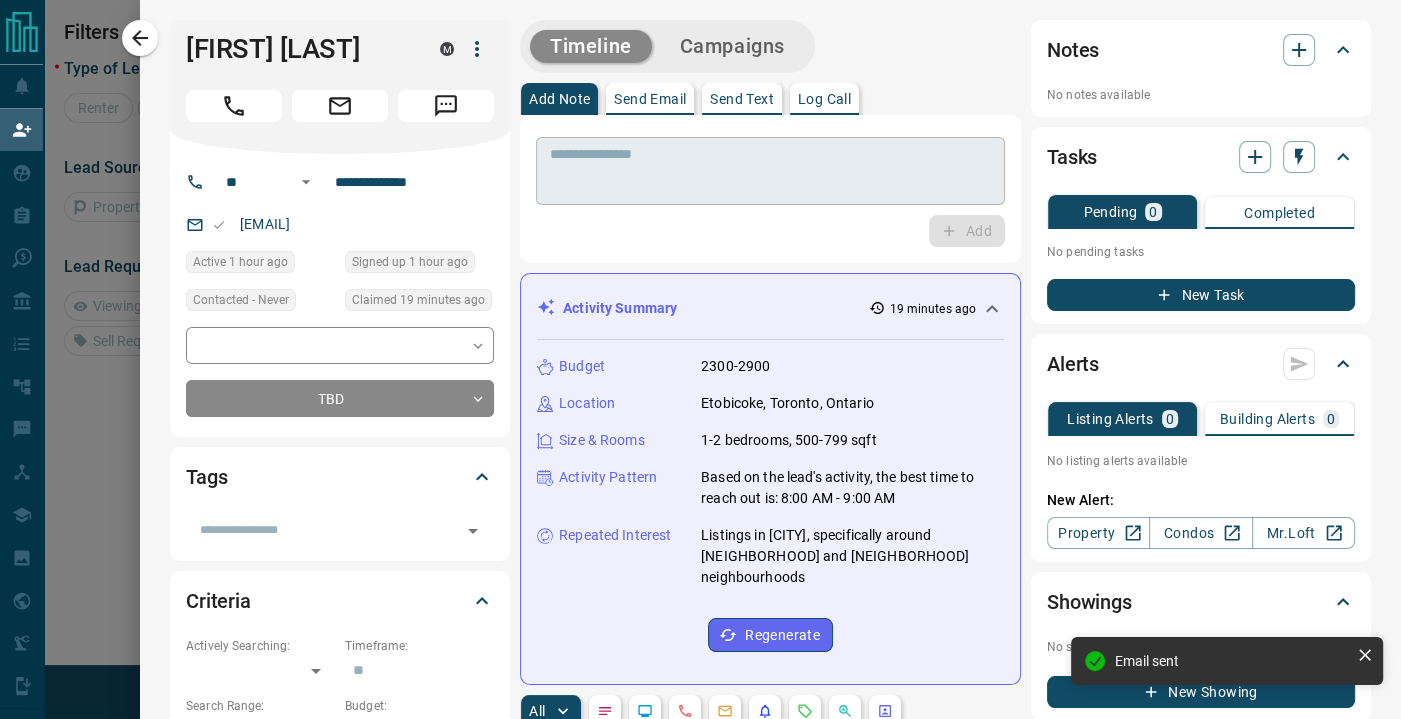 click at bounding box center (770, 171) 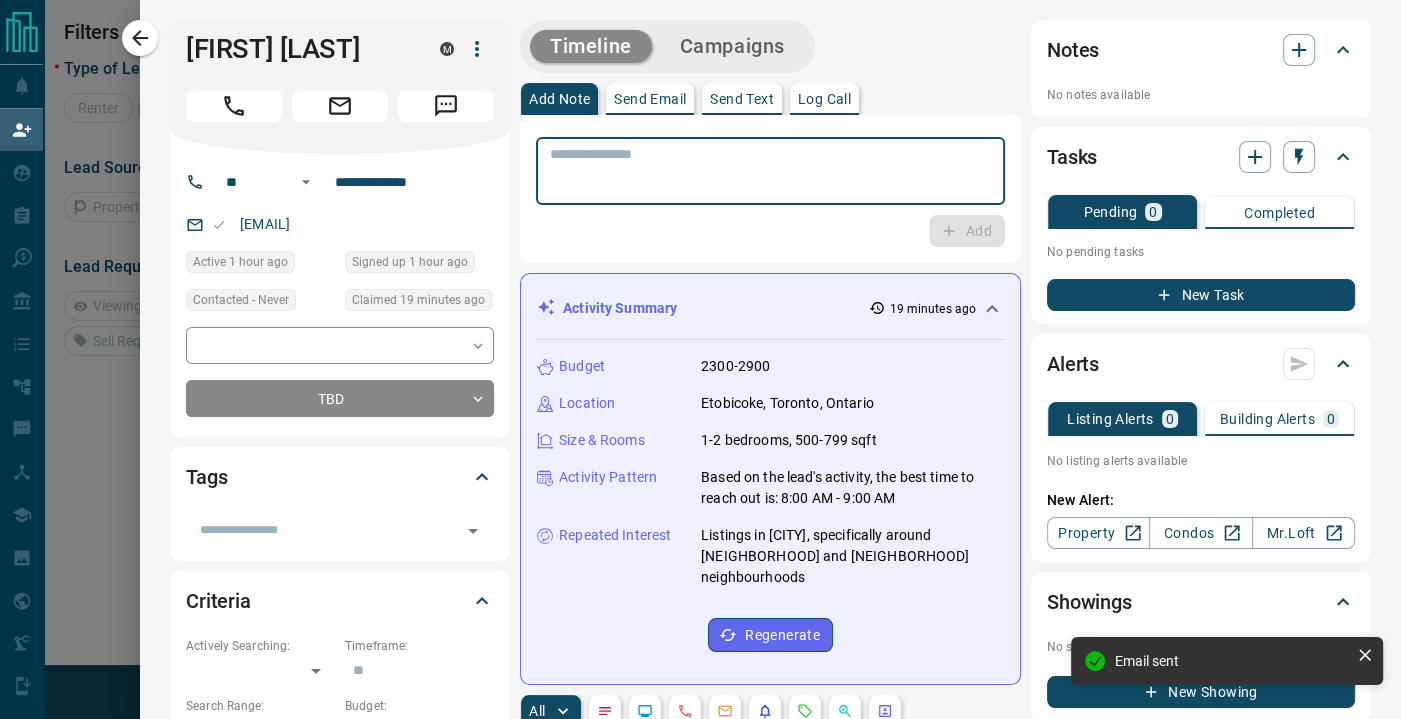 paste on "**********" 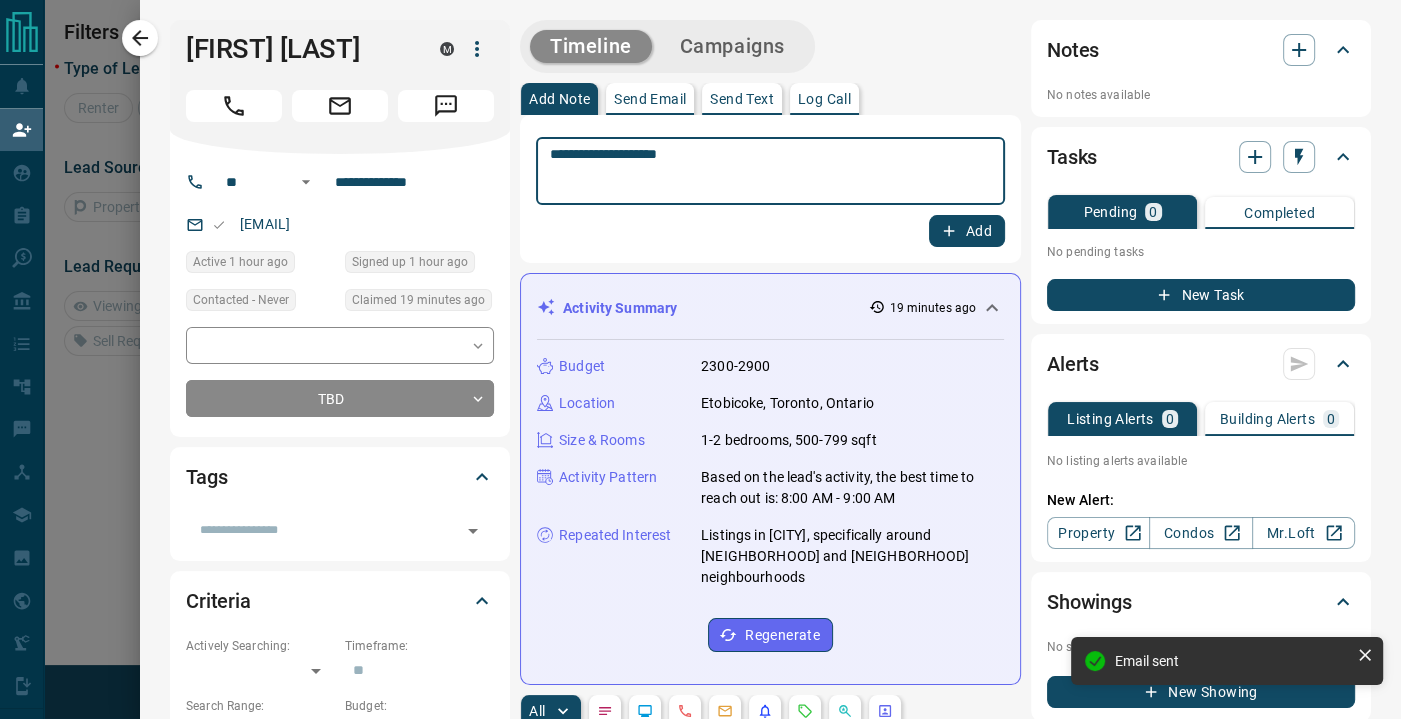 type on "**********" 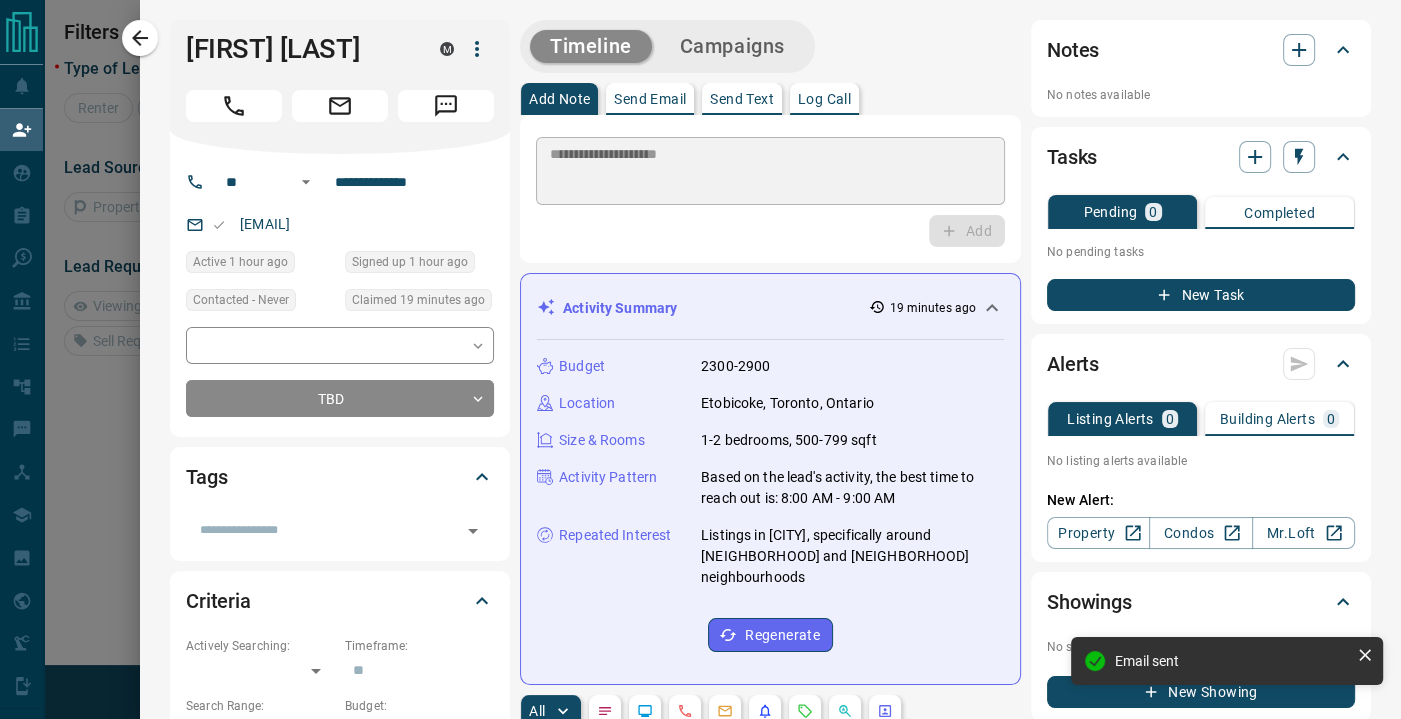 type 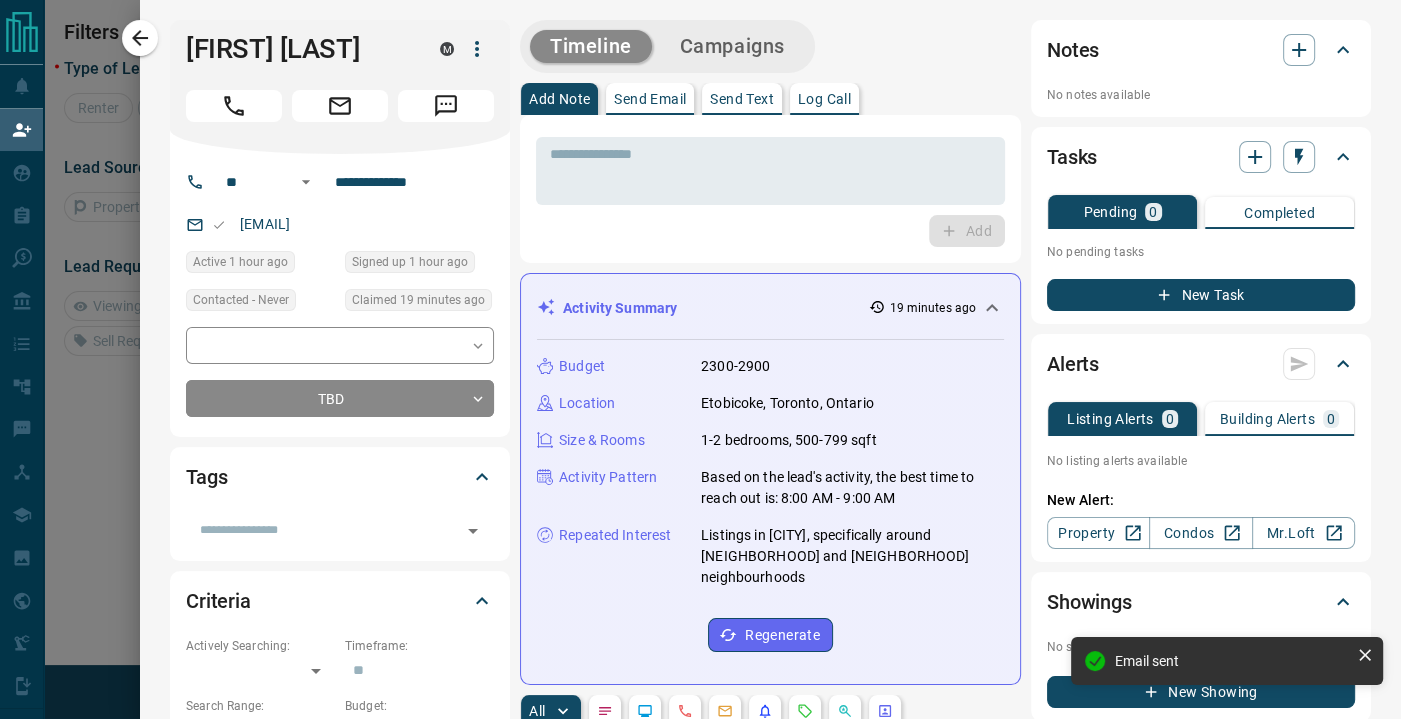 click on "Timeline Campaigns" at bounding box center [770, 46] 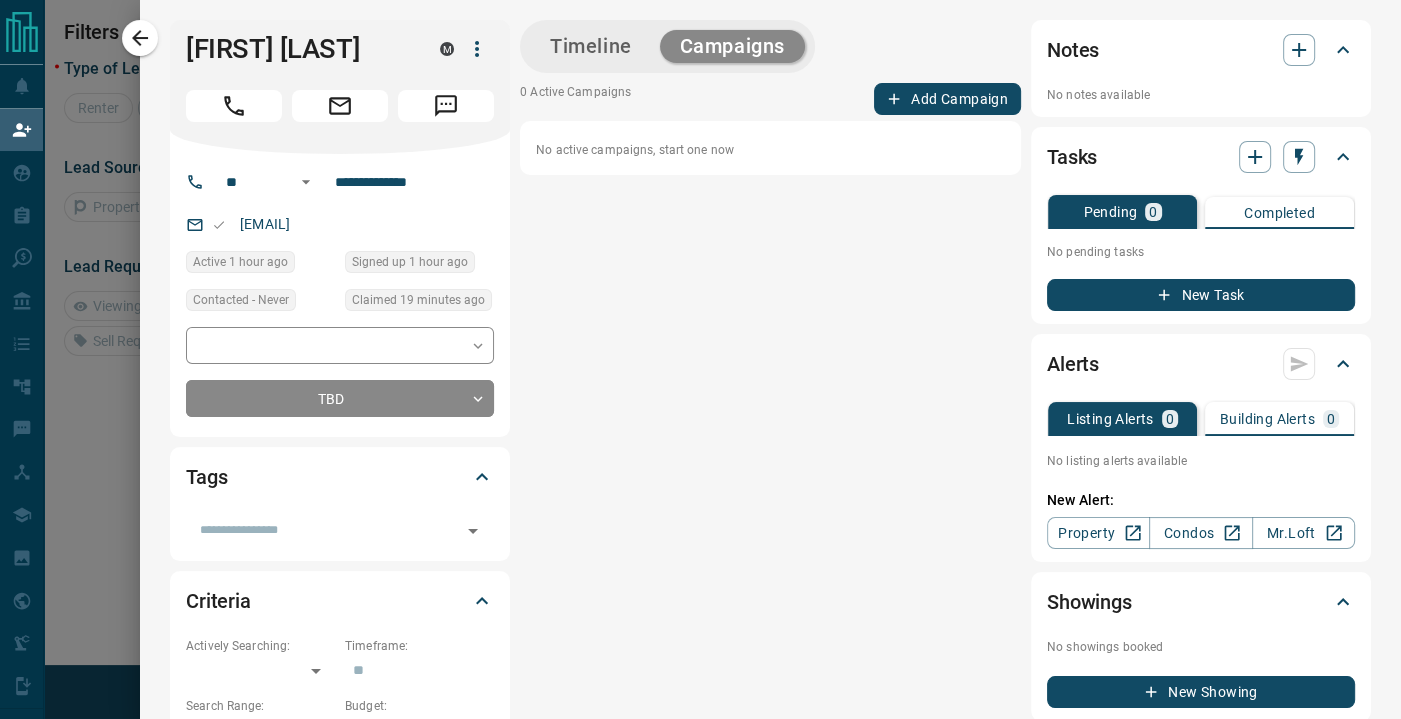 click on "Add Campaign" at bounding box center (947, 99) 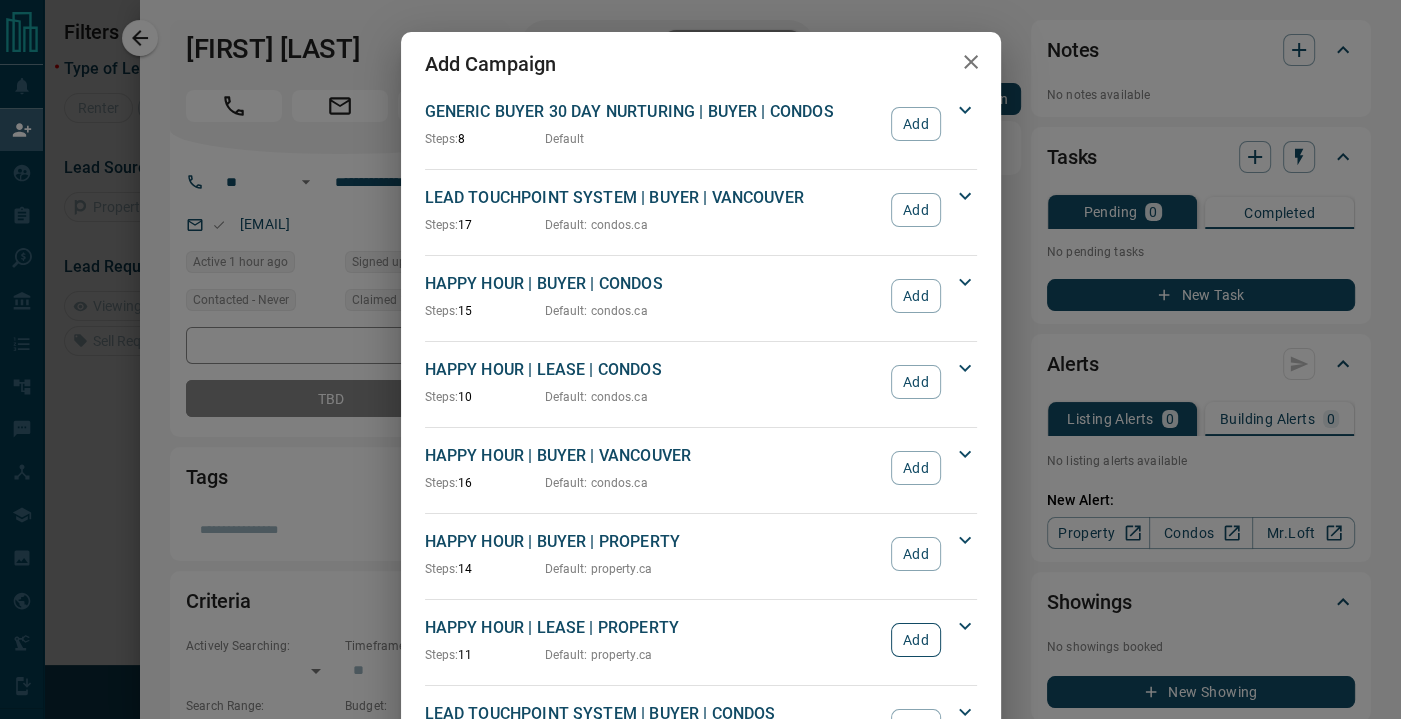 scroll, scrollTop: 166, scrollLeft: 0, axis: vertical 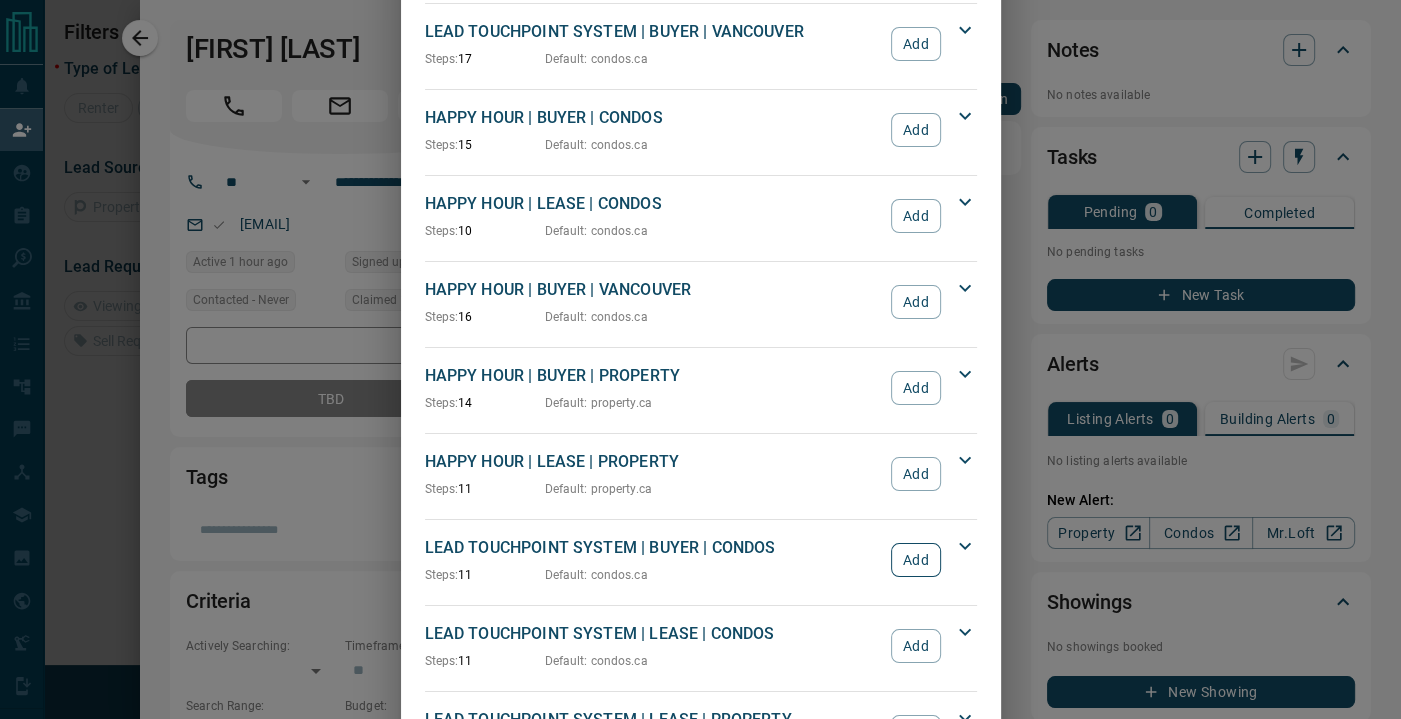 click on "Add" at bounding box center [915, 560] 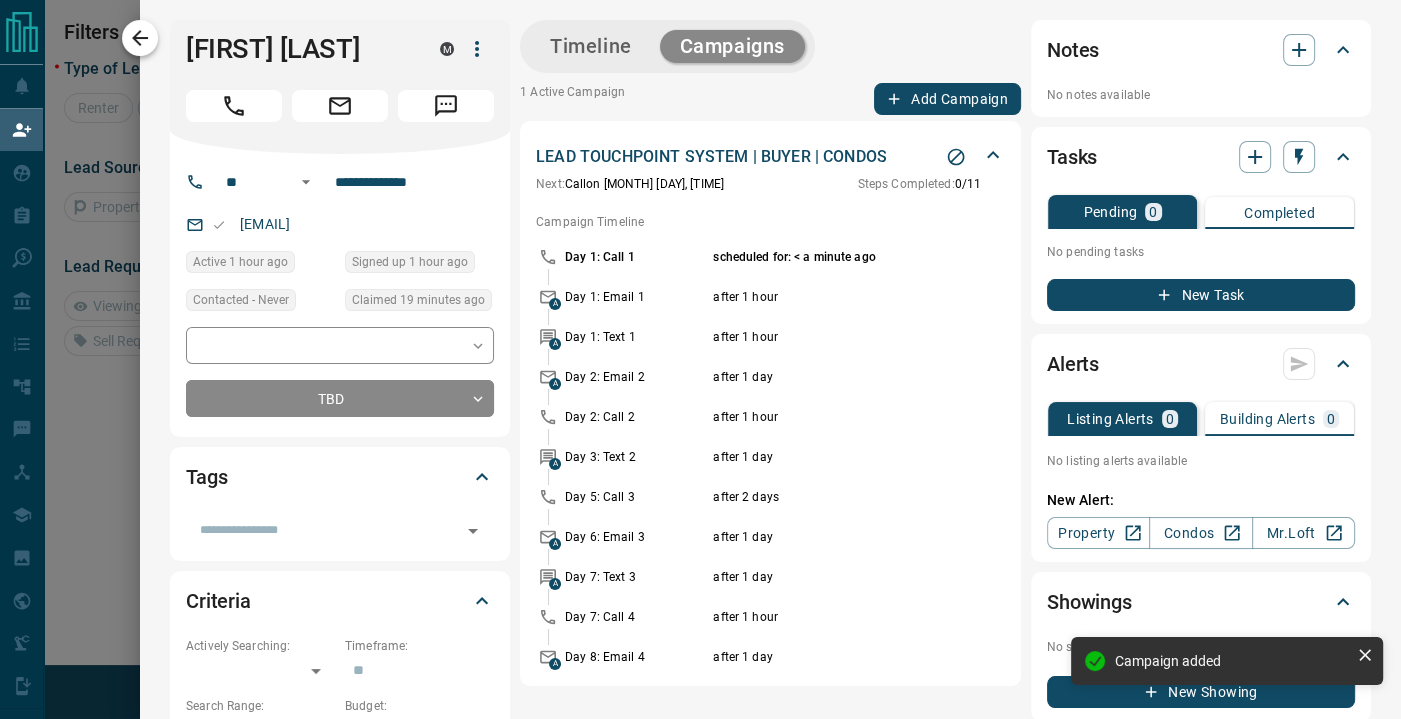 click at bounding box center [140, 38] 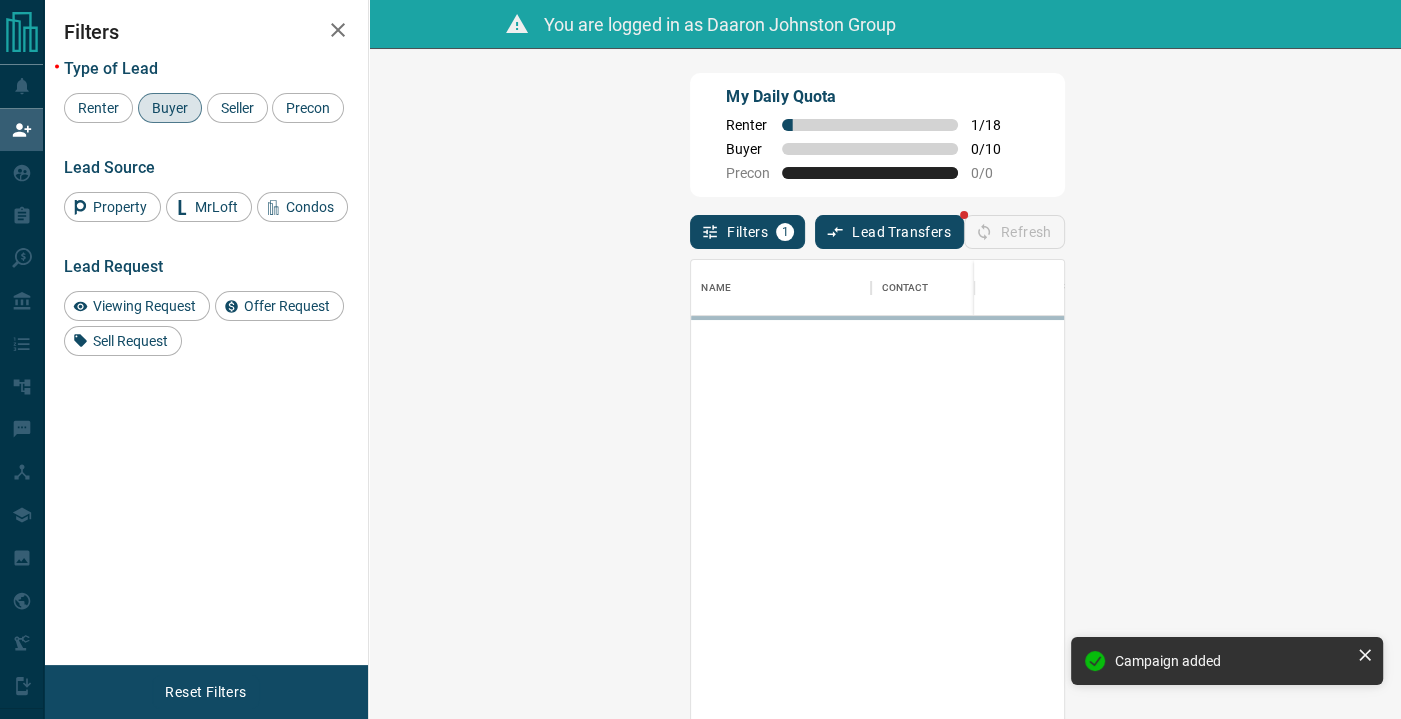 scroll, scrollTop: 16, scrollLeft: 15, axis: both 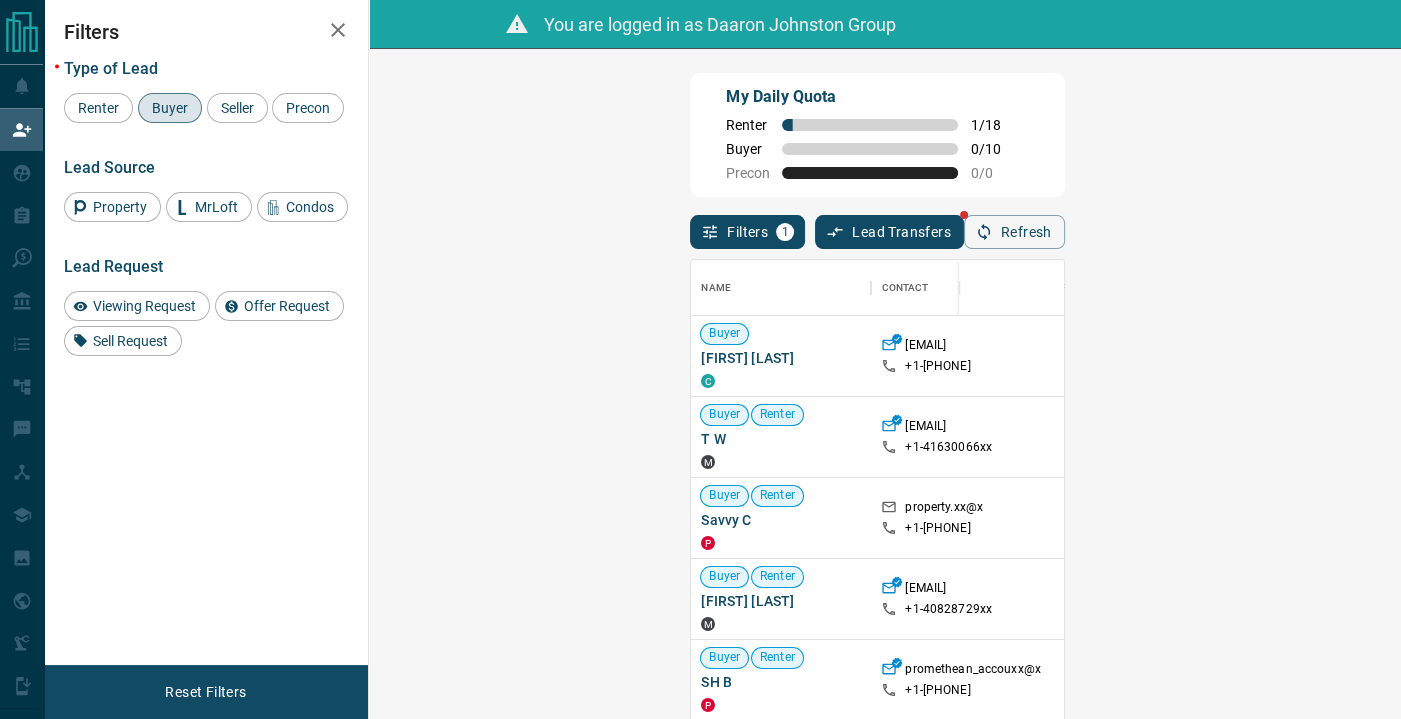 click on "Claim" at bounding box center (1635, 356) 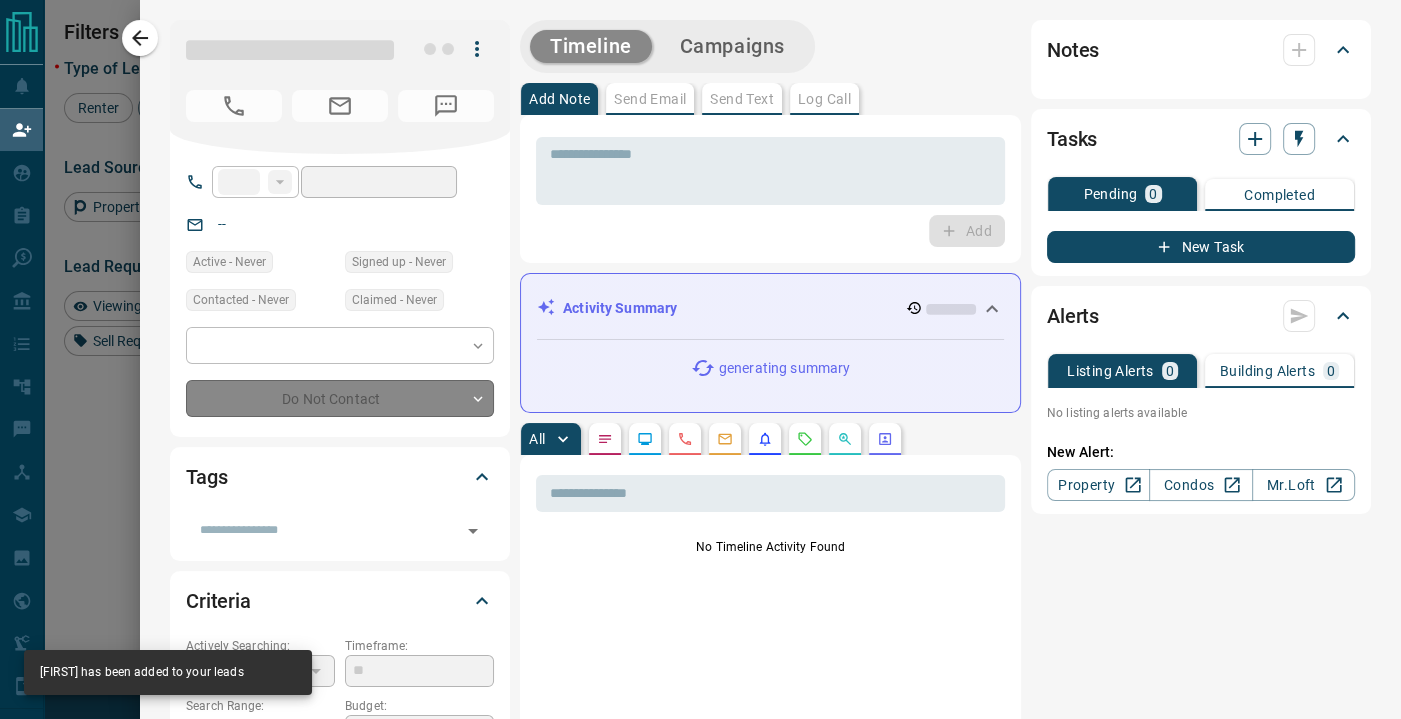 type on "**" 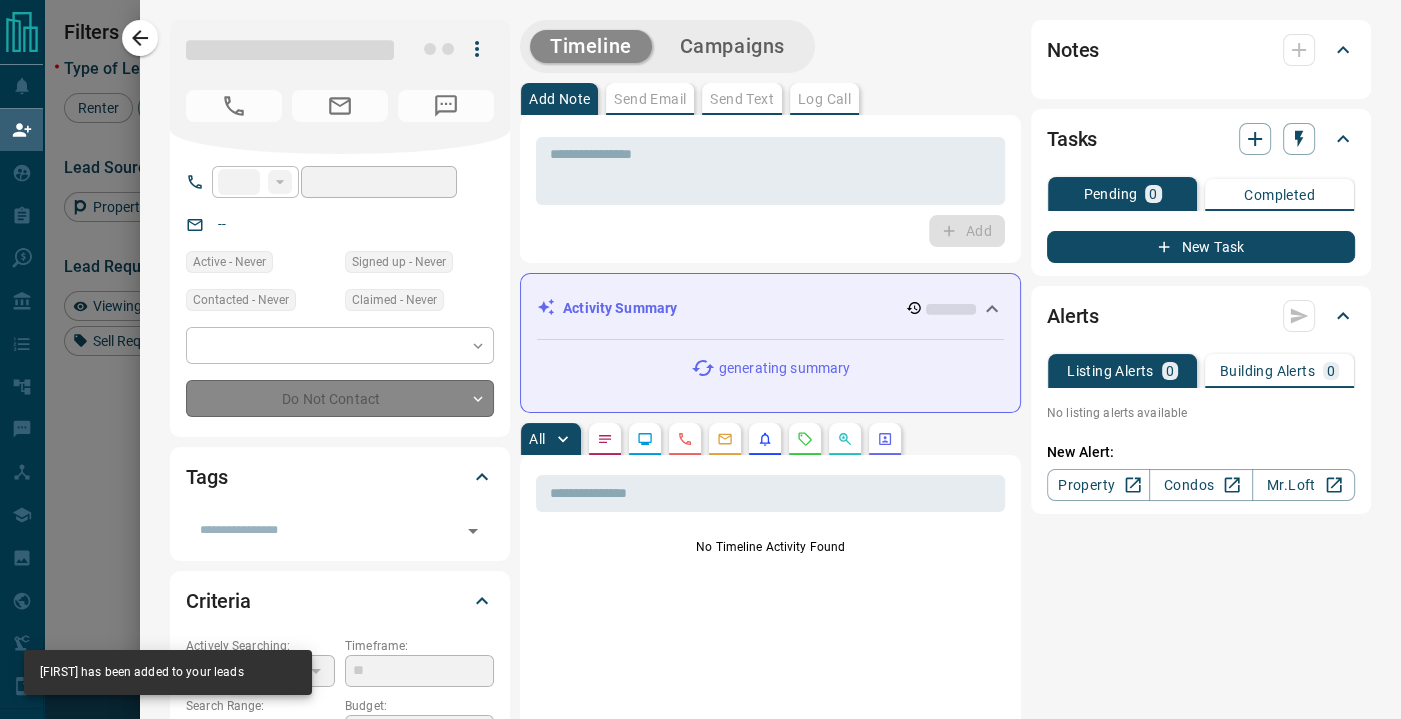 type on "**********" 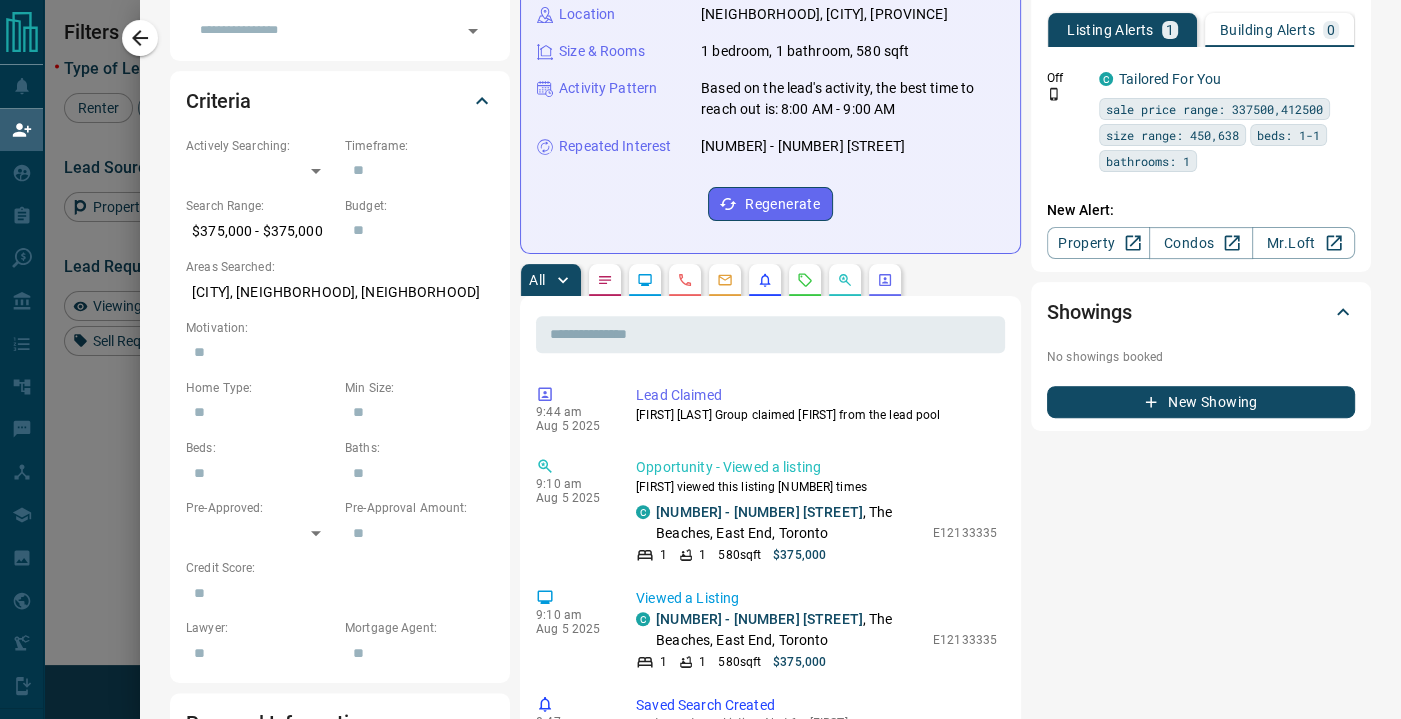 scroll, scrollTop: 0, scrollLeft: 0, axis: both 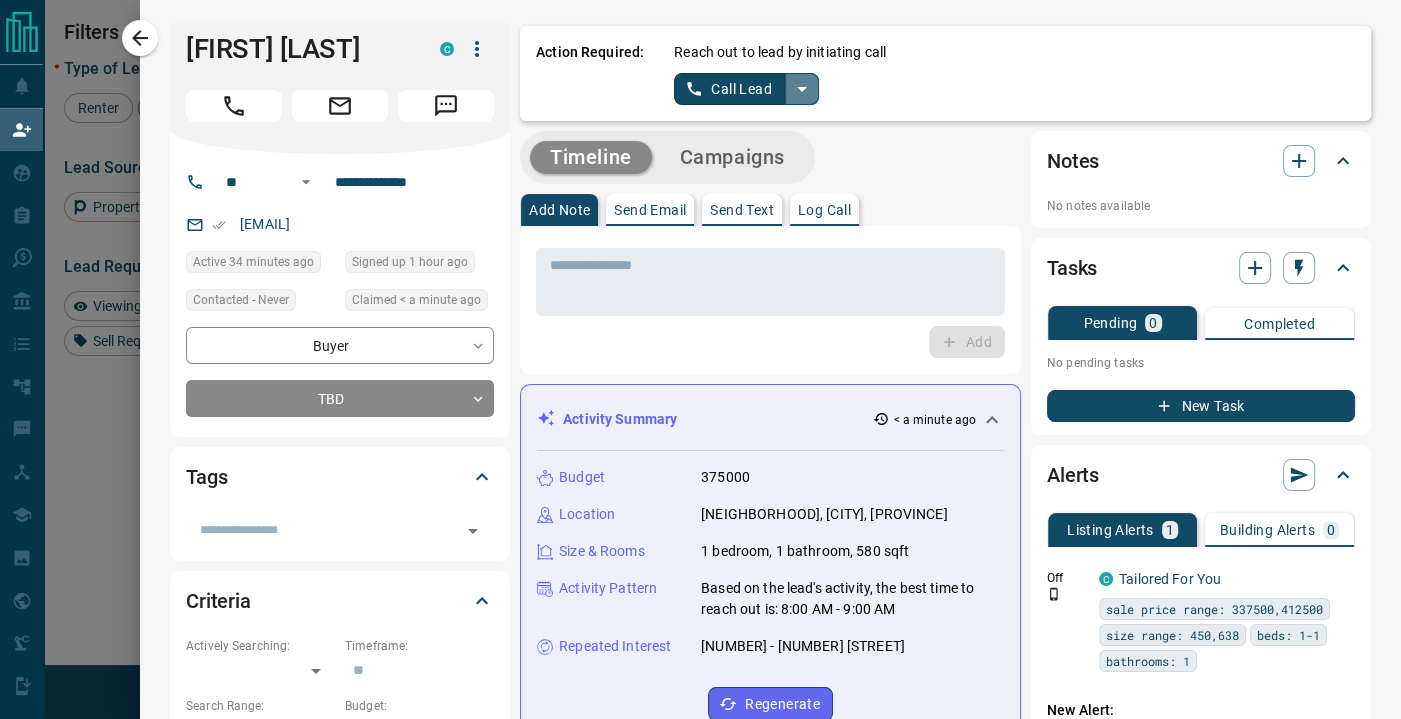 click 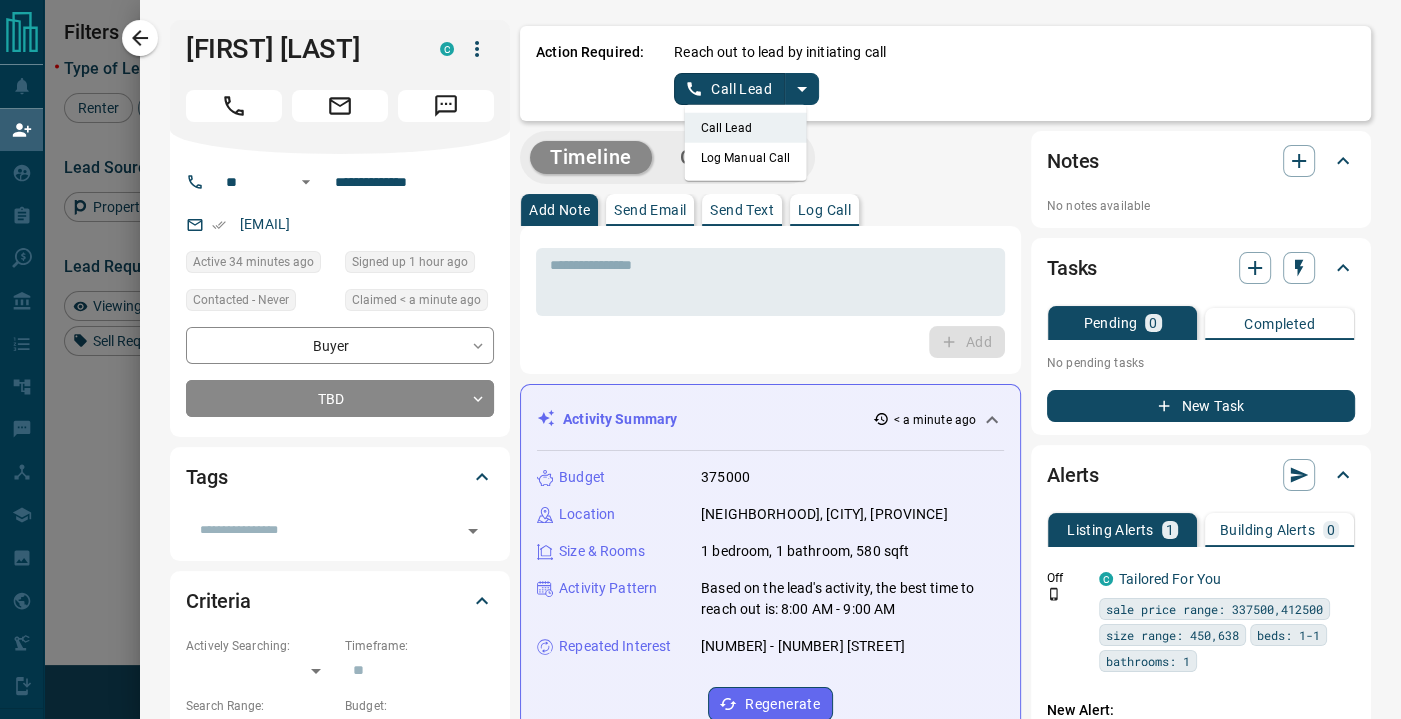 click on "Log Manual Call" at bounding box center [746, 158] 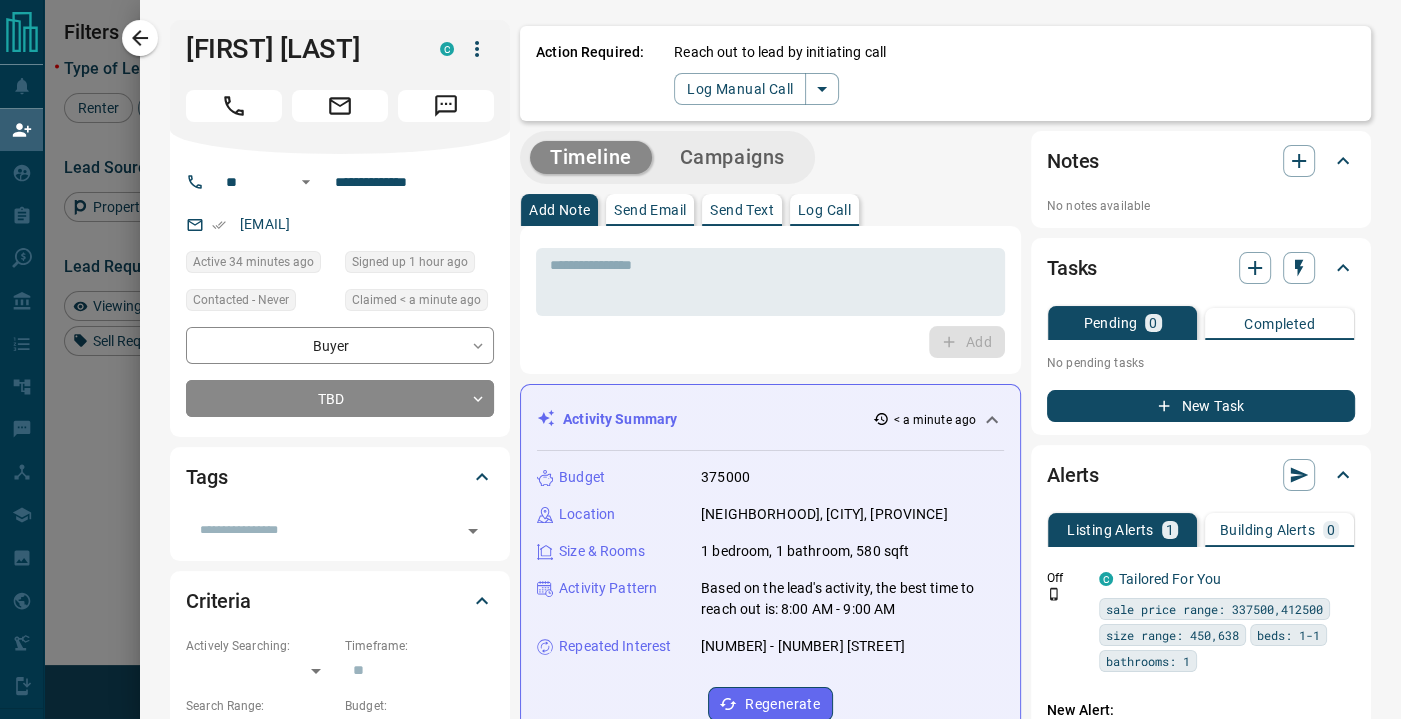 click on "Log Manual Call" at bounding box center [740, 89] 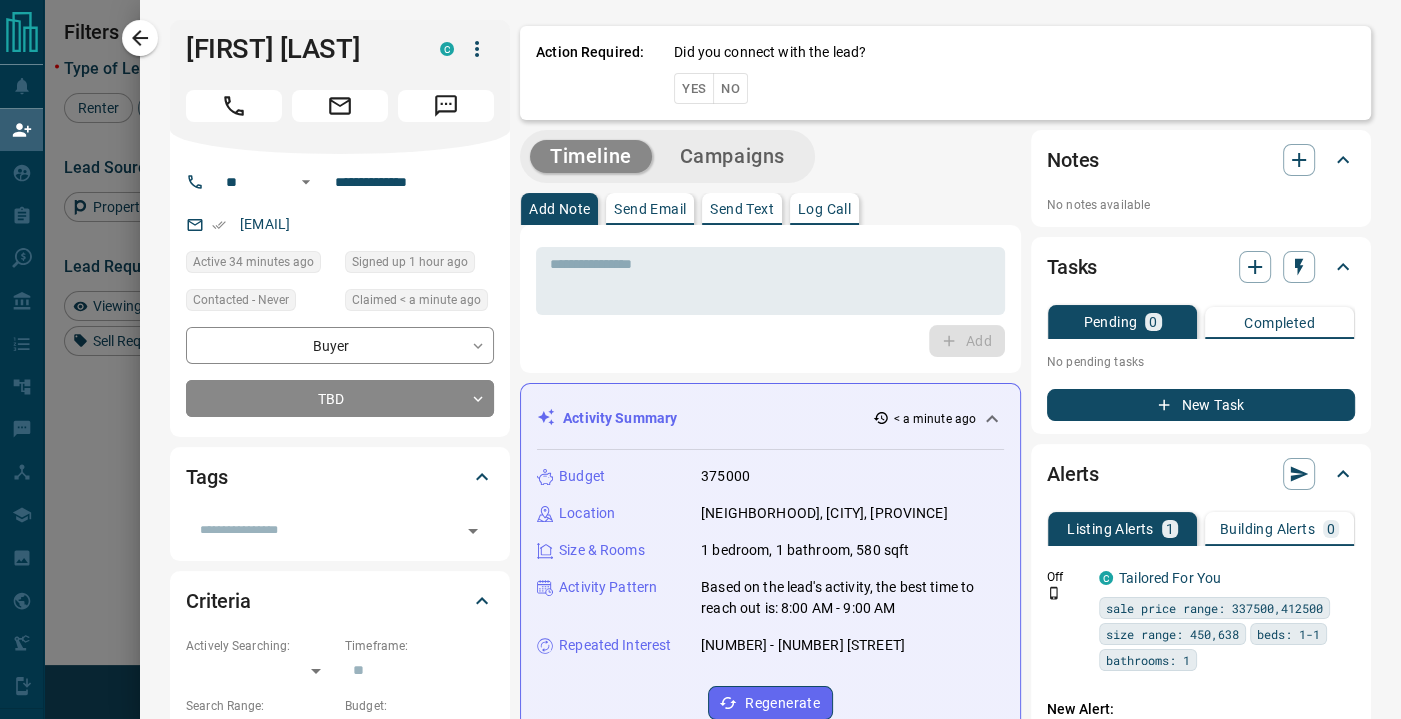 click on "Yes" at bounding box center (694, 88) 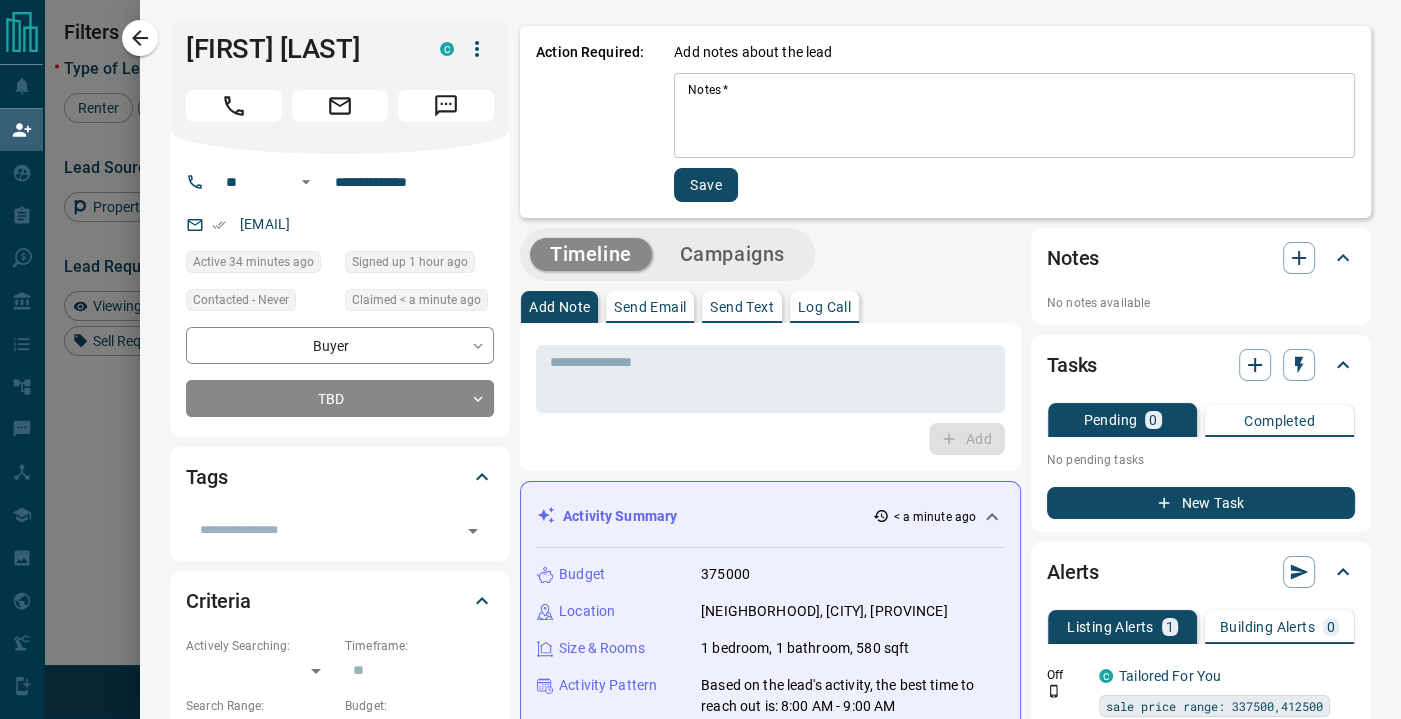 click on "Notes   *" at bounding box center [1014, 116] 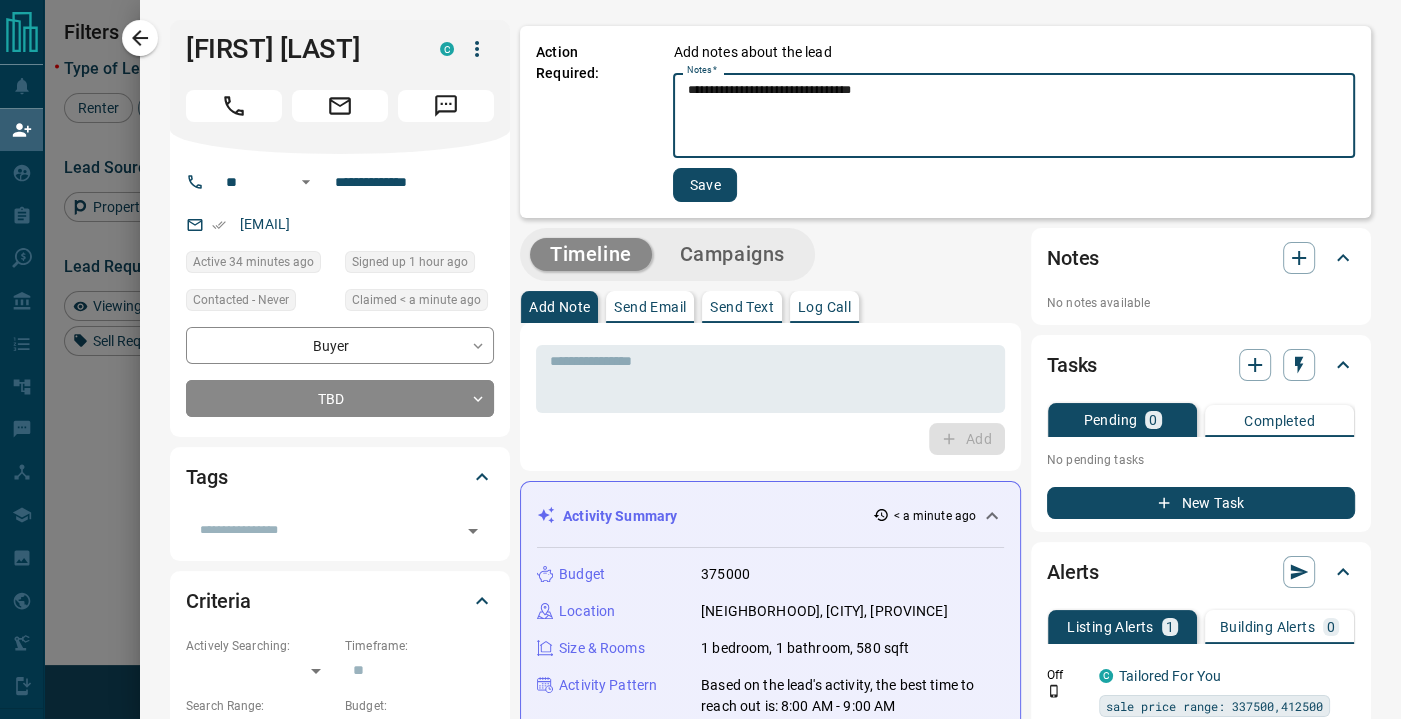 type on "**********" 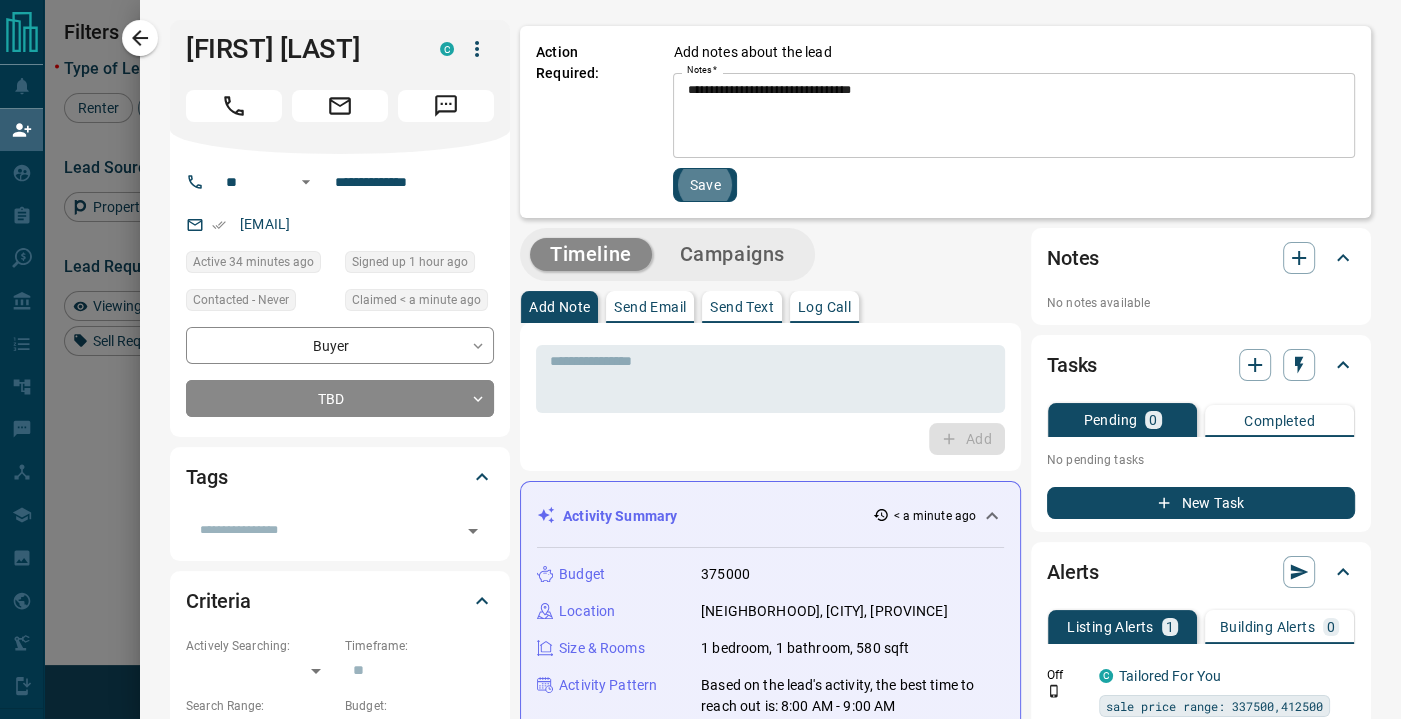 type 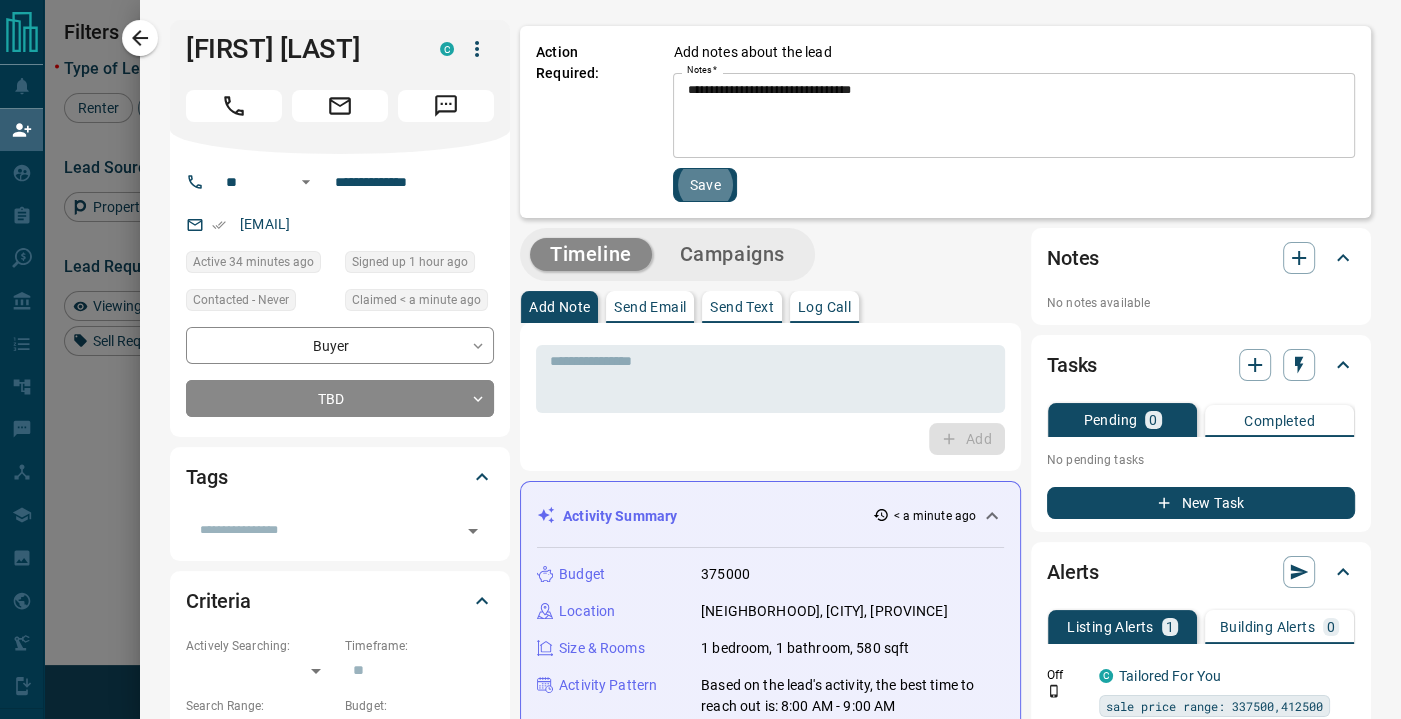 click on "Save" at bounding box center [705, 185] 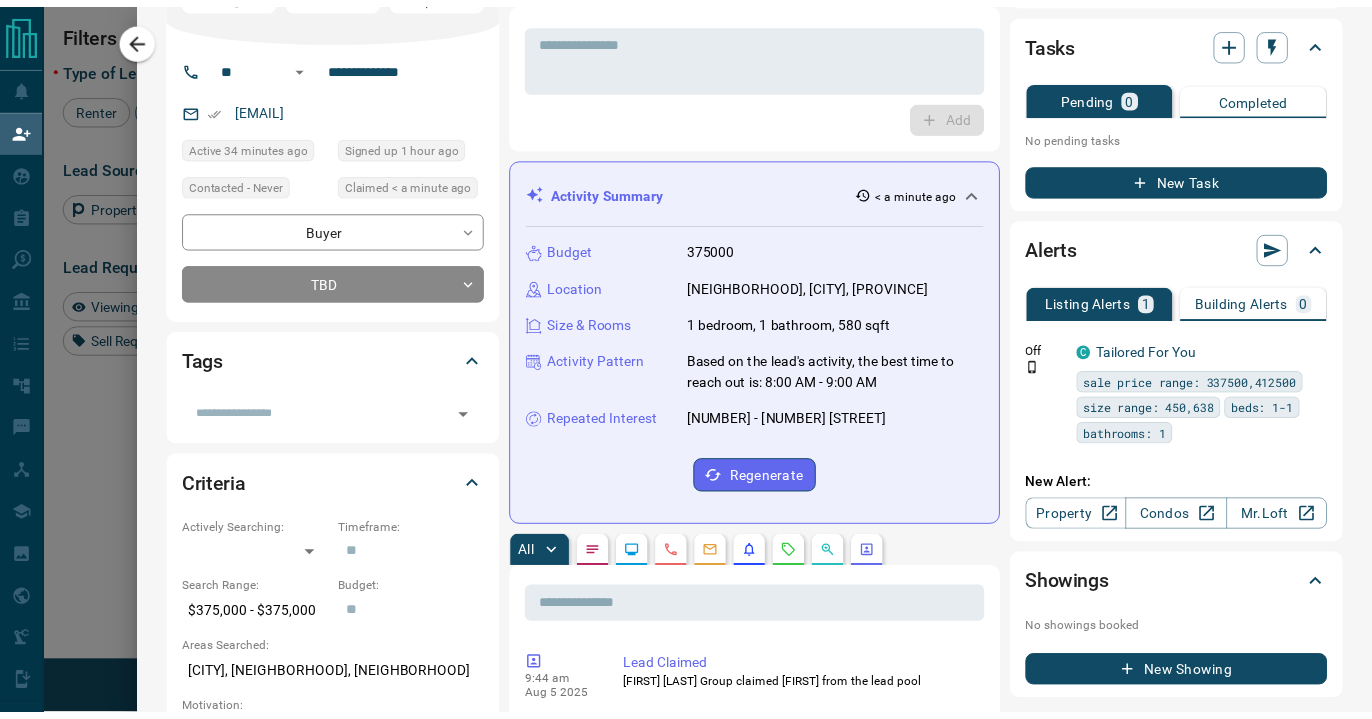 scroll, scrollTop: 0, scrollLeft: 0, axis: both 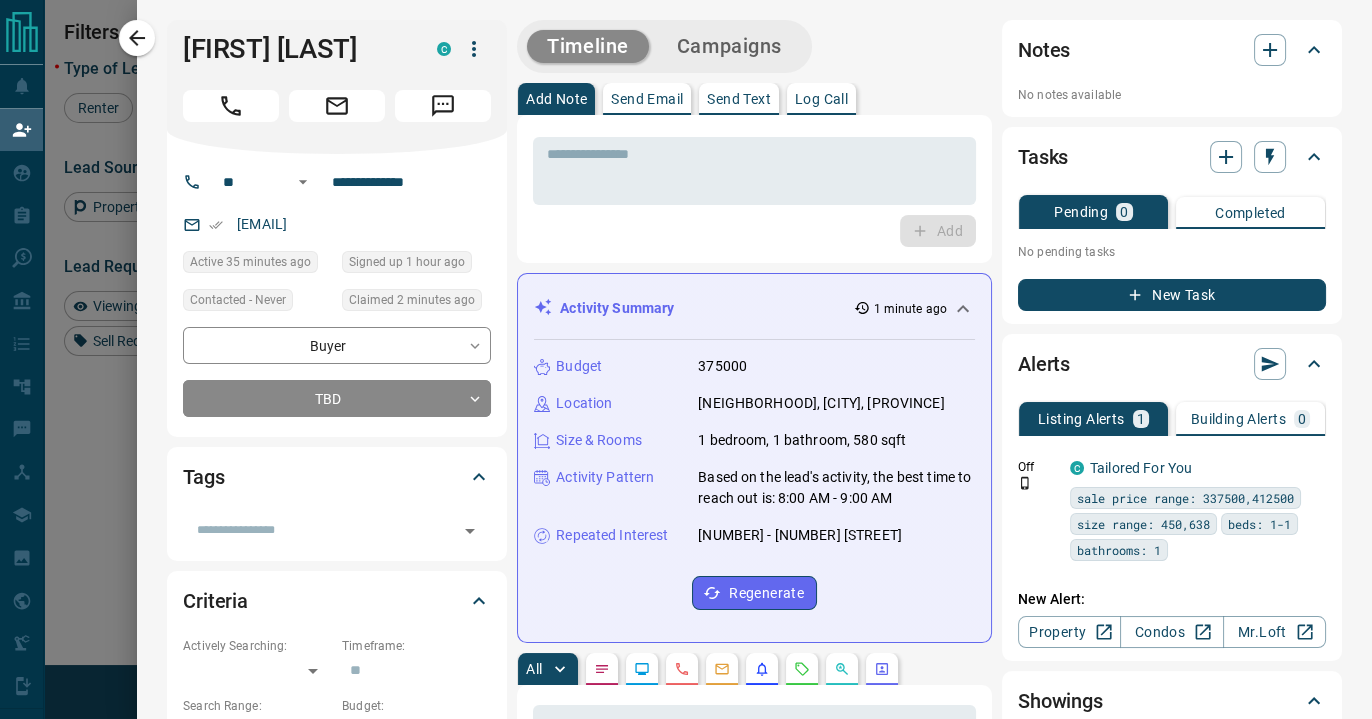 click on "**********" at bounding box center (754, 1014) 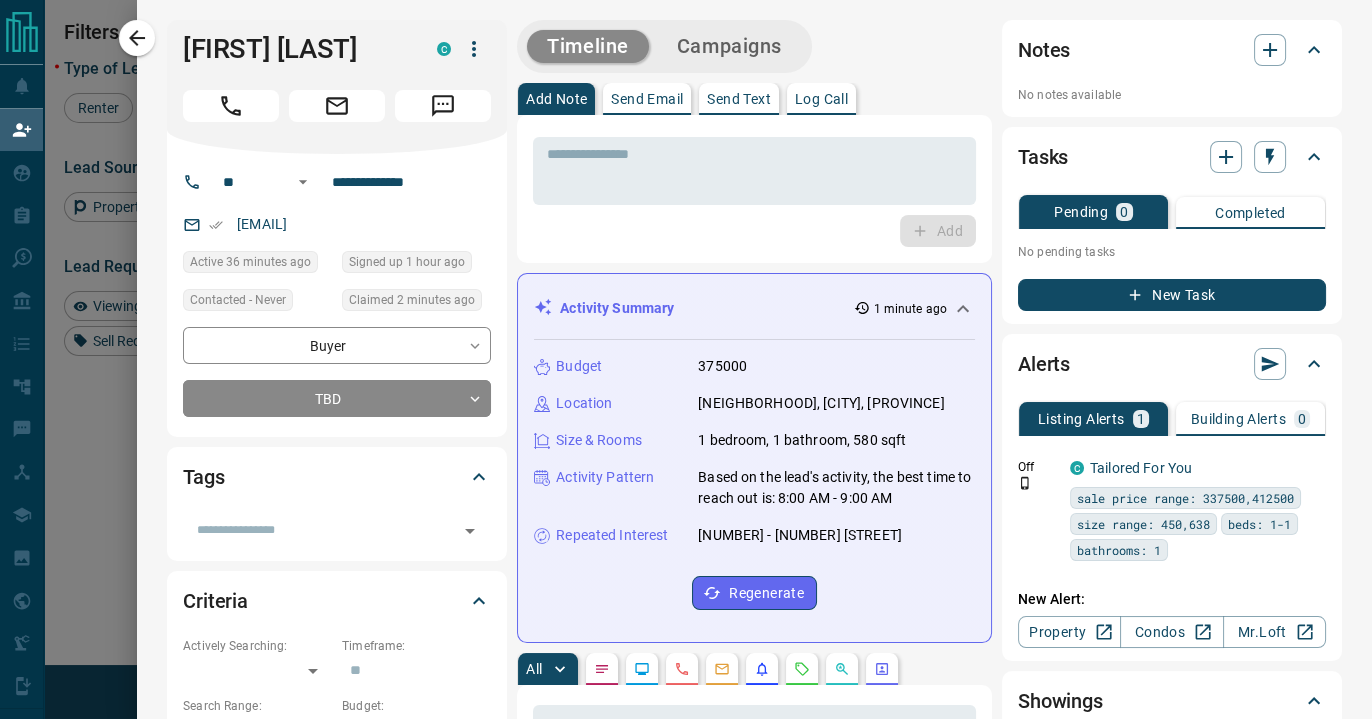 scroll, scrollTop: 16, scrollLeft: 15, axis: both 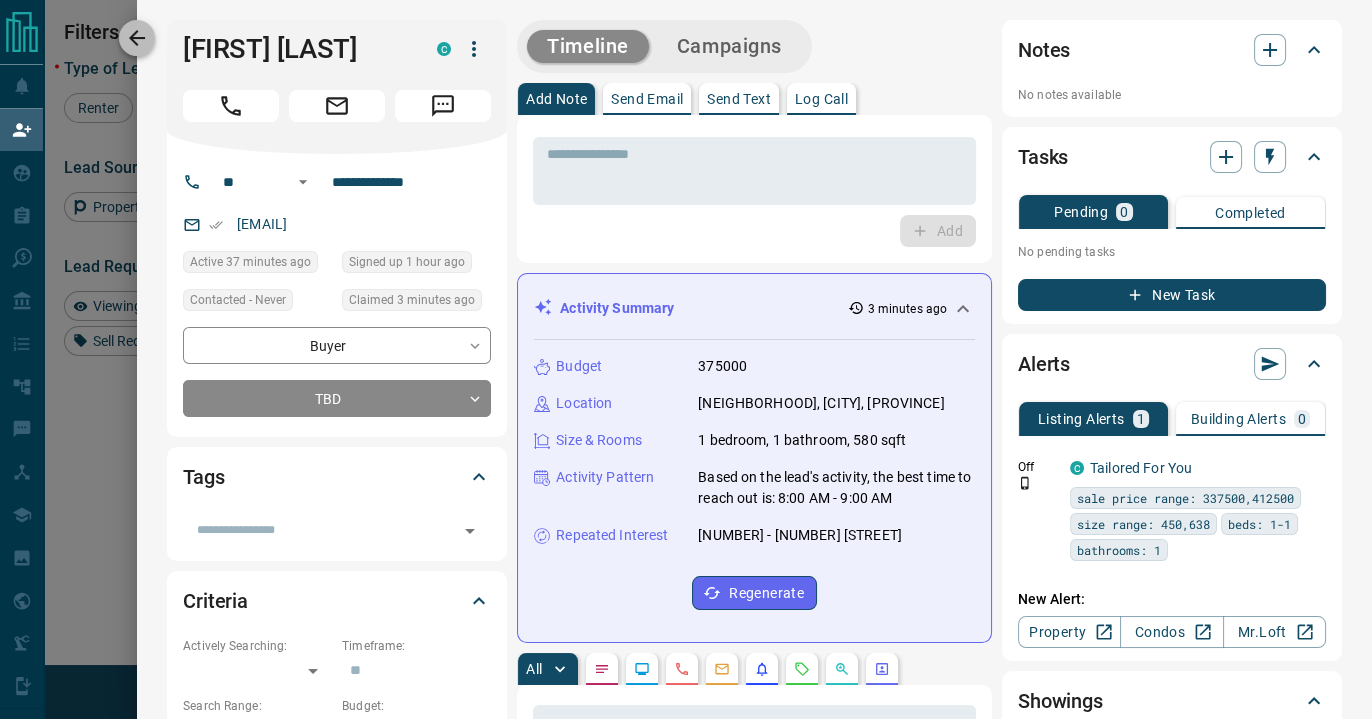 click 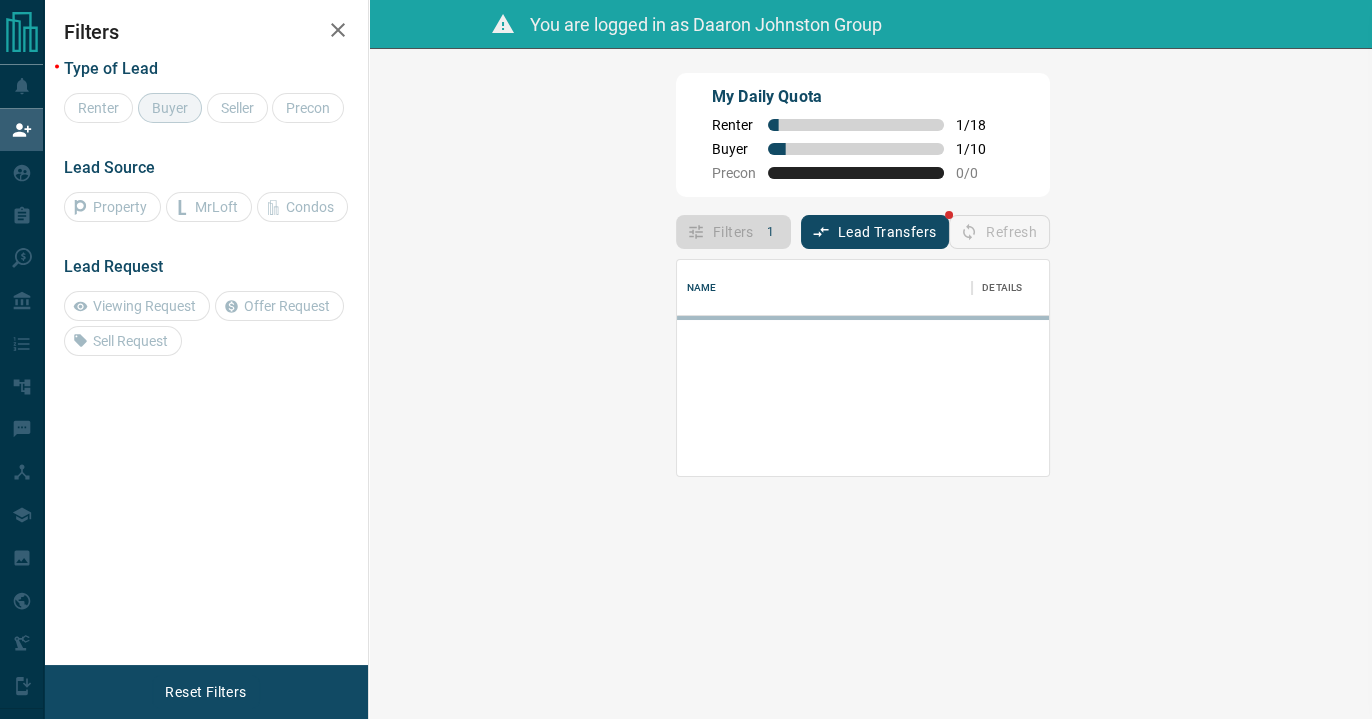 scroll, scrollTop: 16, scrollLeft: 15, axis: both 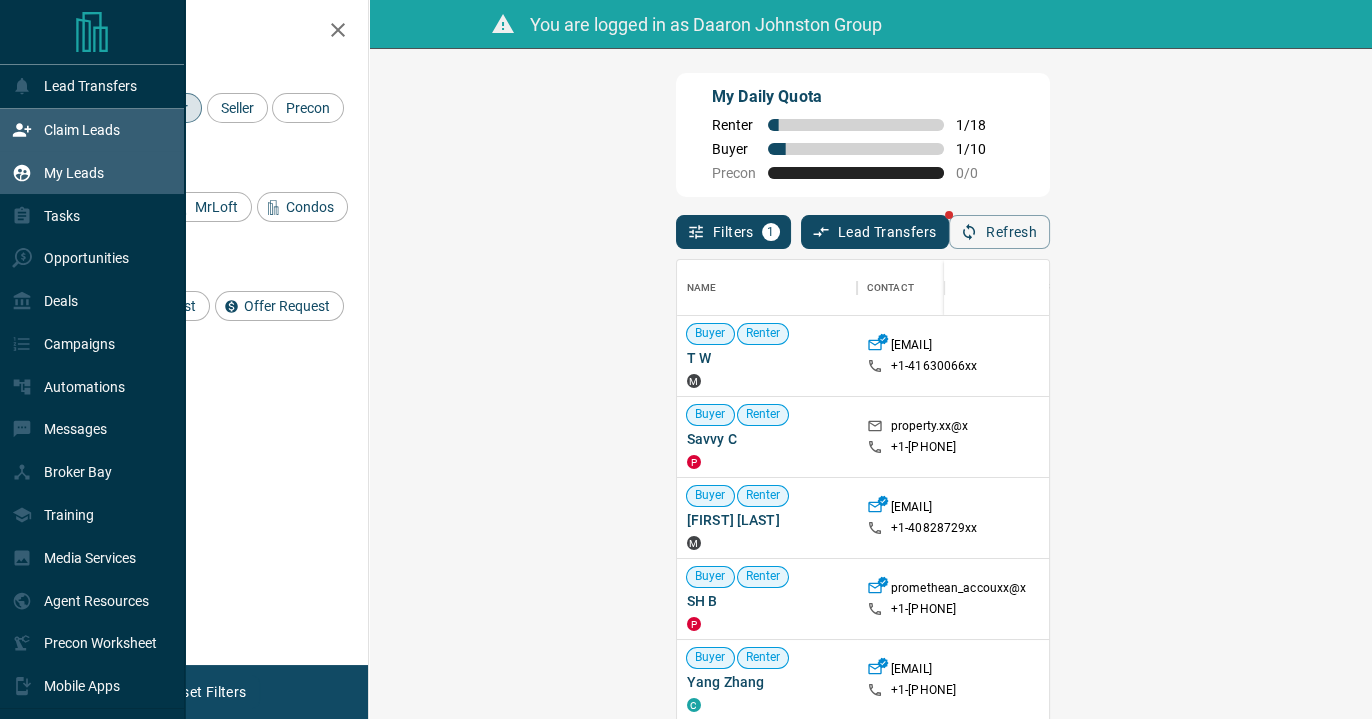 click on "My Leads" at bounding box center [58, 172] 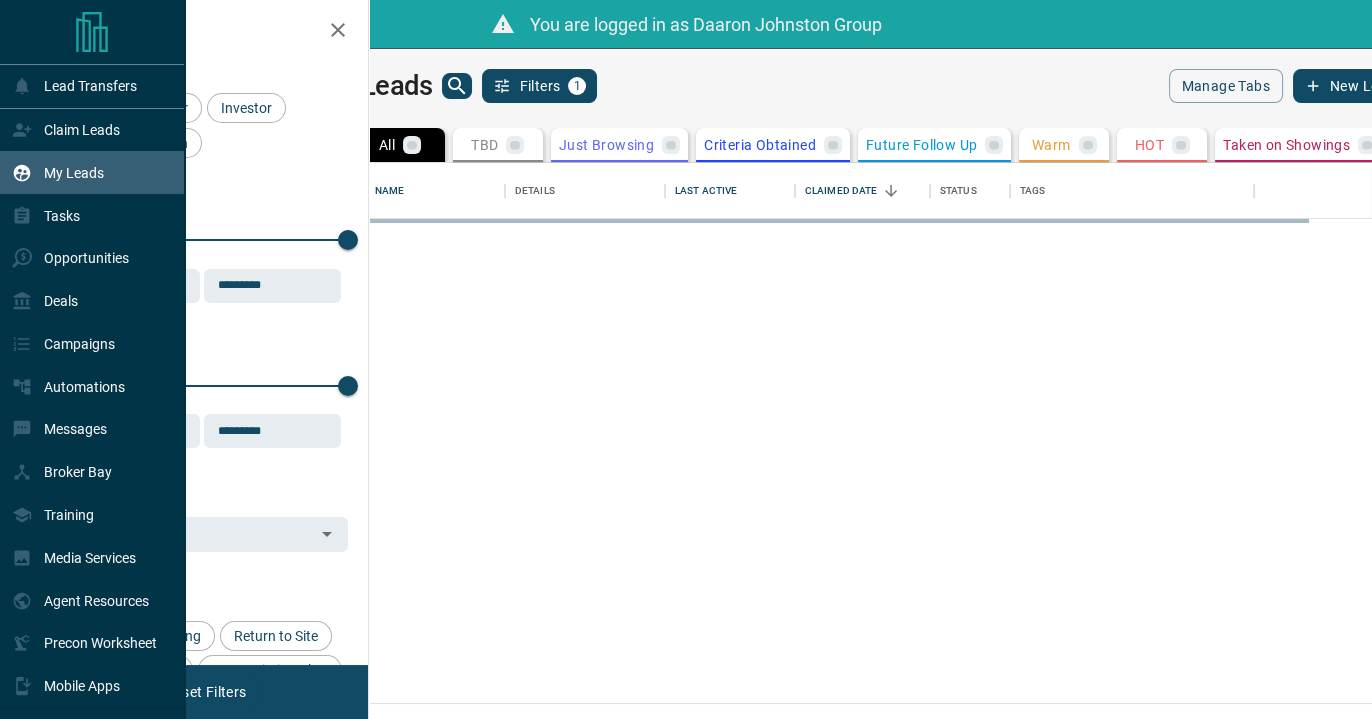 scroll, scrollTop: 15, scrollLeft: 15, axis: both 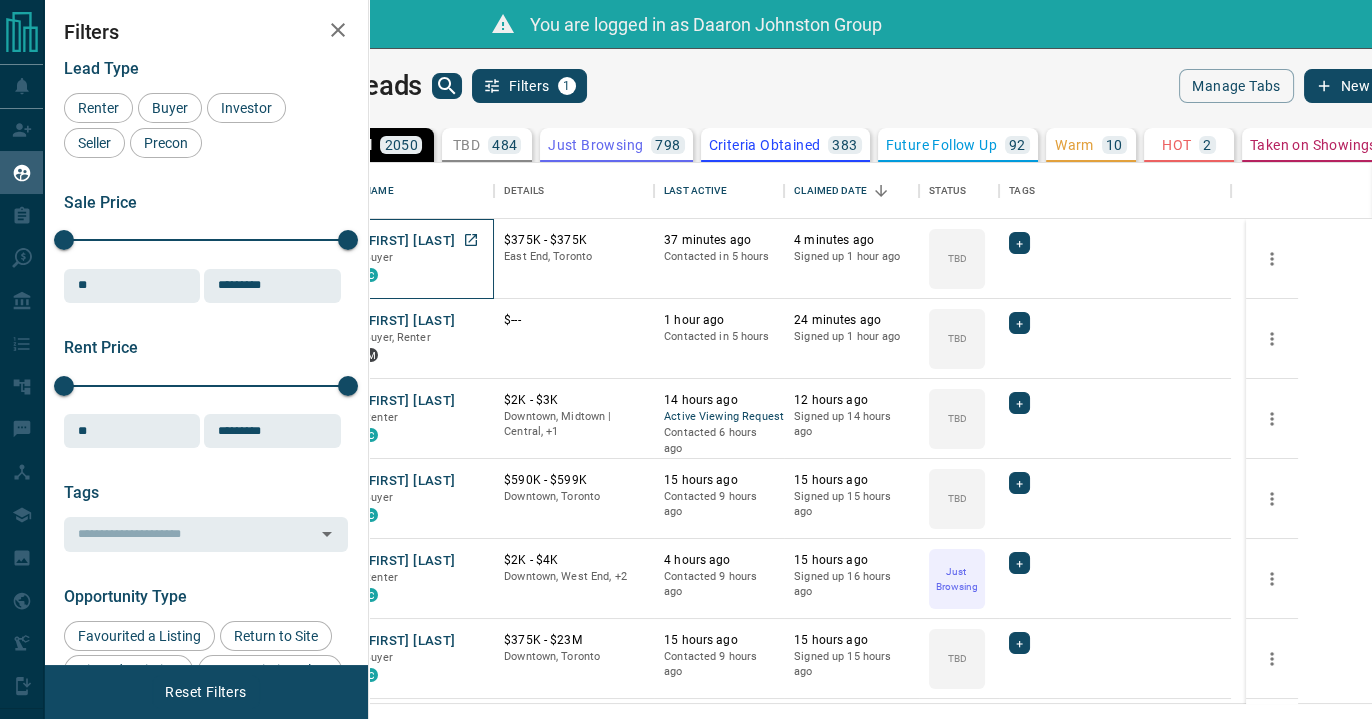 click on "Zac G Buyer C" at bounding box center (424, 259) 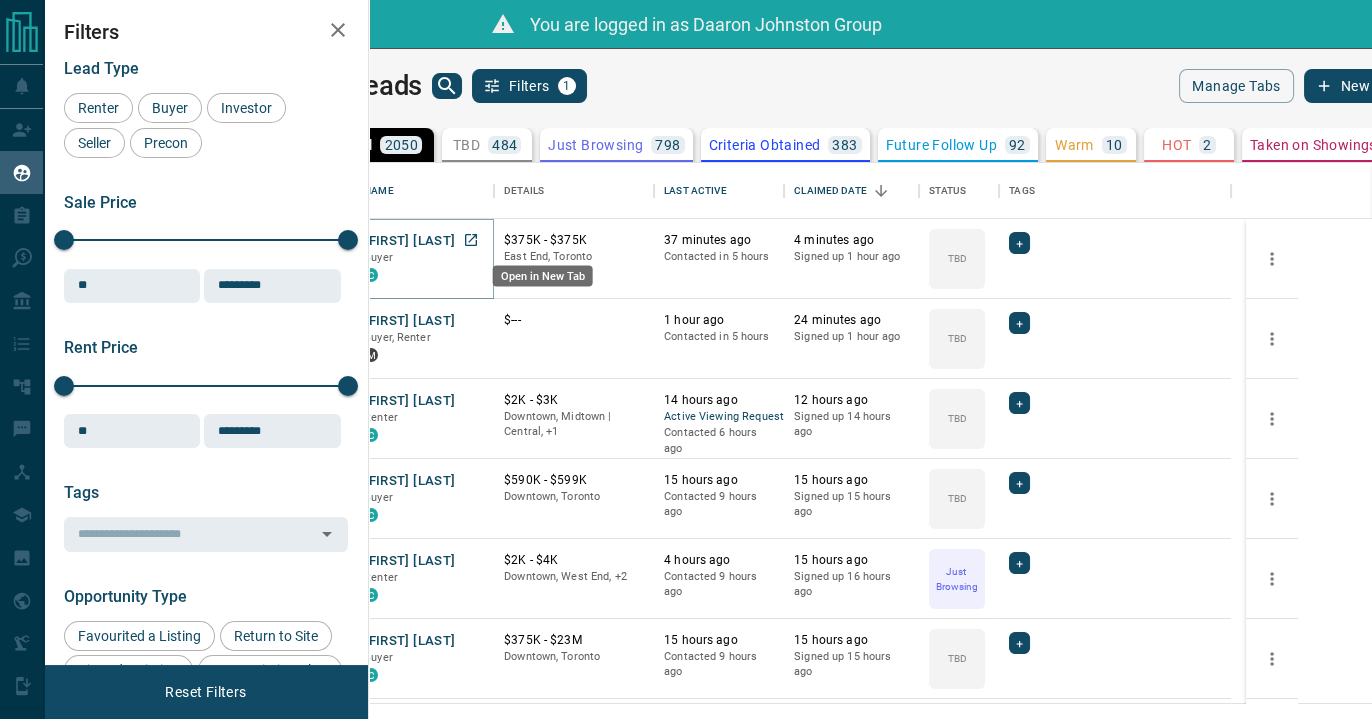 click 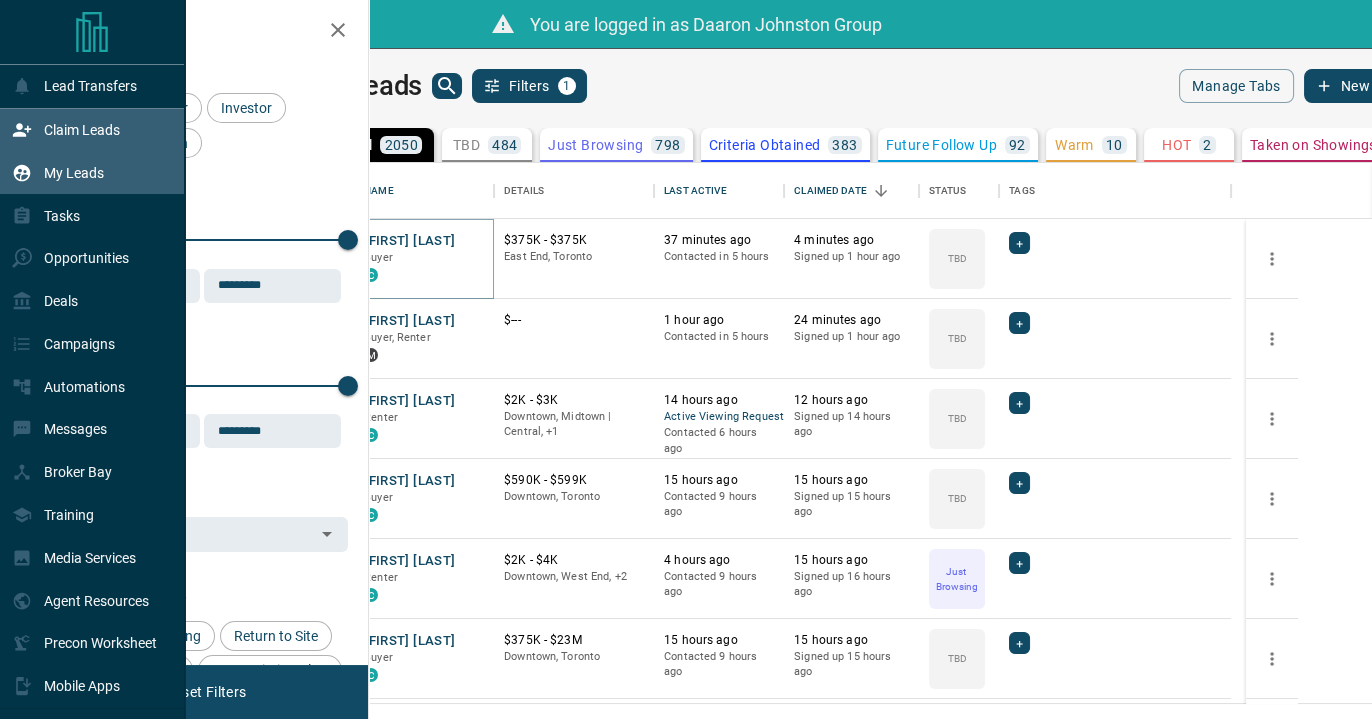 click on "Claim Leads" at bounding box center (66, 130) 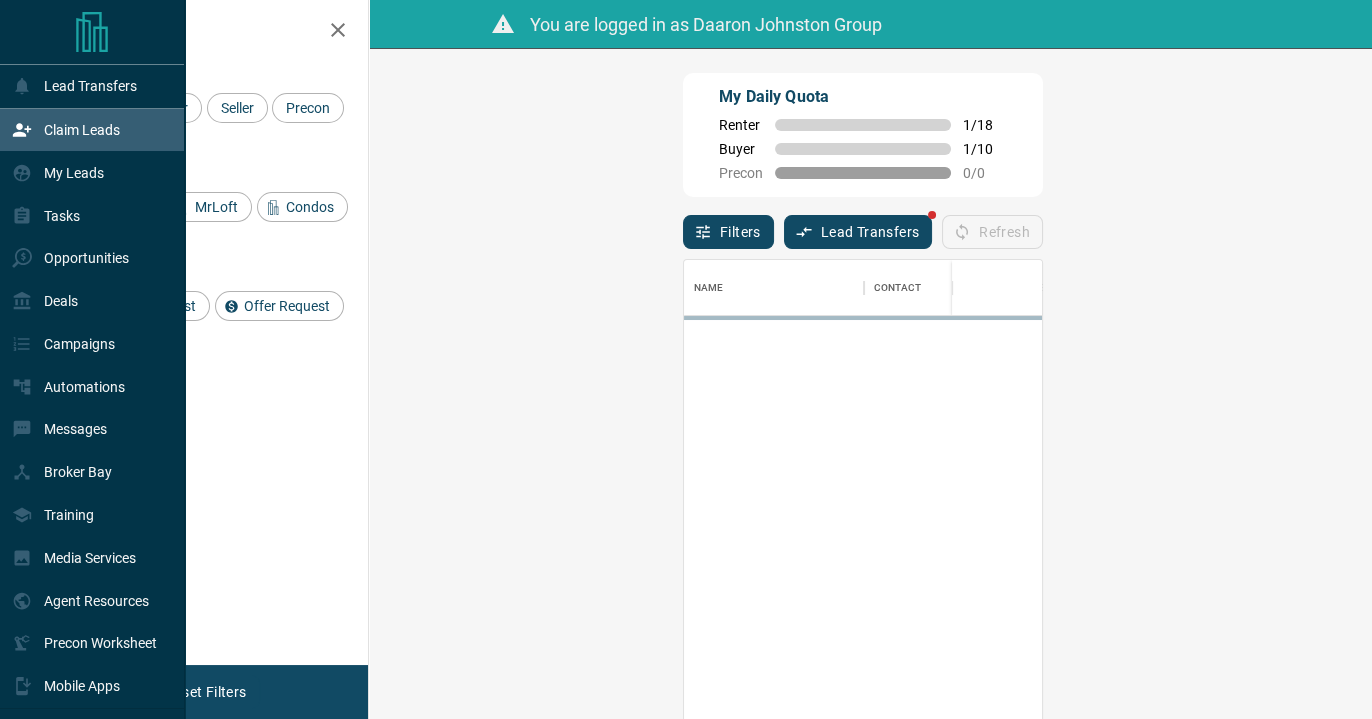 scroll, scrollTop: 16, scrollLeft: 15, axis: both 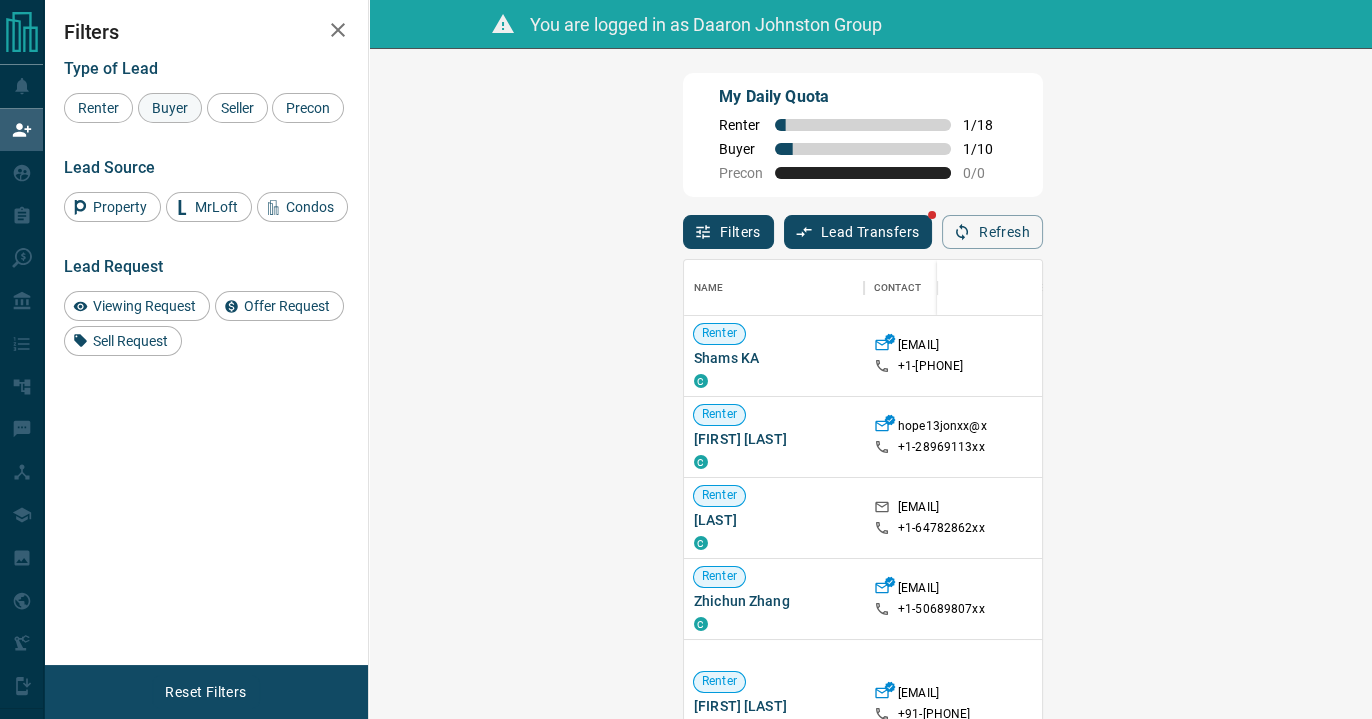 click on "Buyer" at bounding box center [170, 108] 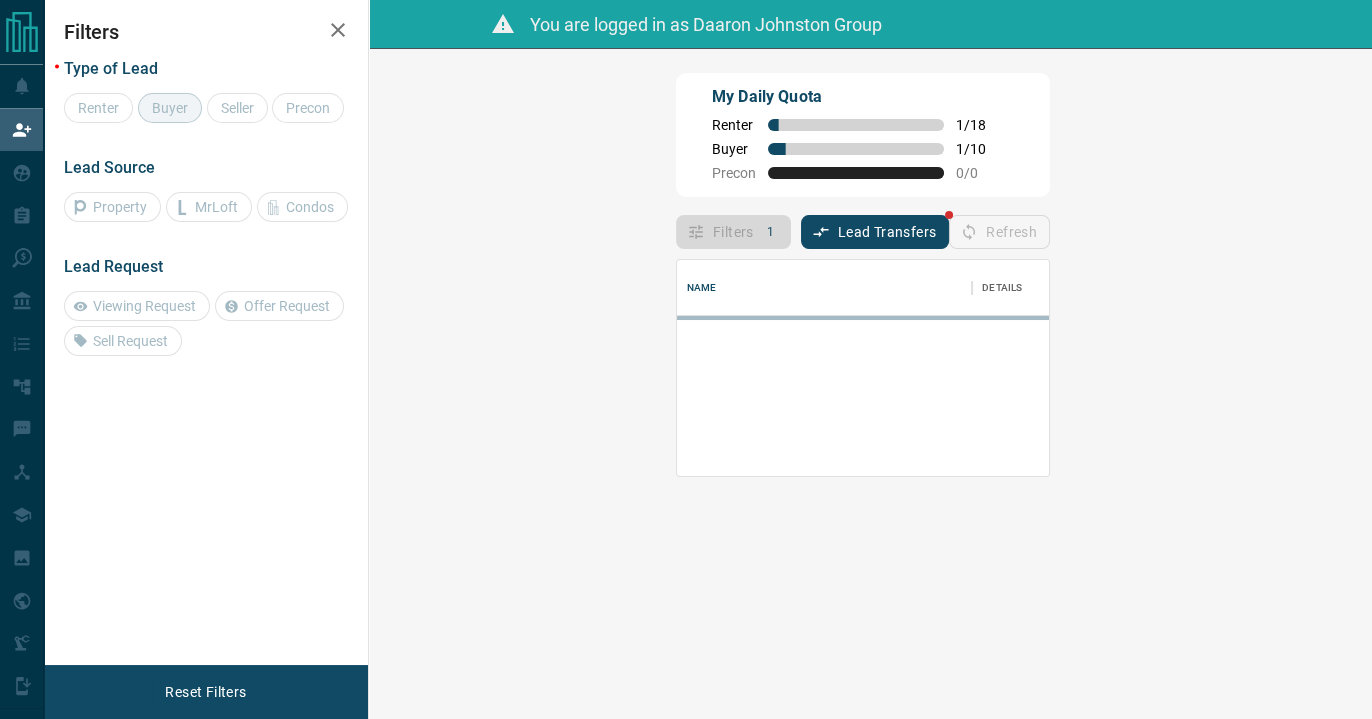 scroll, scrollTop: 16, scrollLeft: 15, axis: both 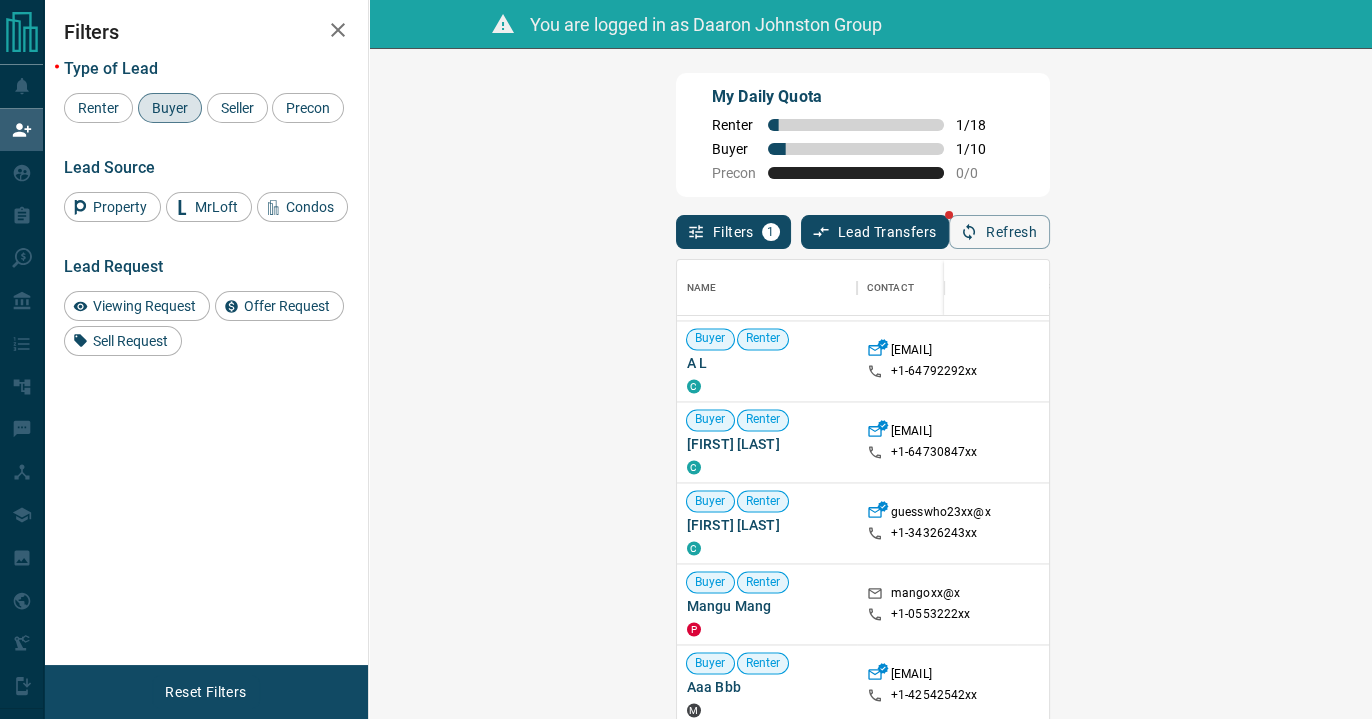 click on "Refresh" at bounding box center [999, 232] 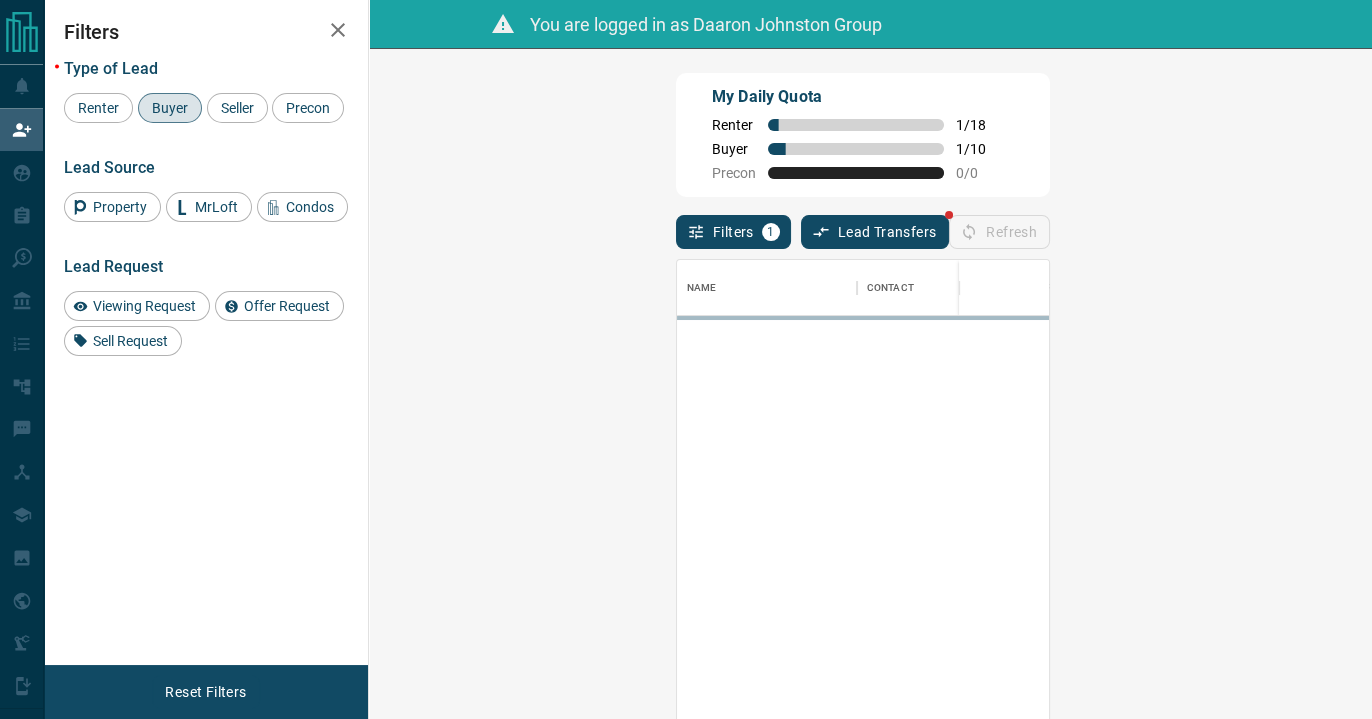 scroll, scrollTop: 16, scrollLeft: 15, axis: both 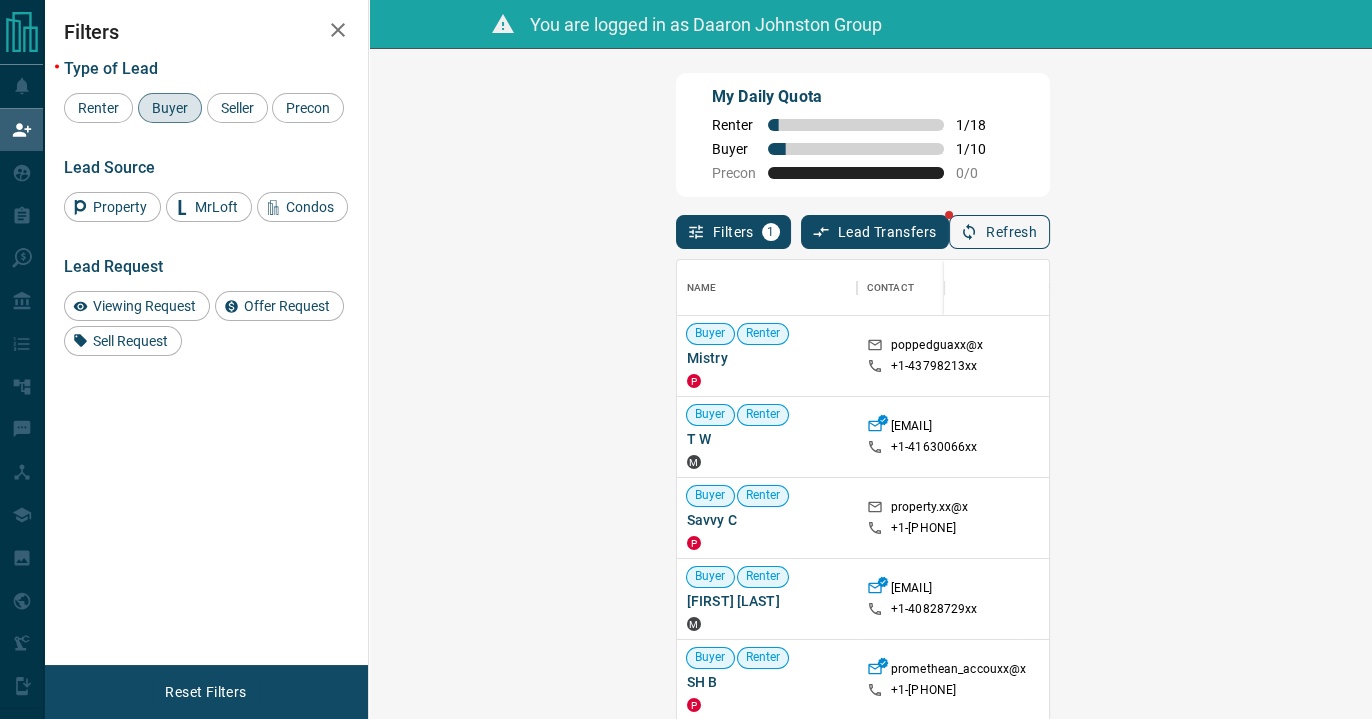 click on "Refresh" at bounding box center (999, 232) 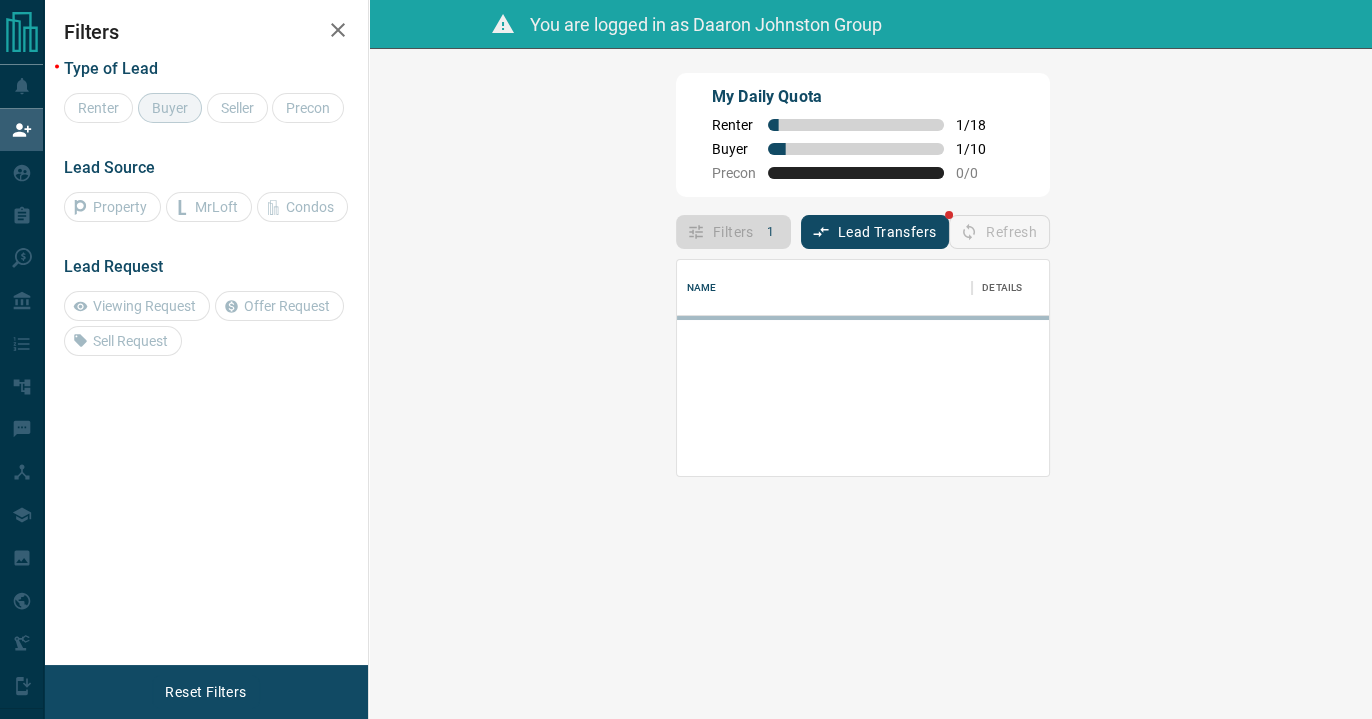 scroll, scrollTop: 16, scrollLeft: 15, axis: both 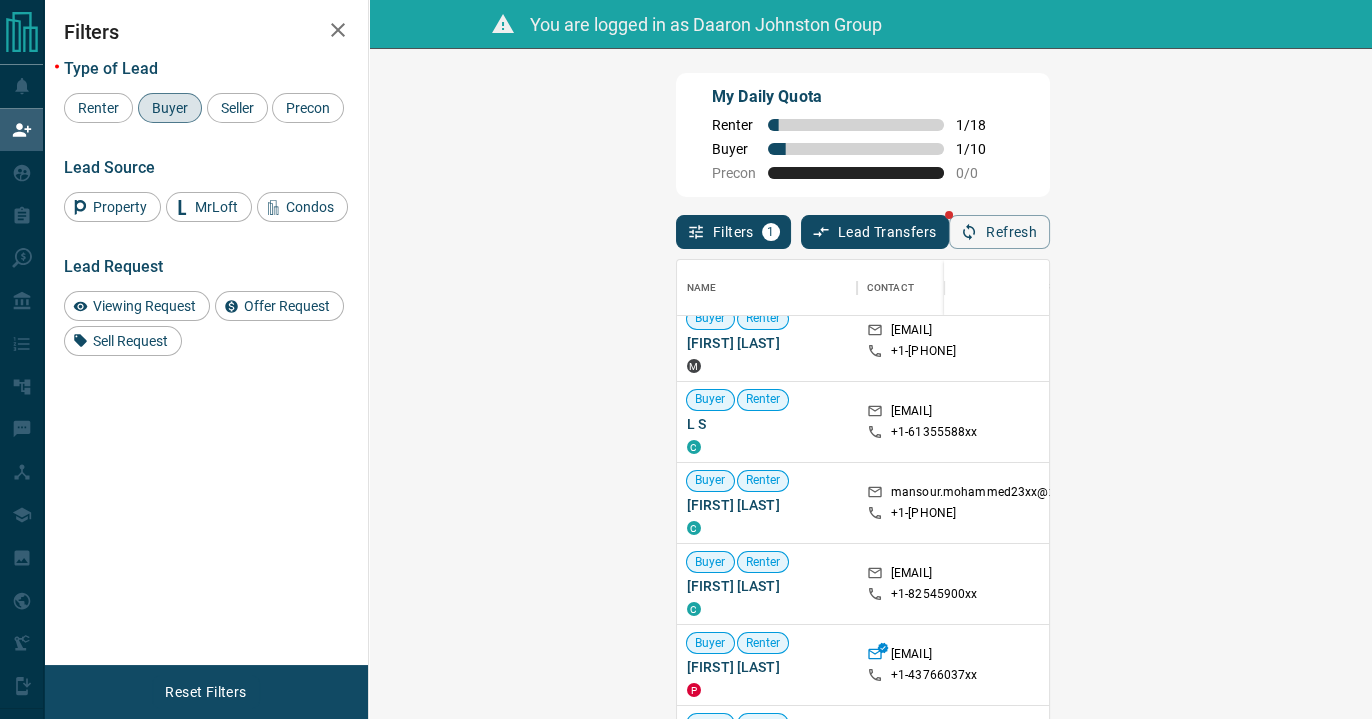 click on "Claim" at bounding box center [1592, 582] 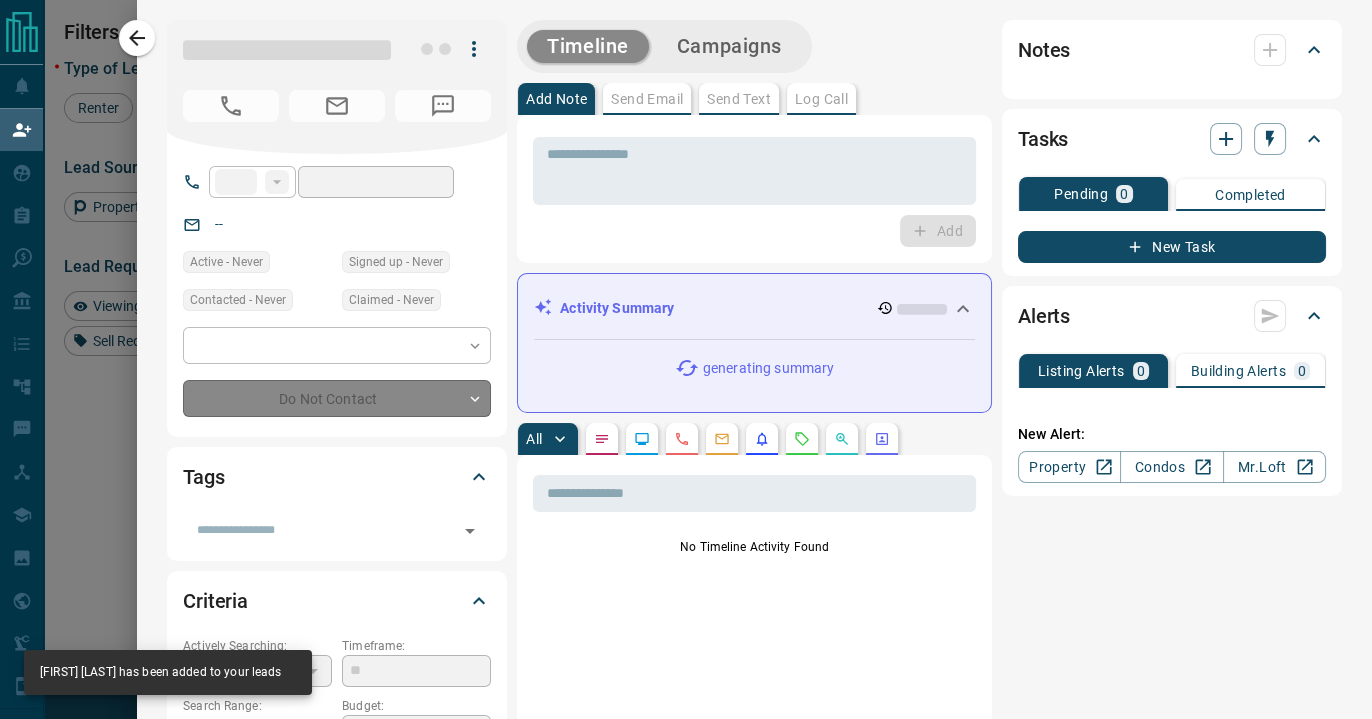 type on "**" 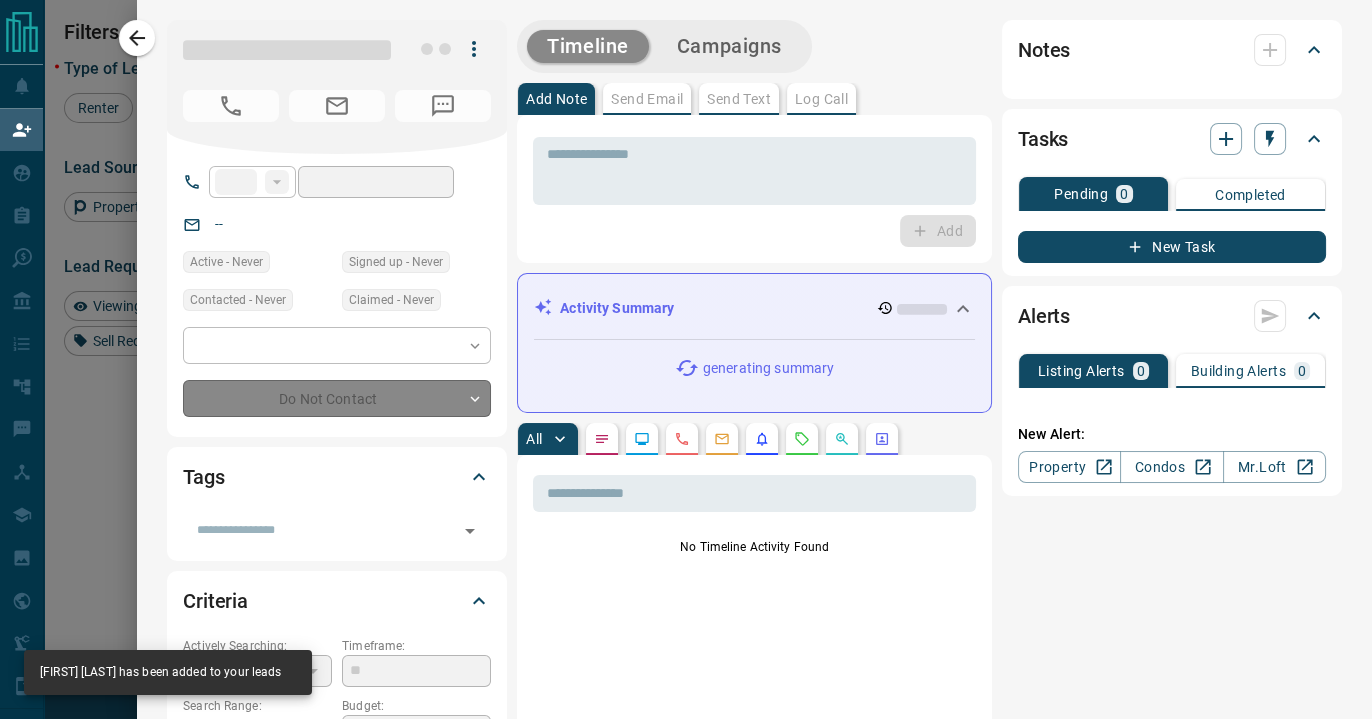 type on "**********" 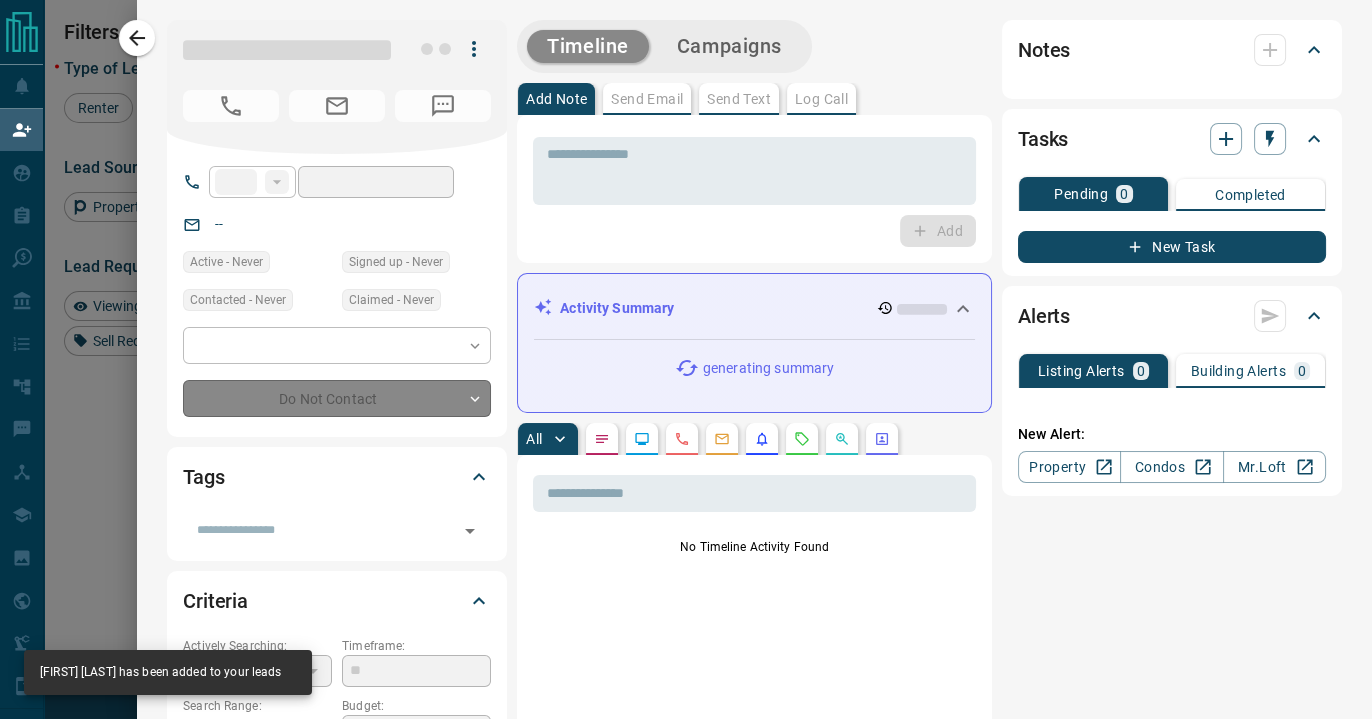 type on "**" 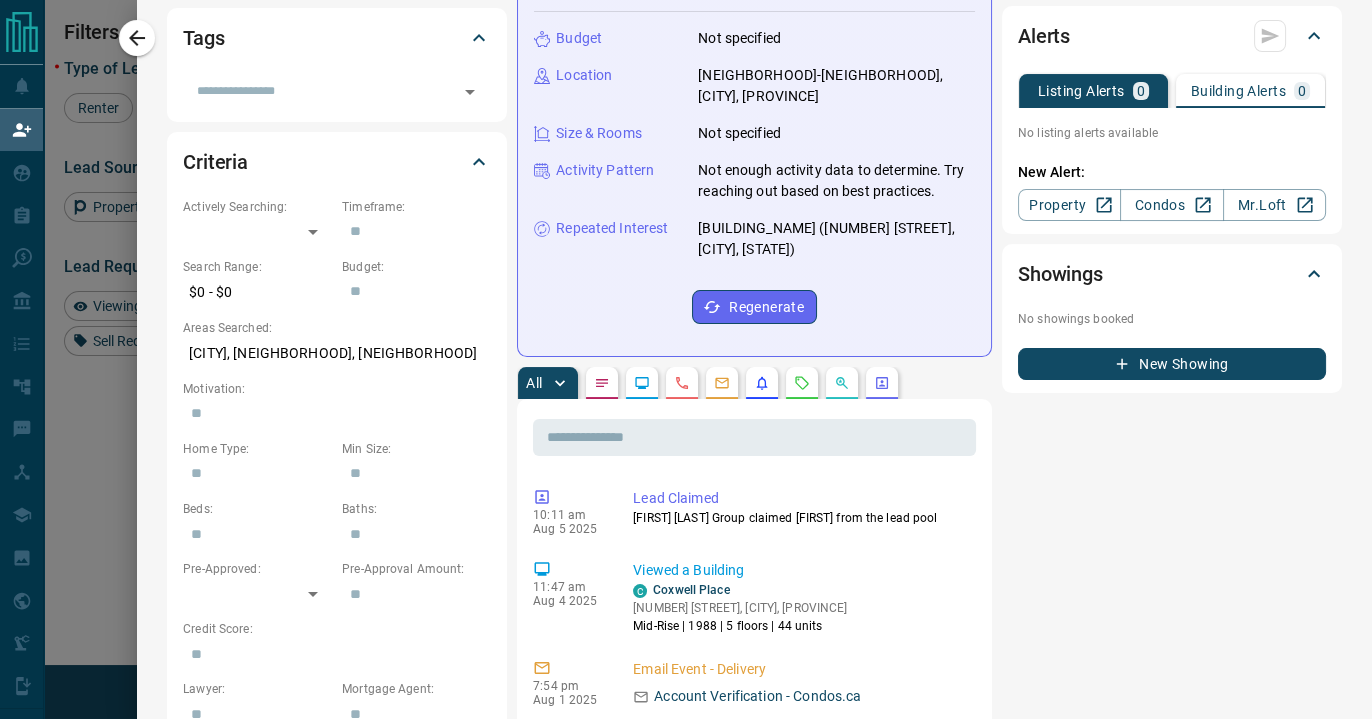 scroll, scrollTop: 0, scrollLeft: 0, axis: both 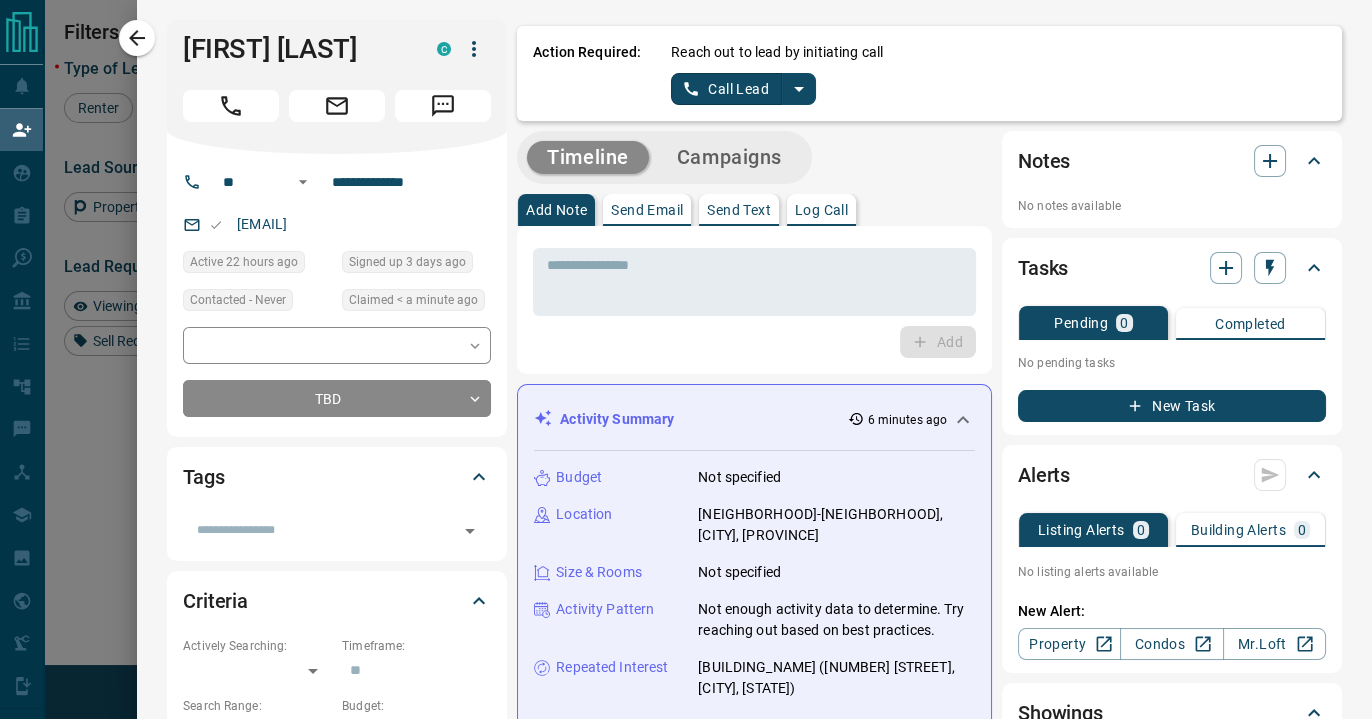 click 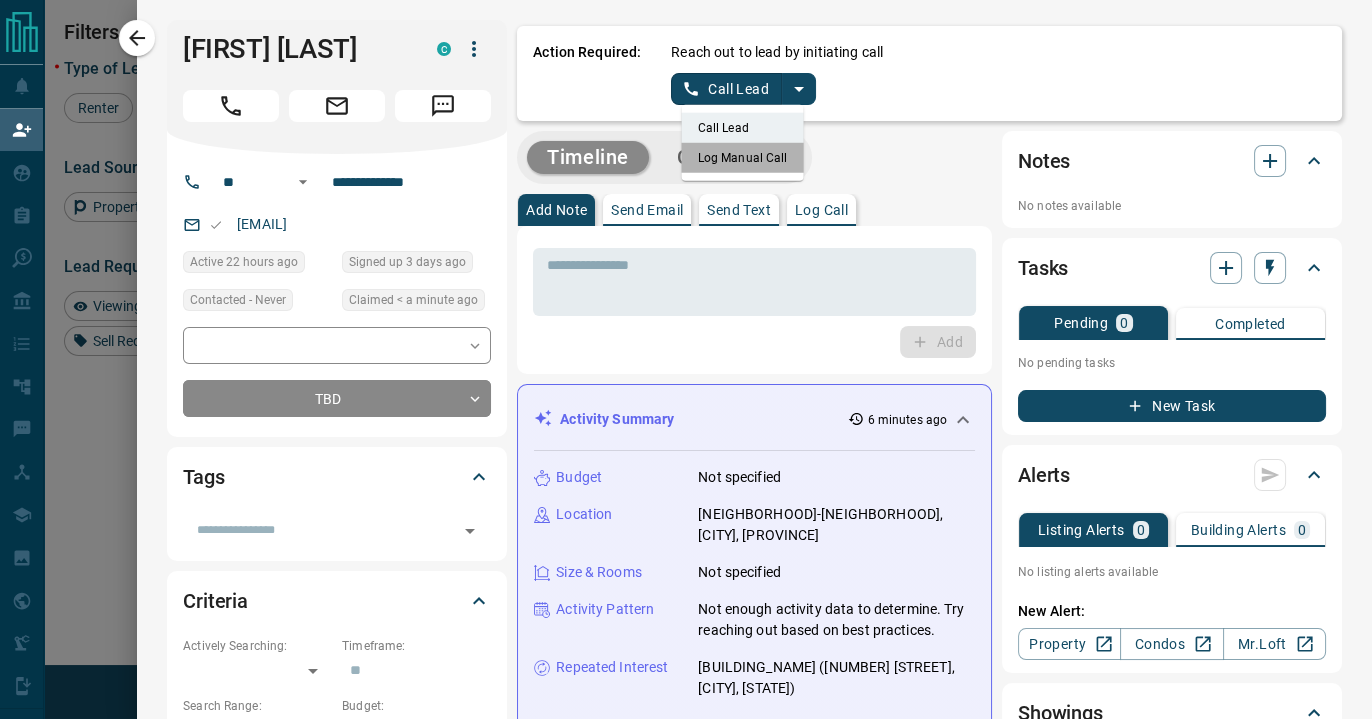 click on "Log Manual Call" at bounding box center (743, 158) 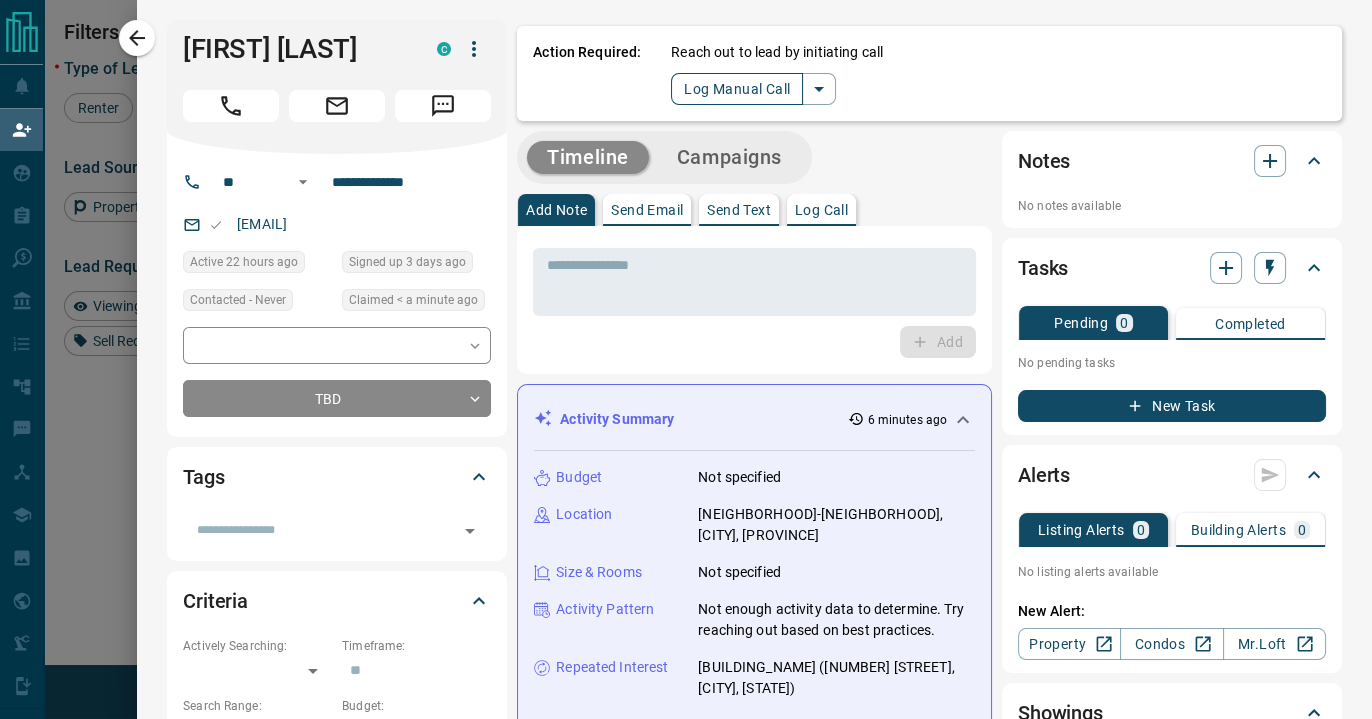 click on "Log Manual Call" at bounding box center (737, 89) 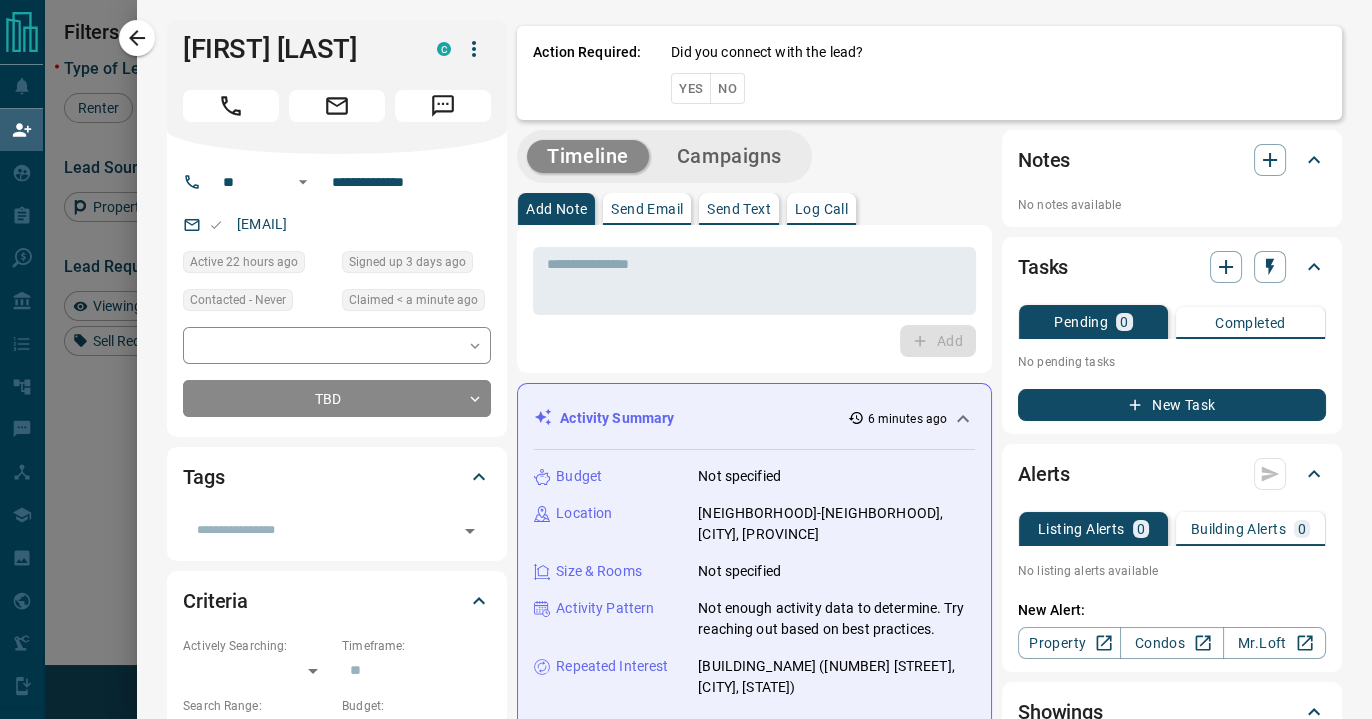 click on "No" at bounding box center [727, 88] 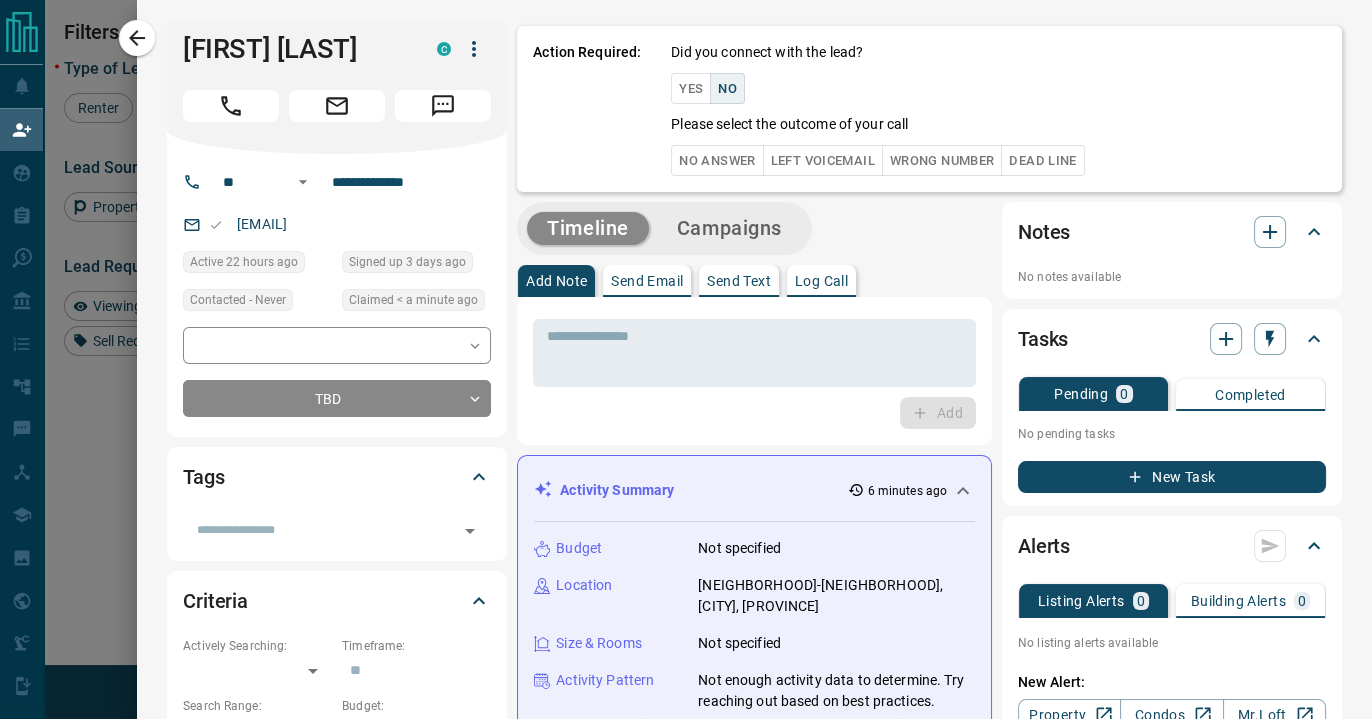 click on "No Answer" at bounding box center (717, 160) 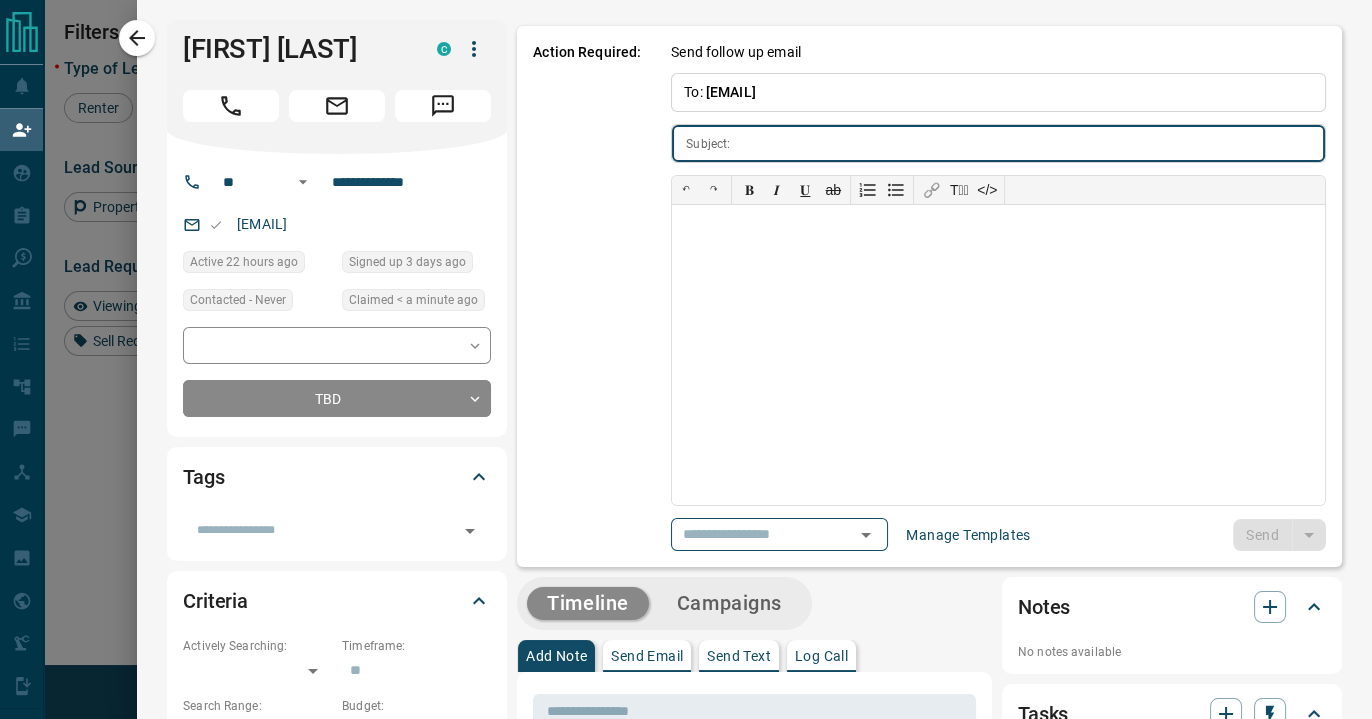 type on "**********" 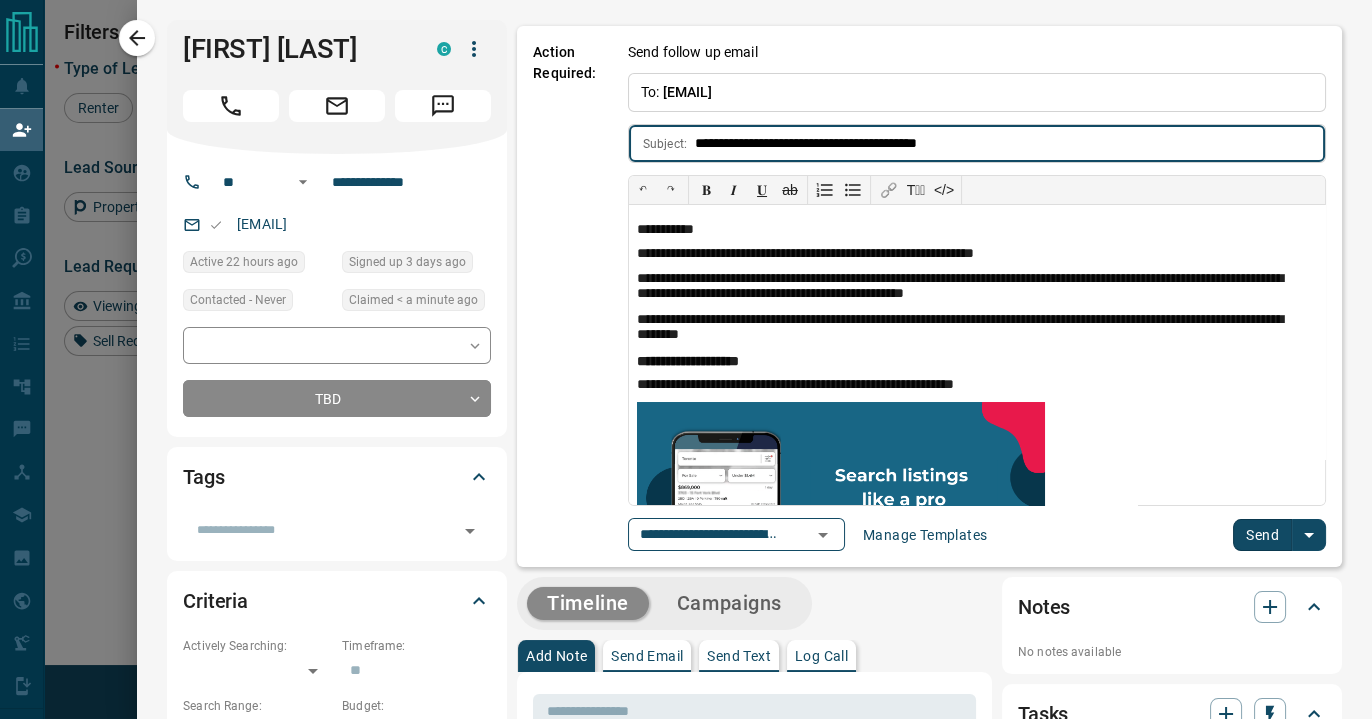 click on "Send" at bounding box center (1262, 535) 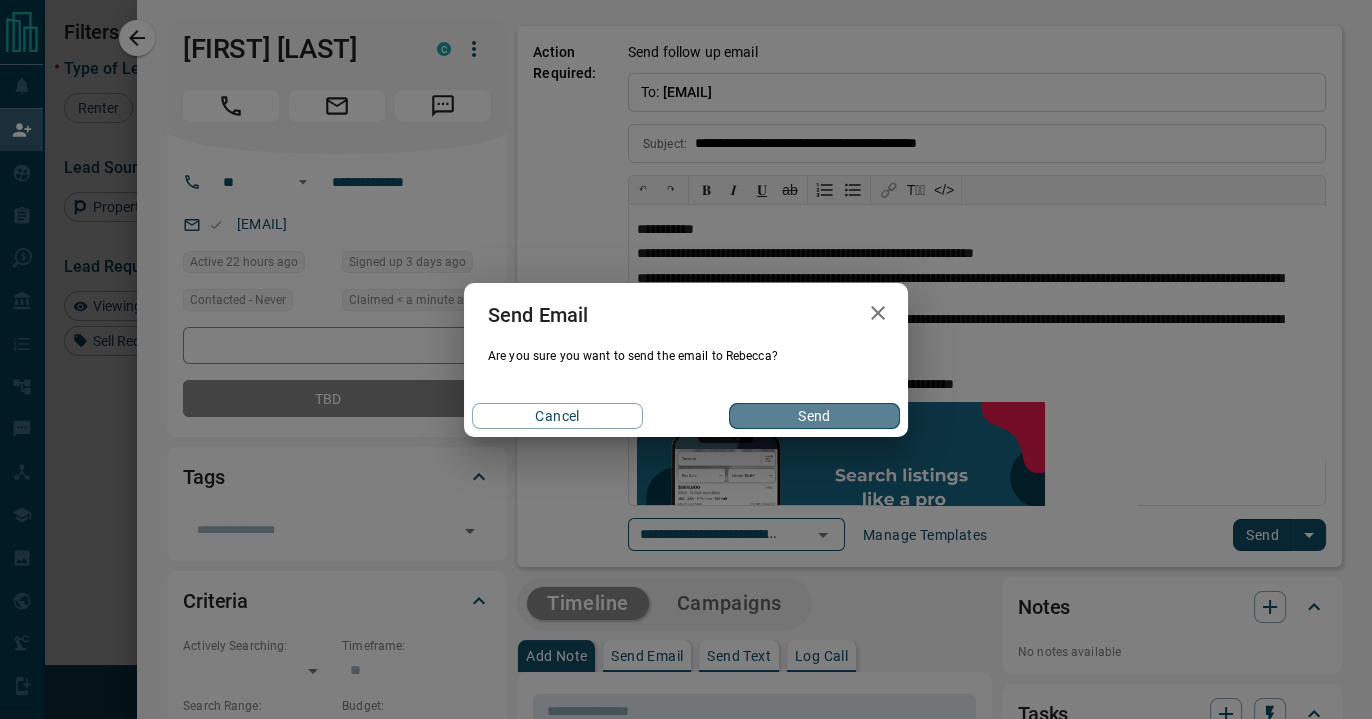 click on "Send" at bounding box center [814, 416] 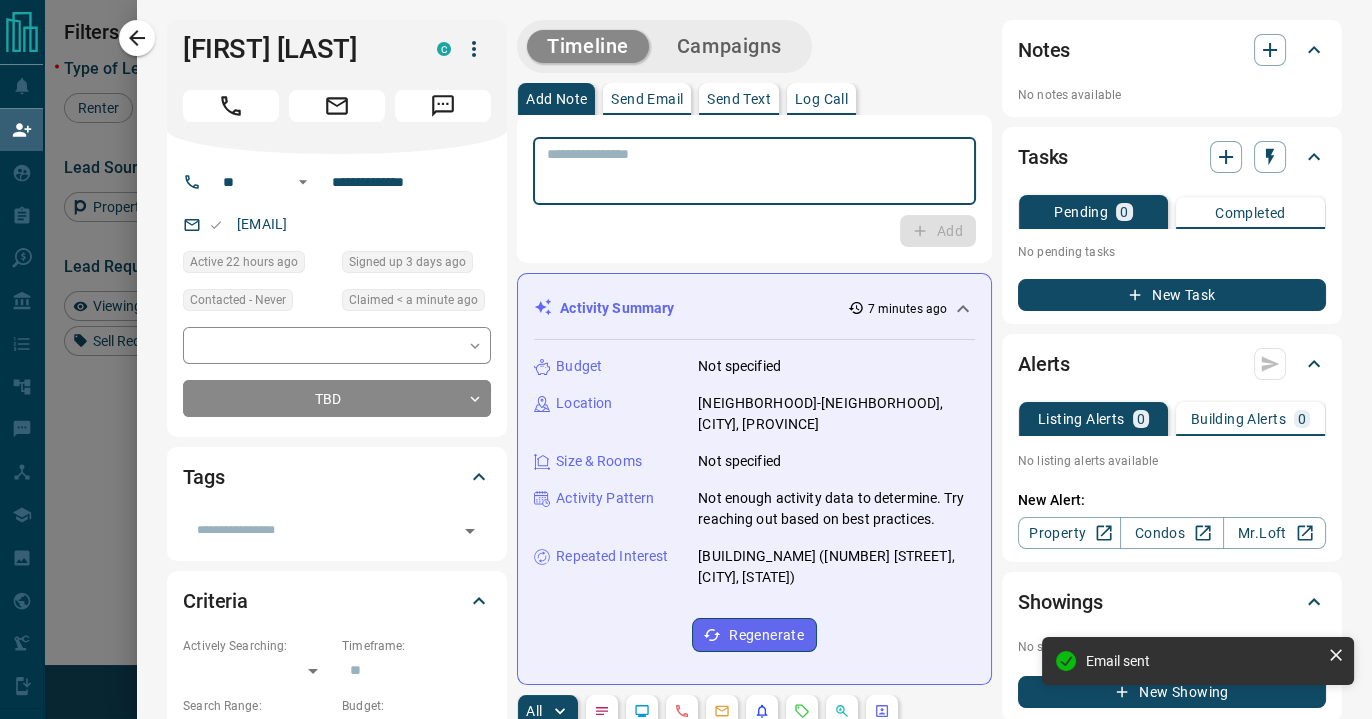 click at bounding box center [754, 171] 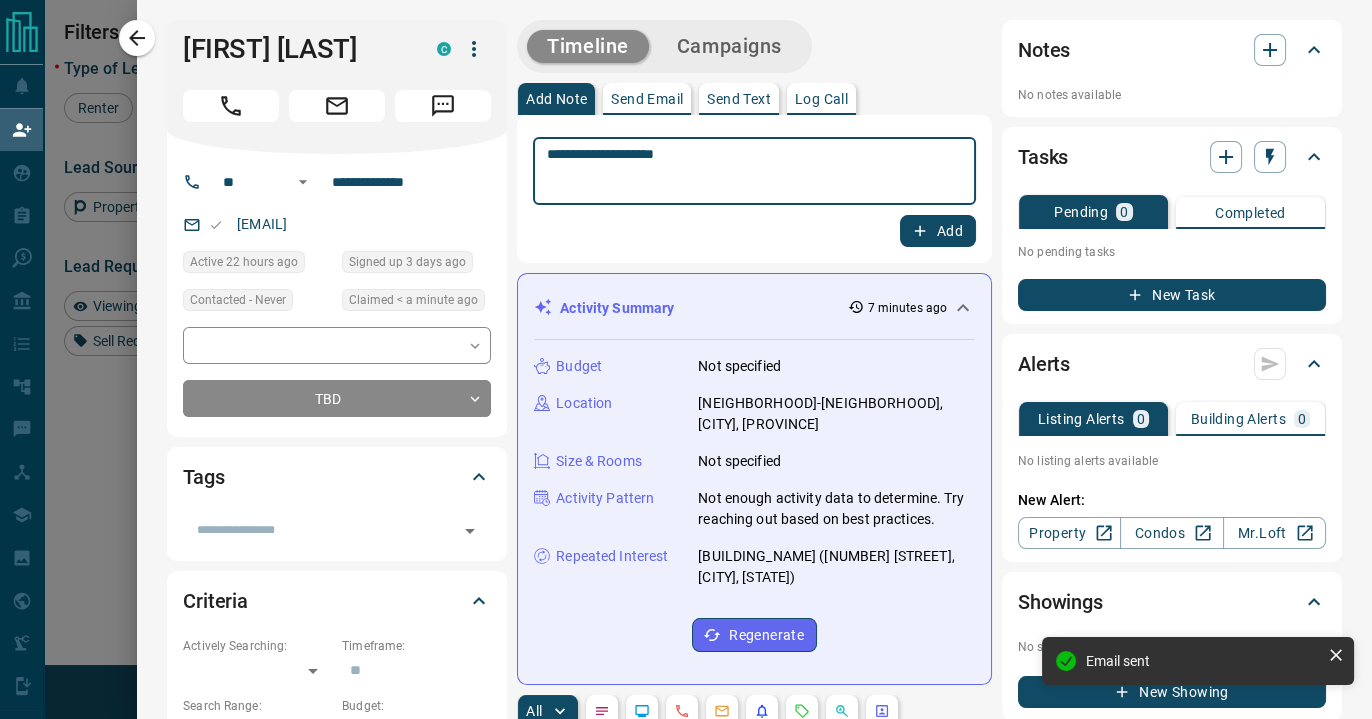 type on "**********" 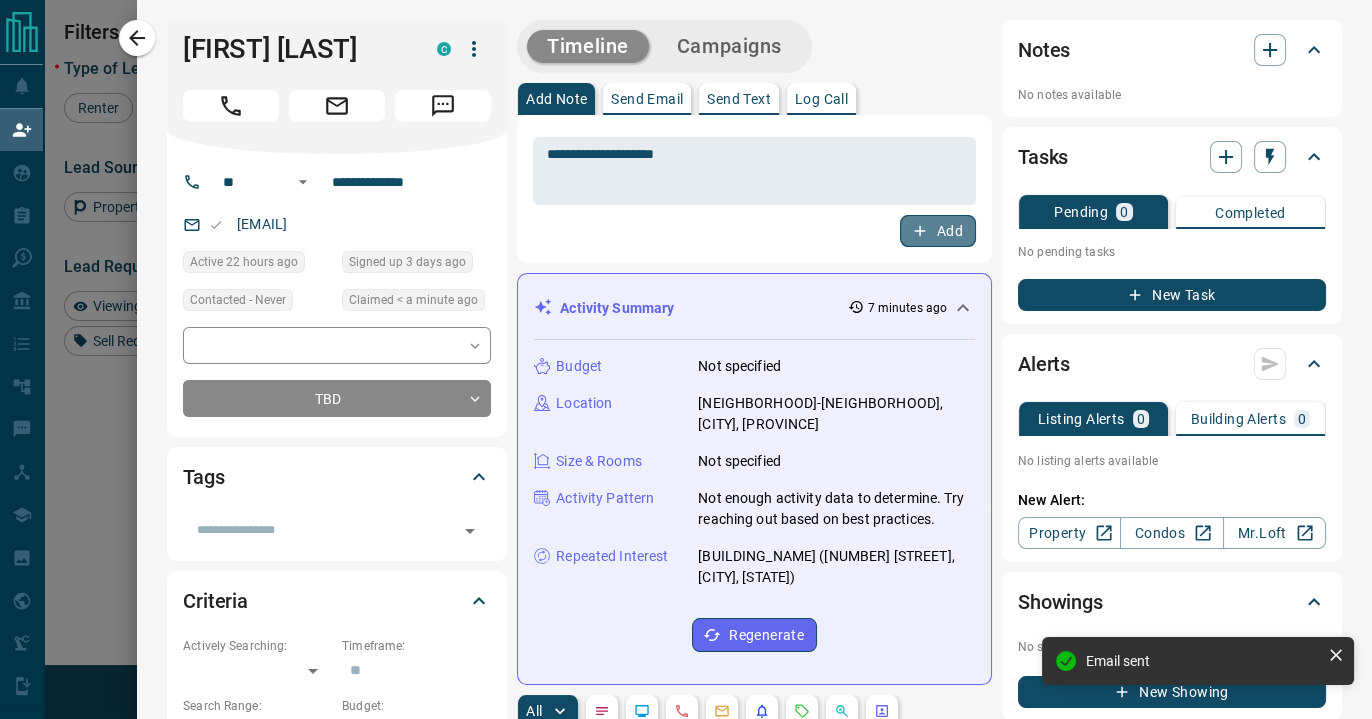 click on "Add" at bounding box center (938, 231) 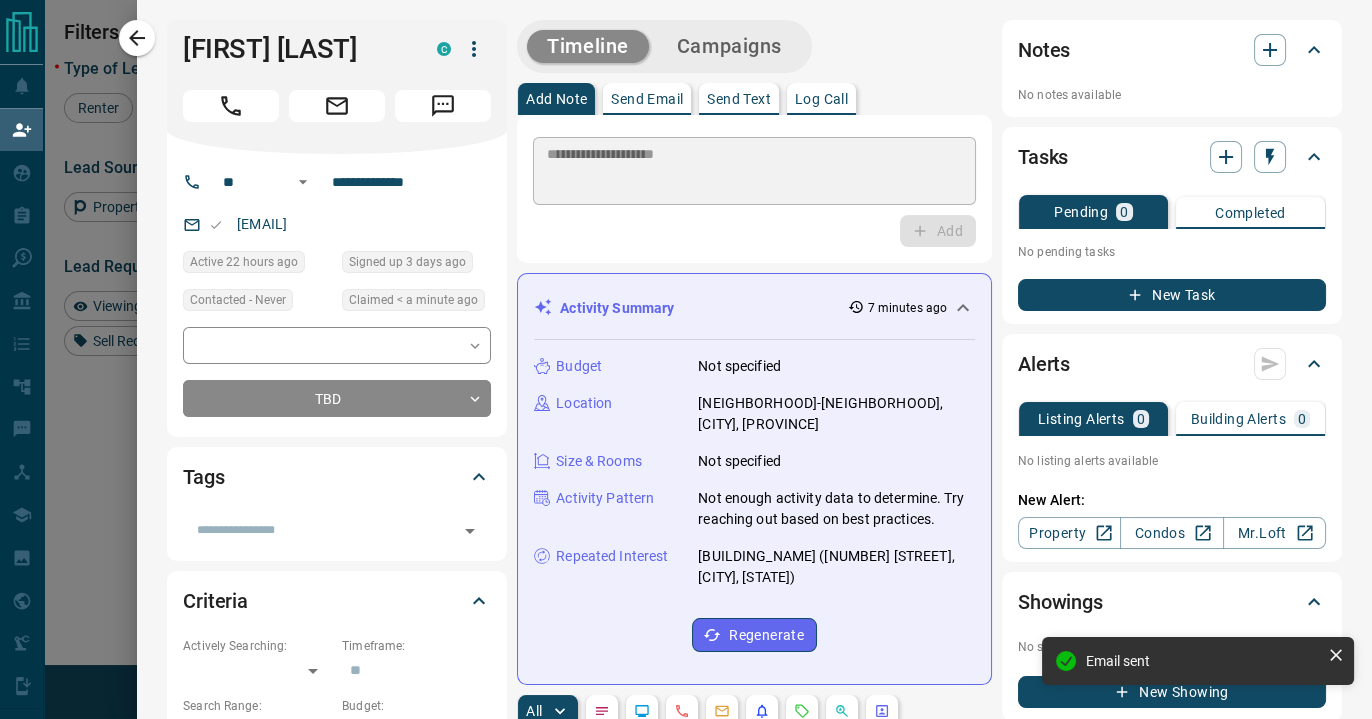 type 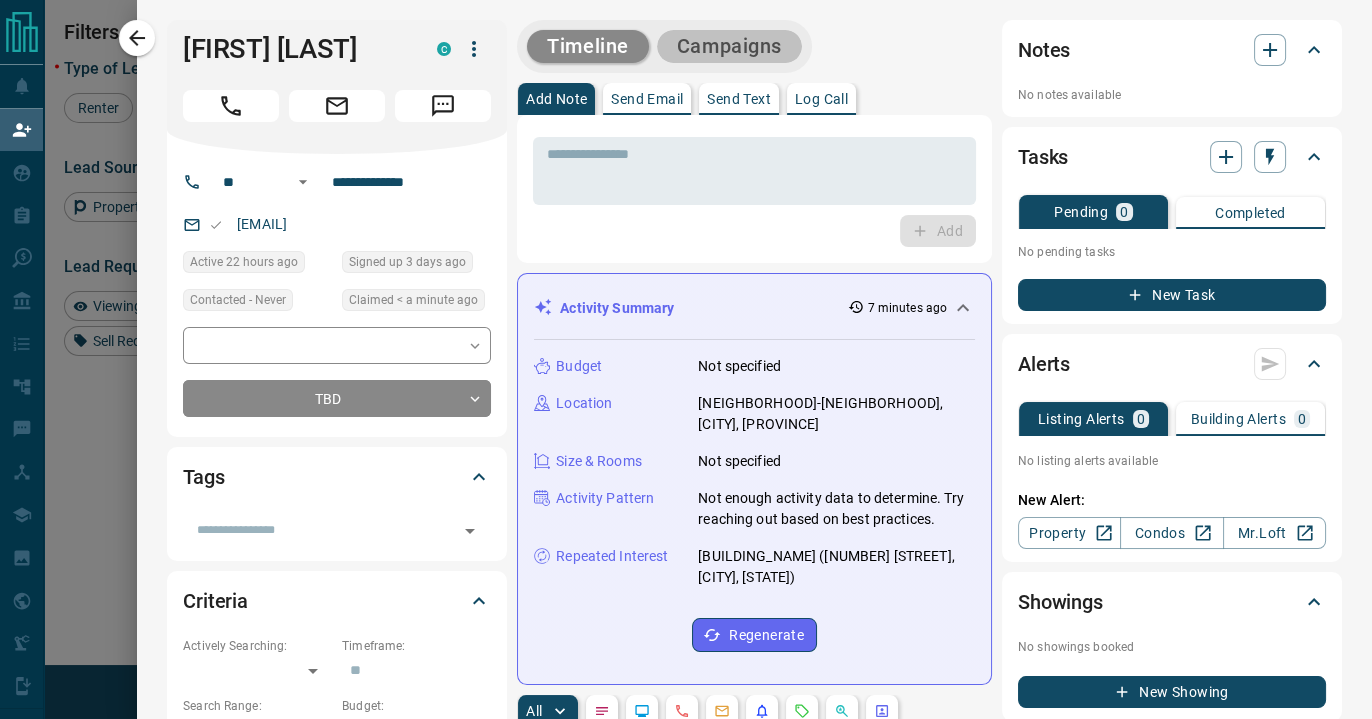 click on "Campaigns" at bounding box center (729, 46) 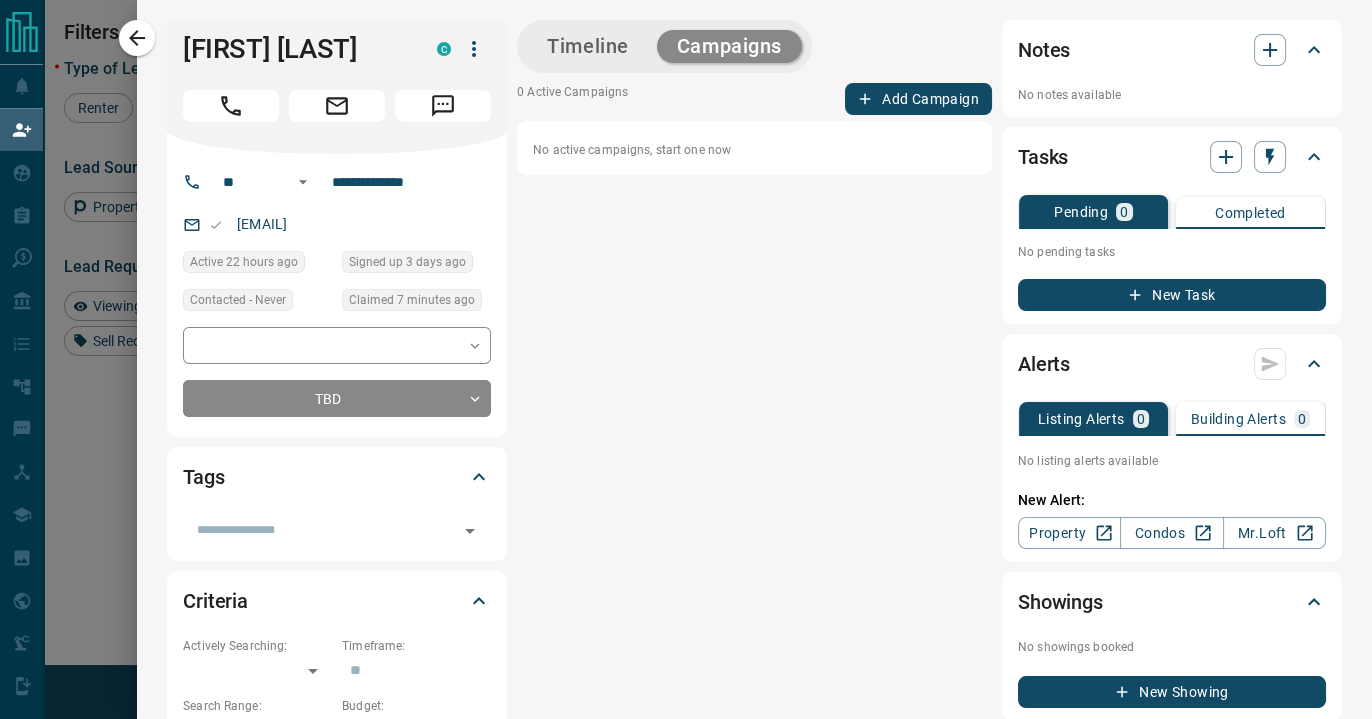 click on "Add Campaign" at bounding box center [918, 99] 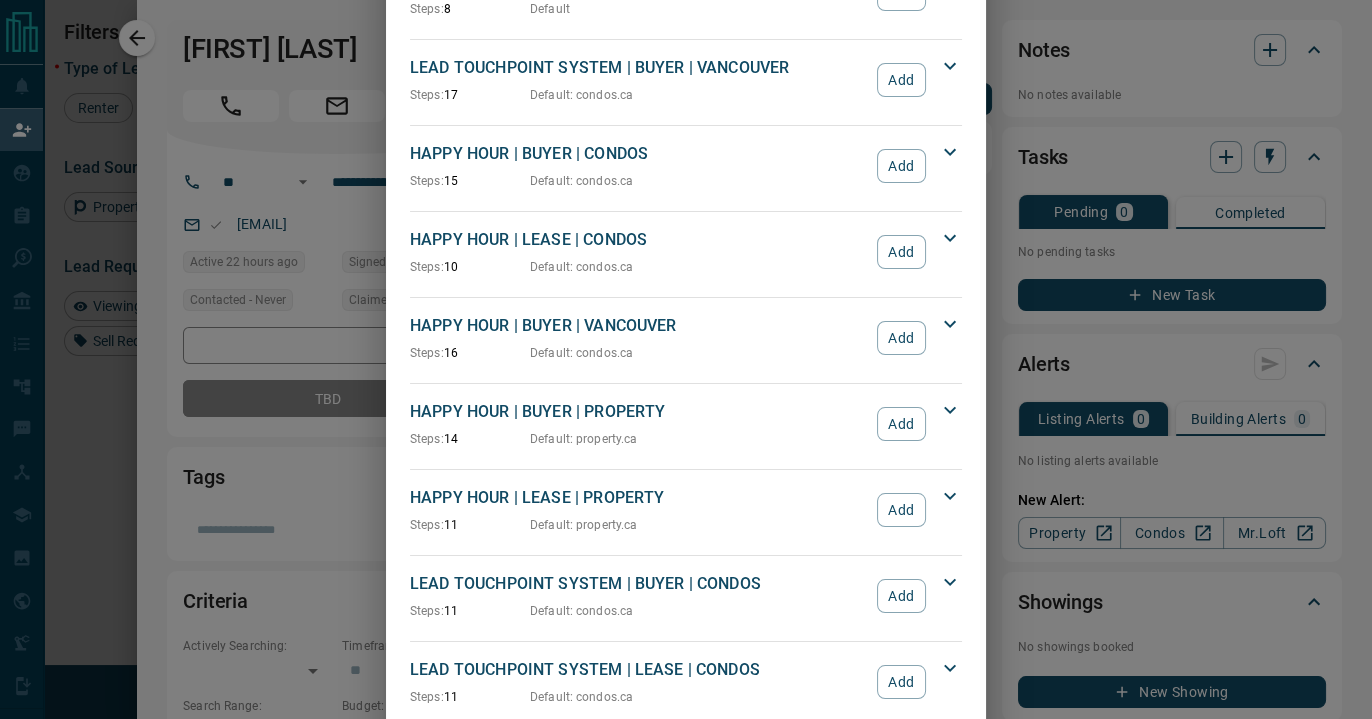 scroll, scrollTop: 166, scrollLeft: 0, axis: vertical 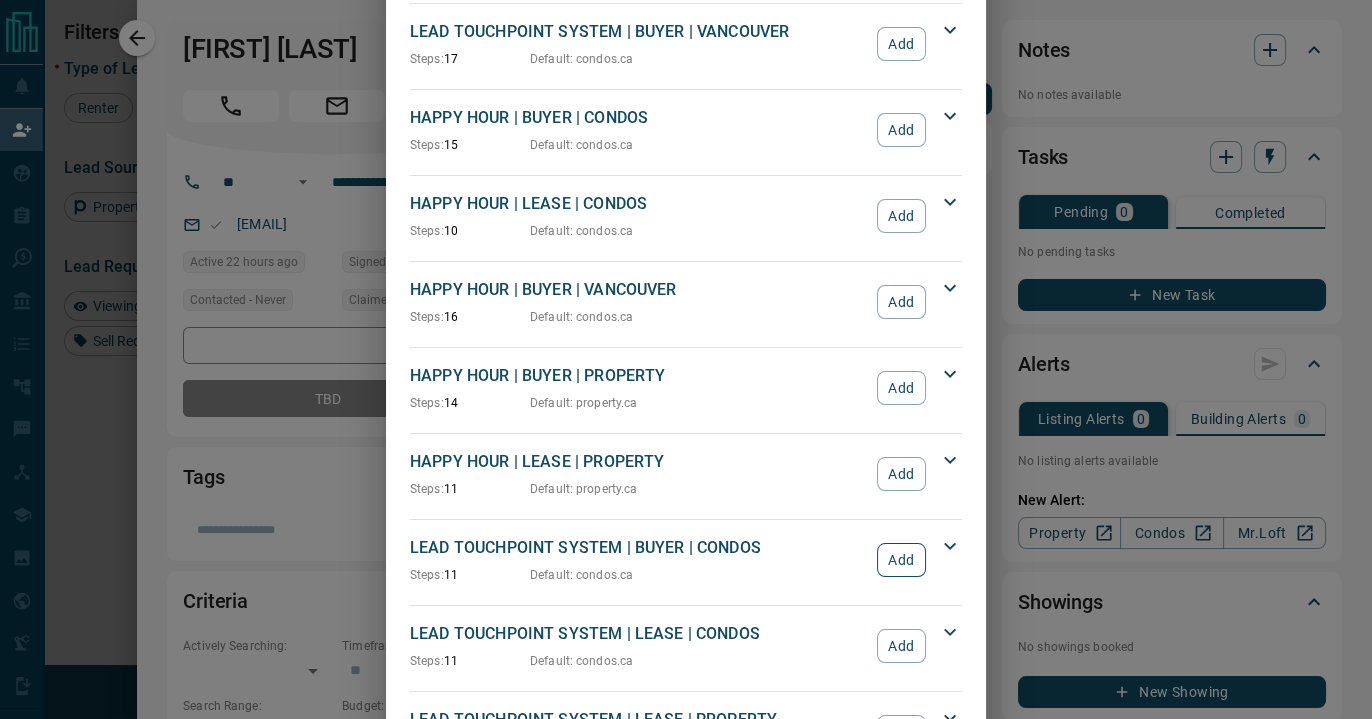 click on "Add" at bounding box center [901, 560] 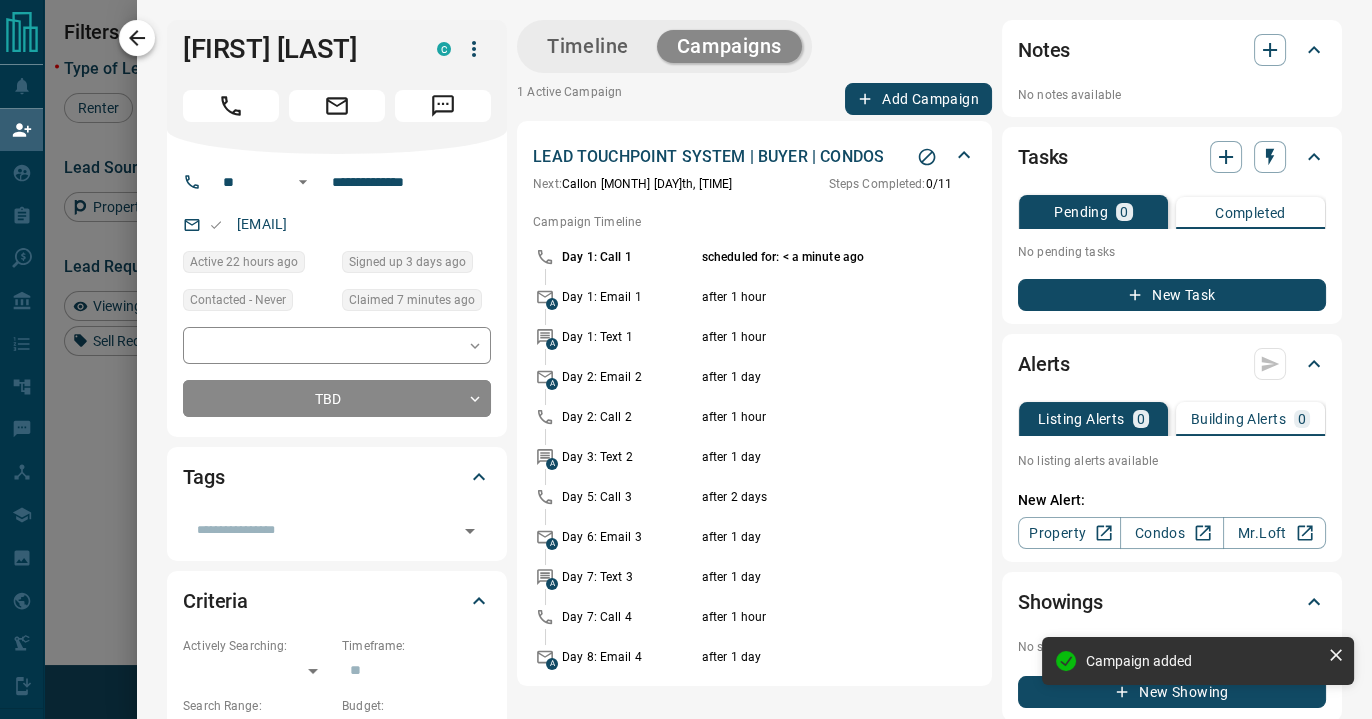 click at bounding box center (137, 38) 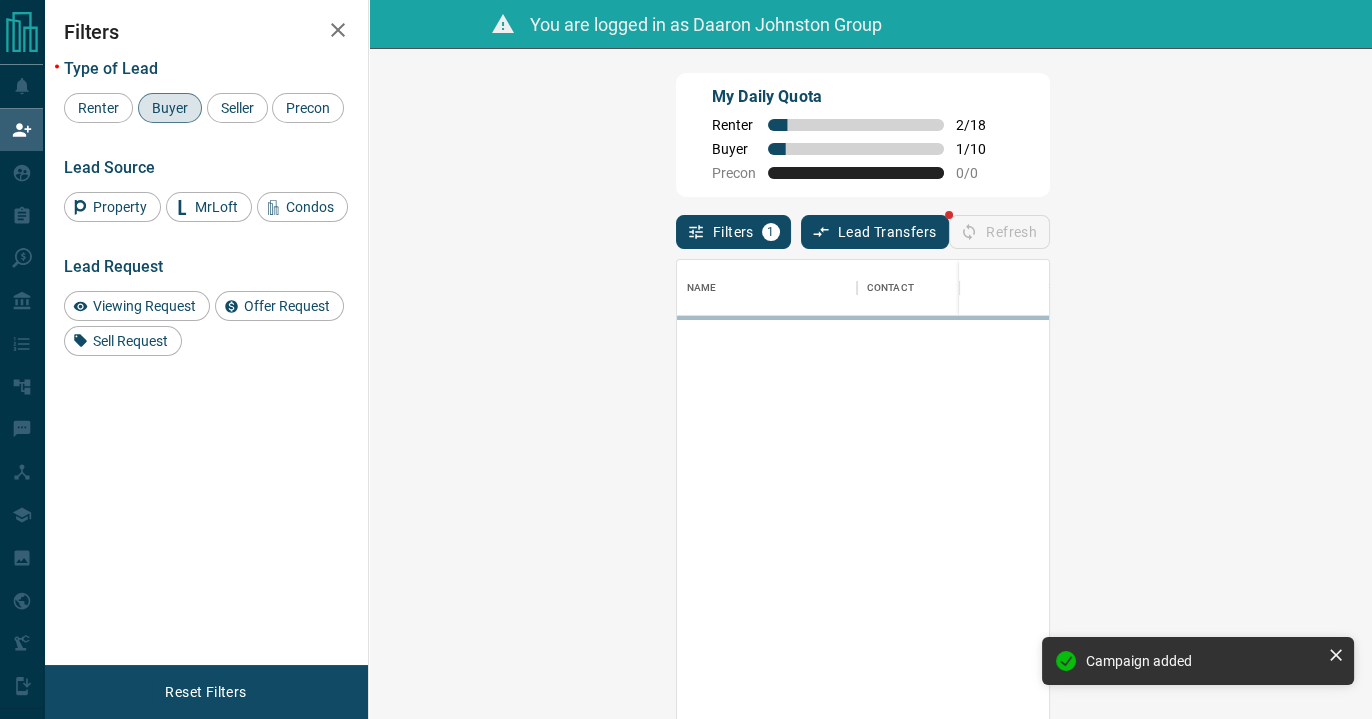 scroll, scrollTop: 16, scrollLeft: 15, axis: both 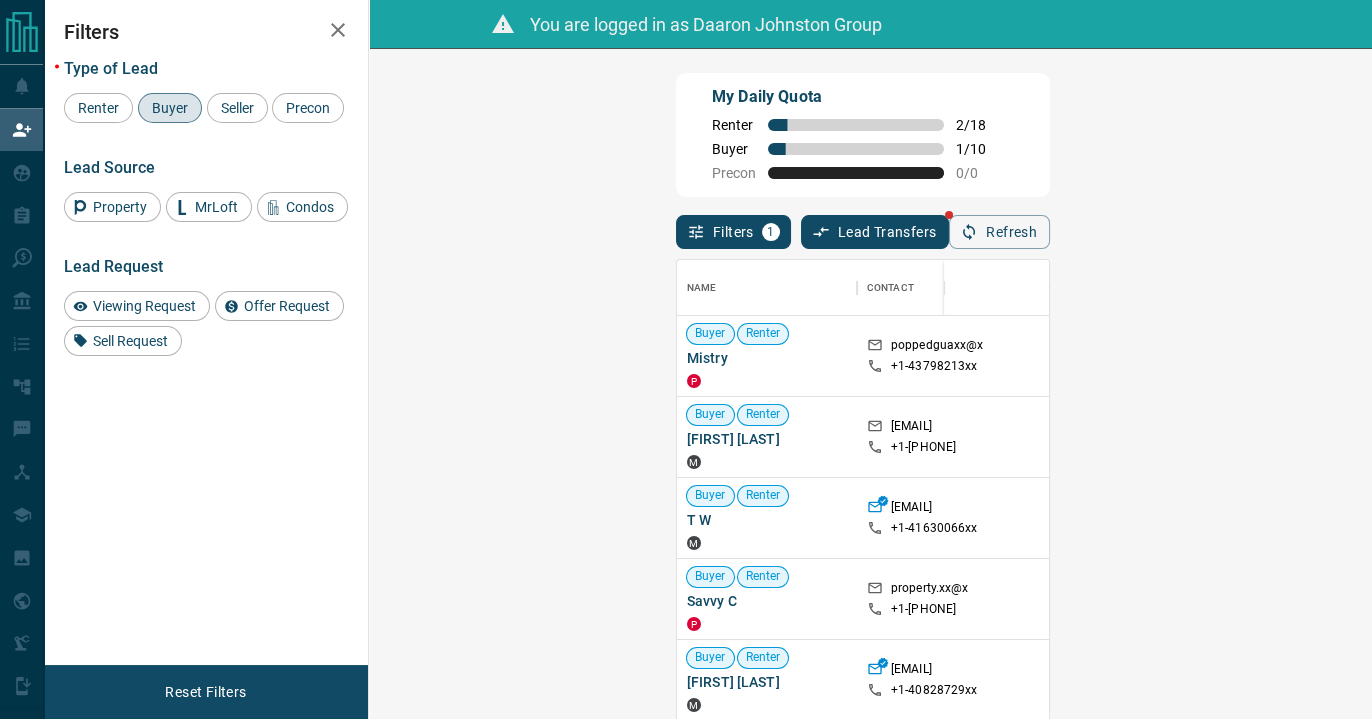 click on "My Daily Quota Renter 2 / 18 Buyer 1 / 10 Precon 0 / 0" at bounding box center (863, 135) 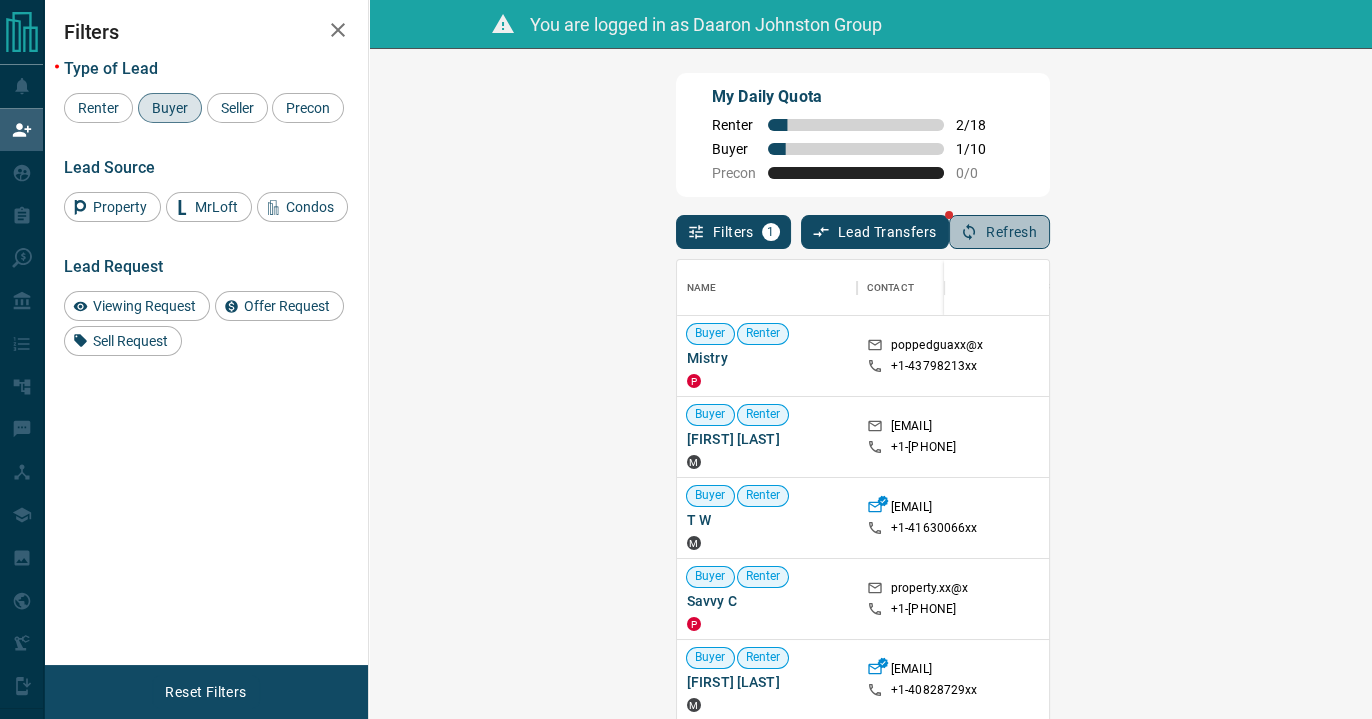 click on "Refresh" at bounding box center [999, 232] 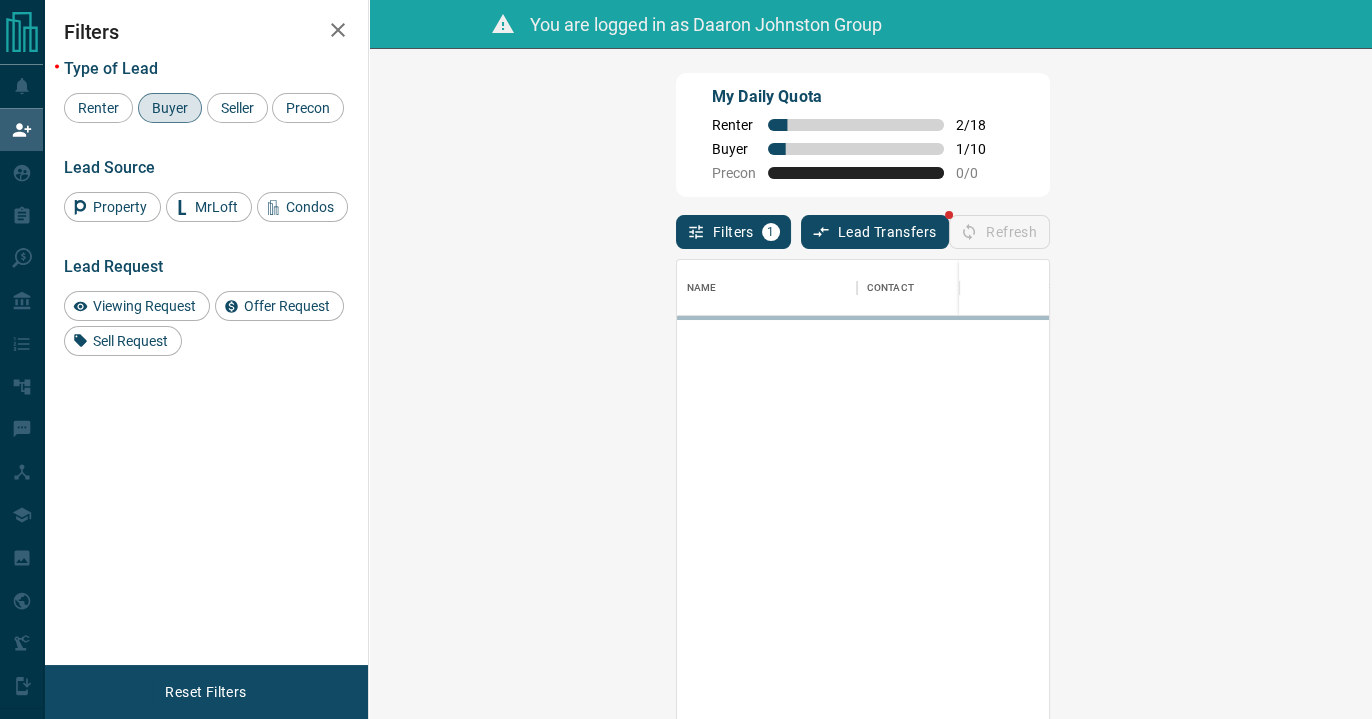 scroll, scrollTop: 16, scrollLeft: 15, axis: both 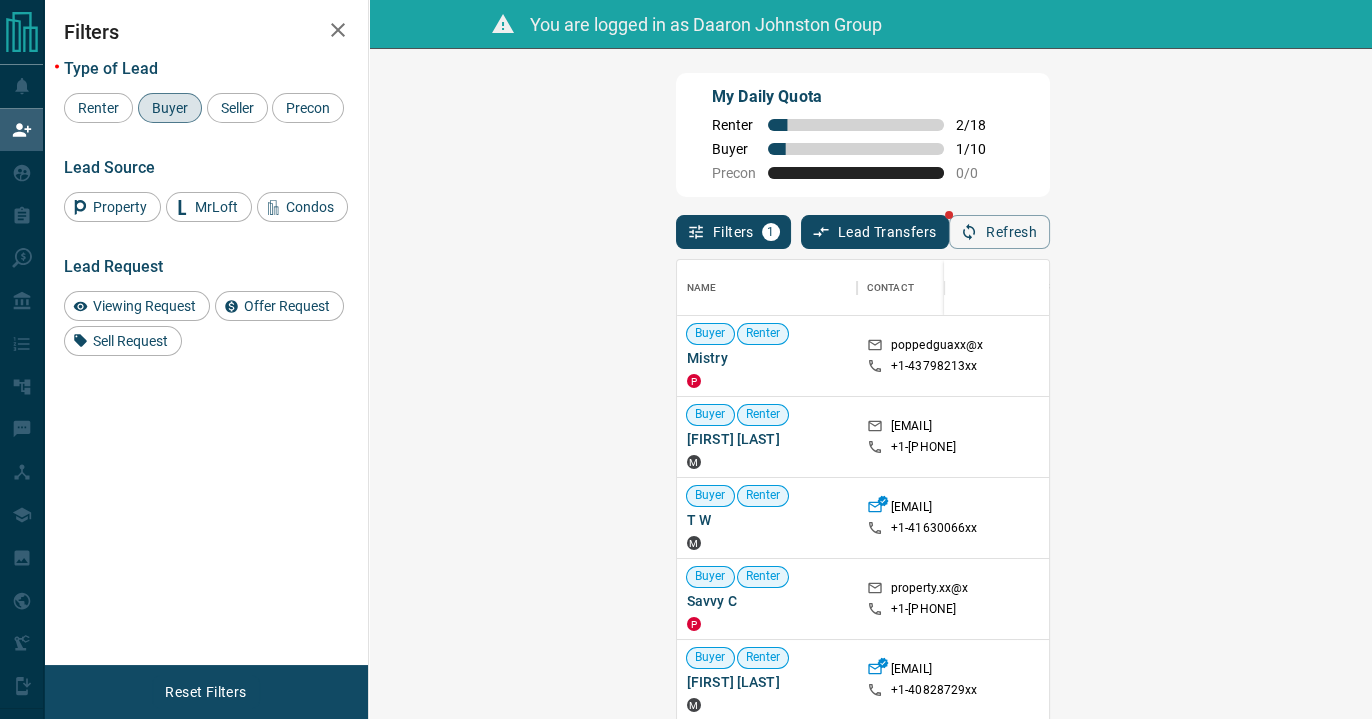 click on "Claim" at bounding box center [1592, 437] 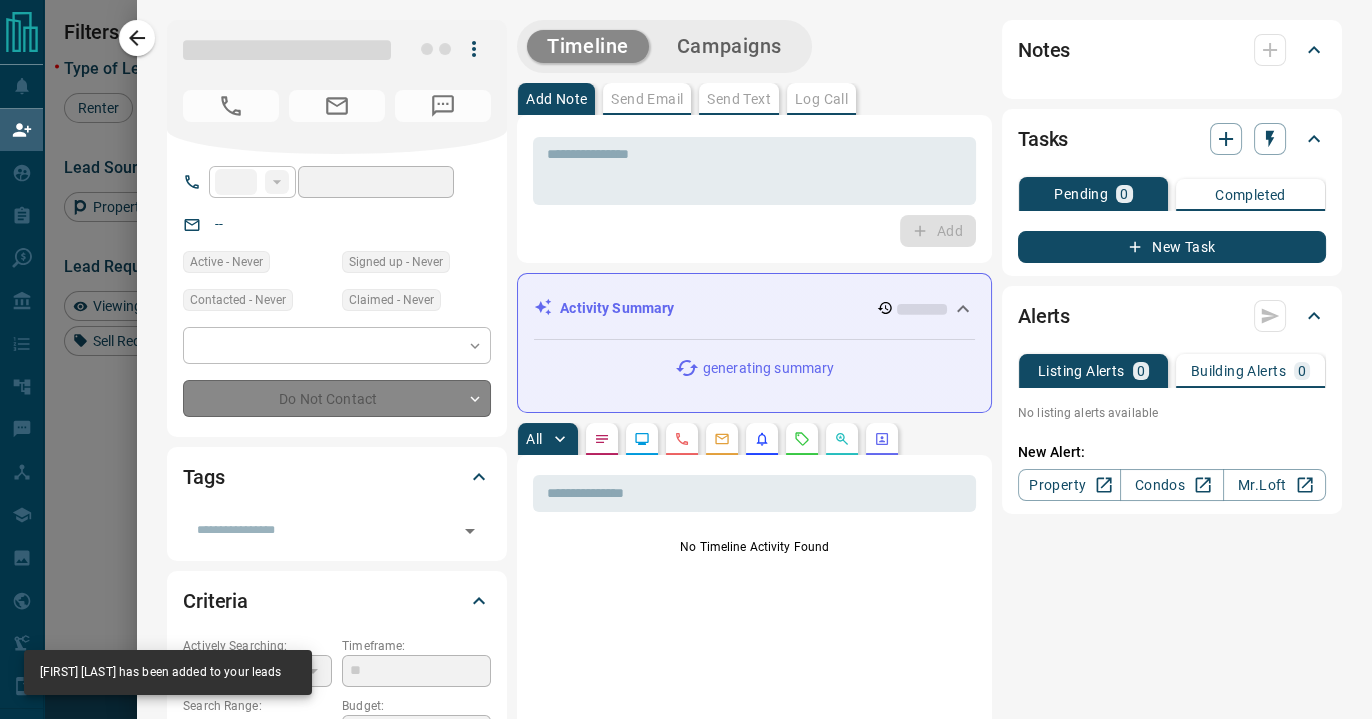 type on "**" 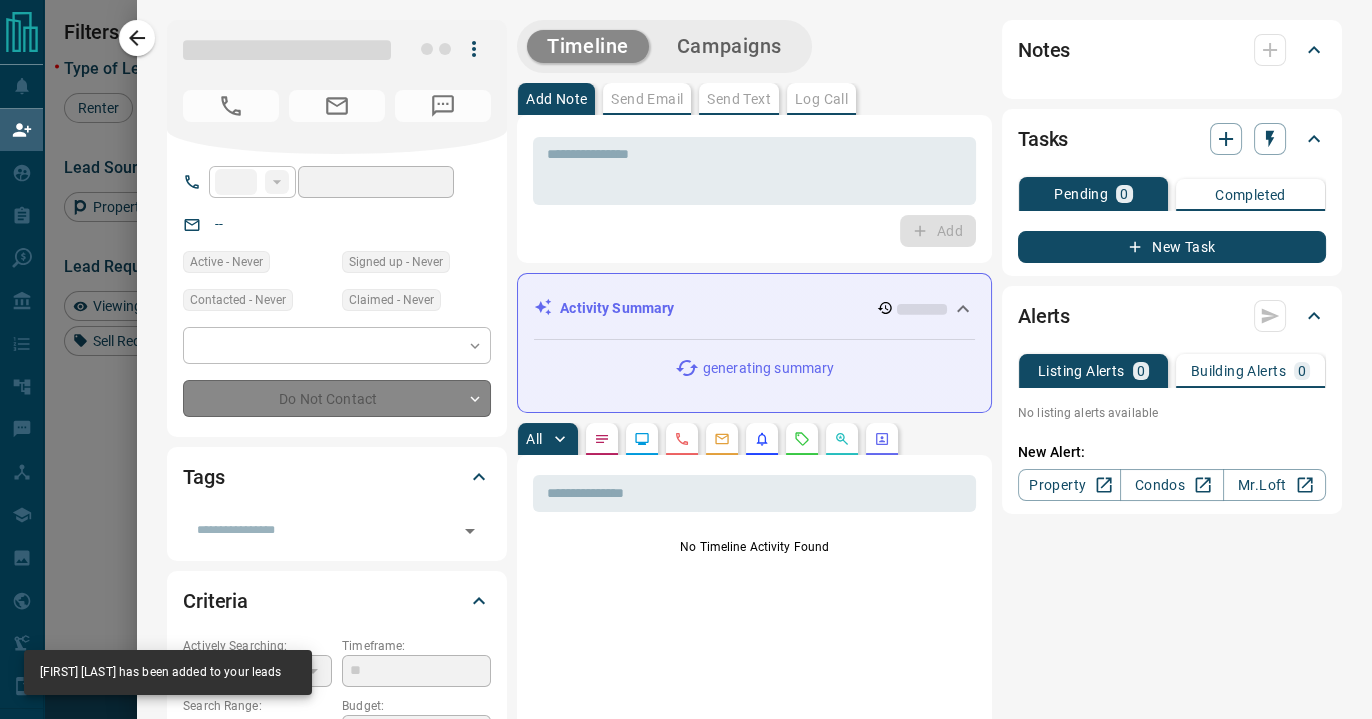 type on "**********" 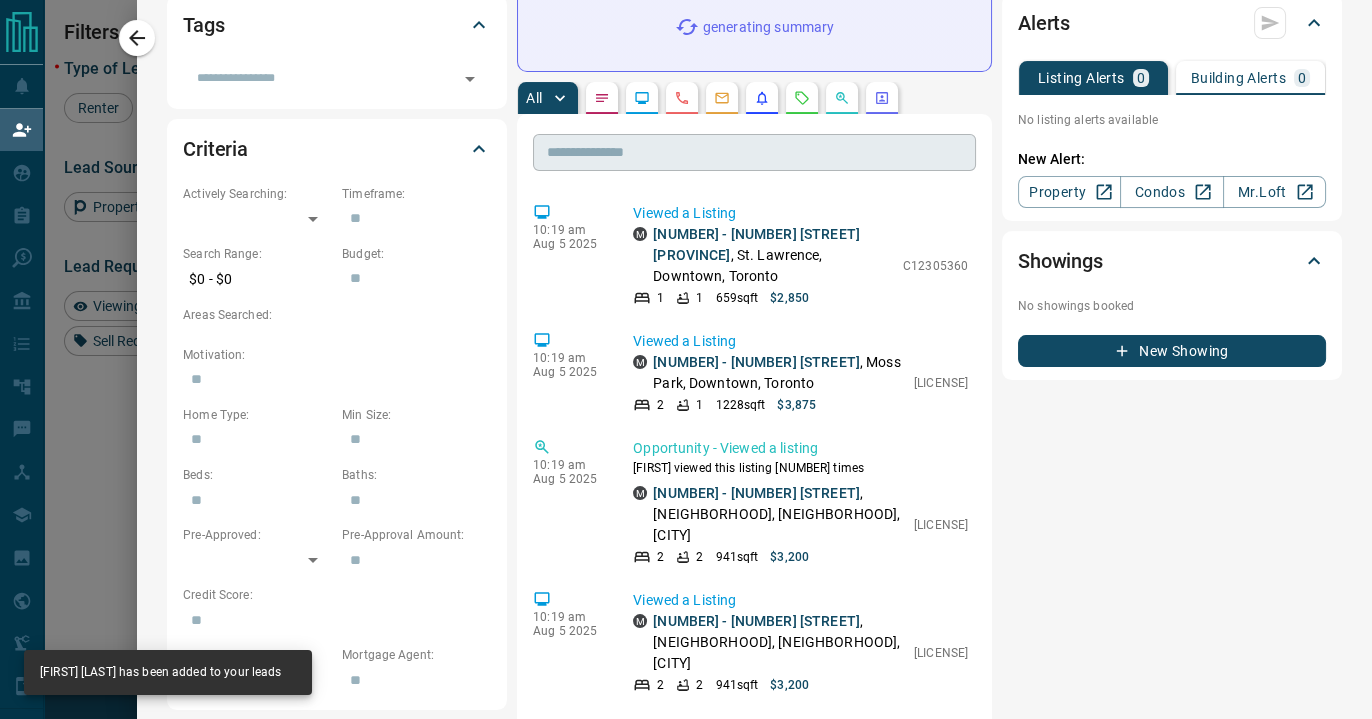 scroll, scrollTop: 500, scrollLeft: 0, axis: vertical 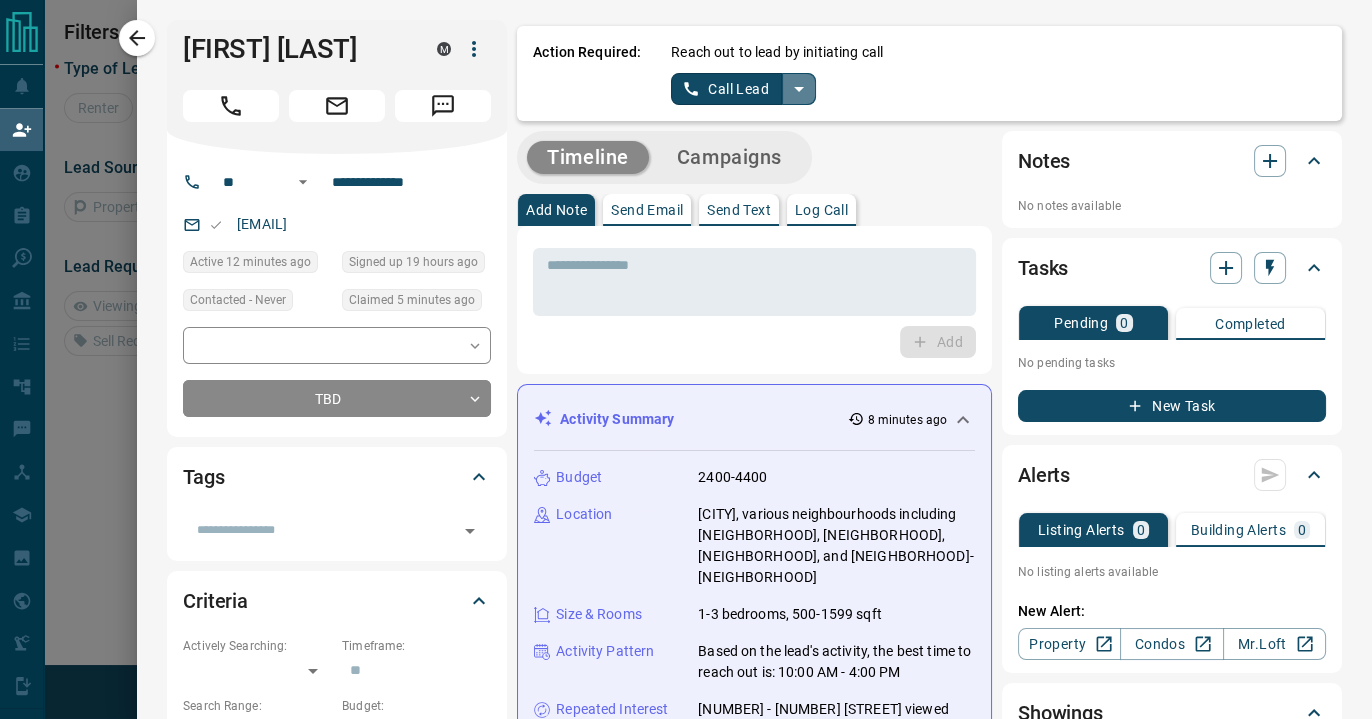 click 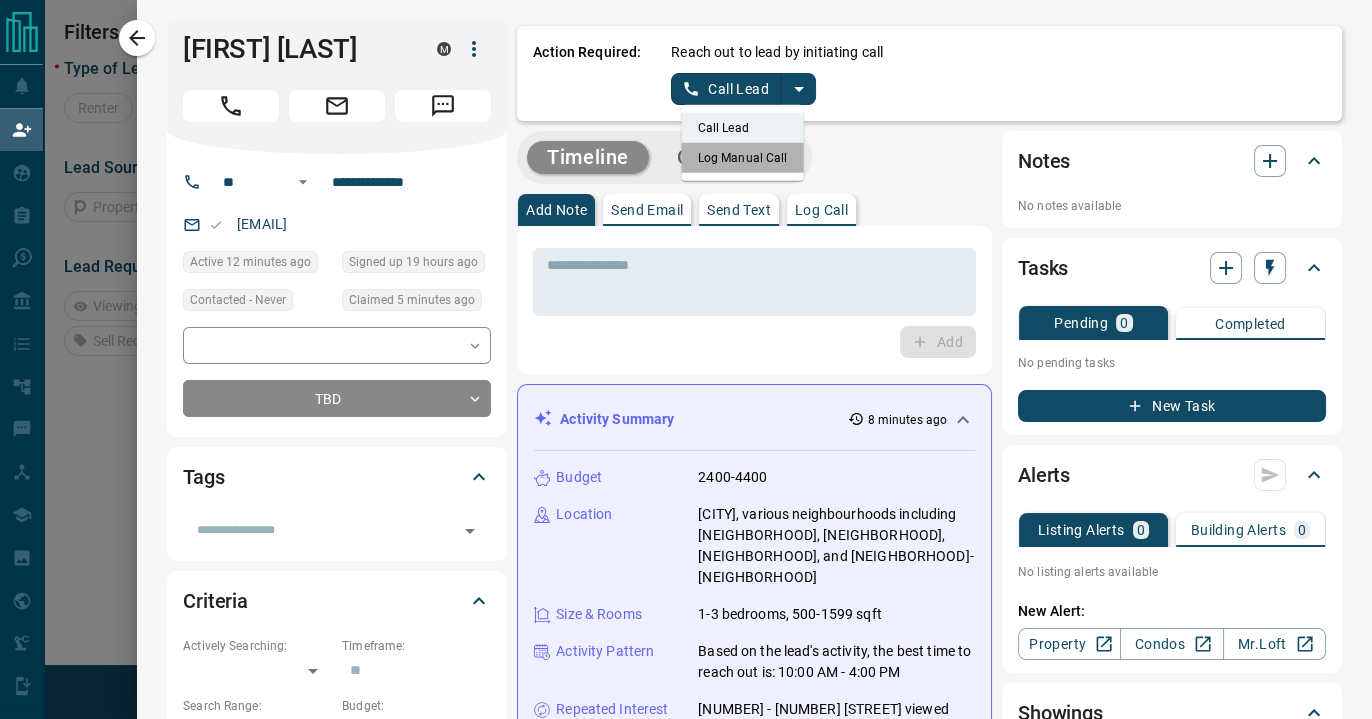 click on "Log Manual Call" at bounding box center [743, 158] 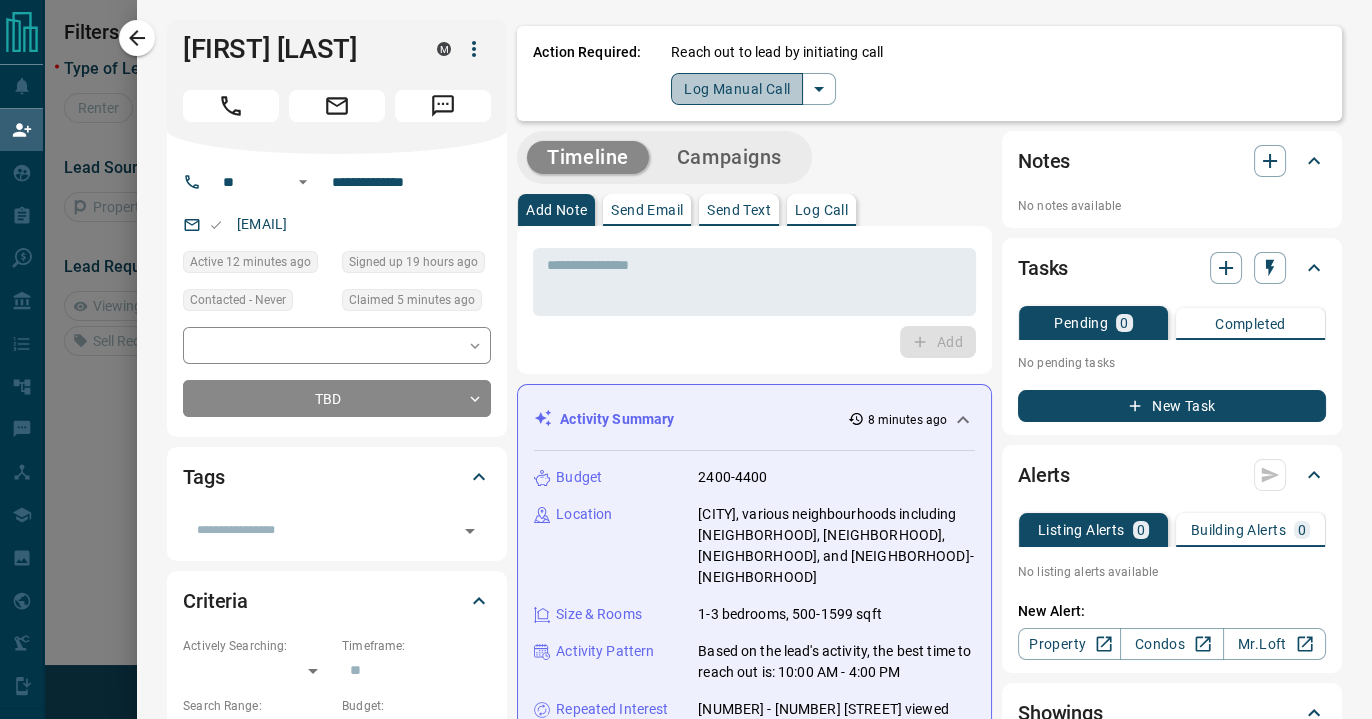 click on "Log Manual Call" at bounding box center (737, 89) 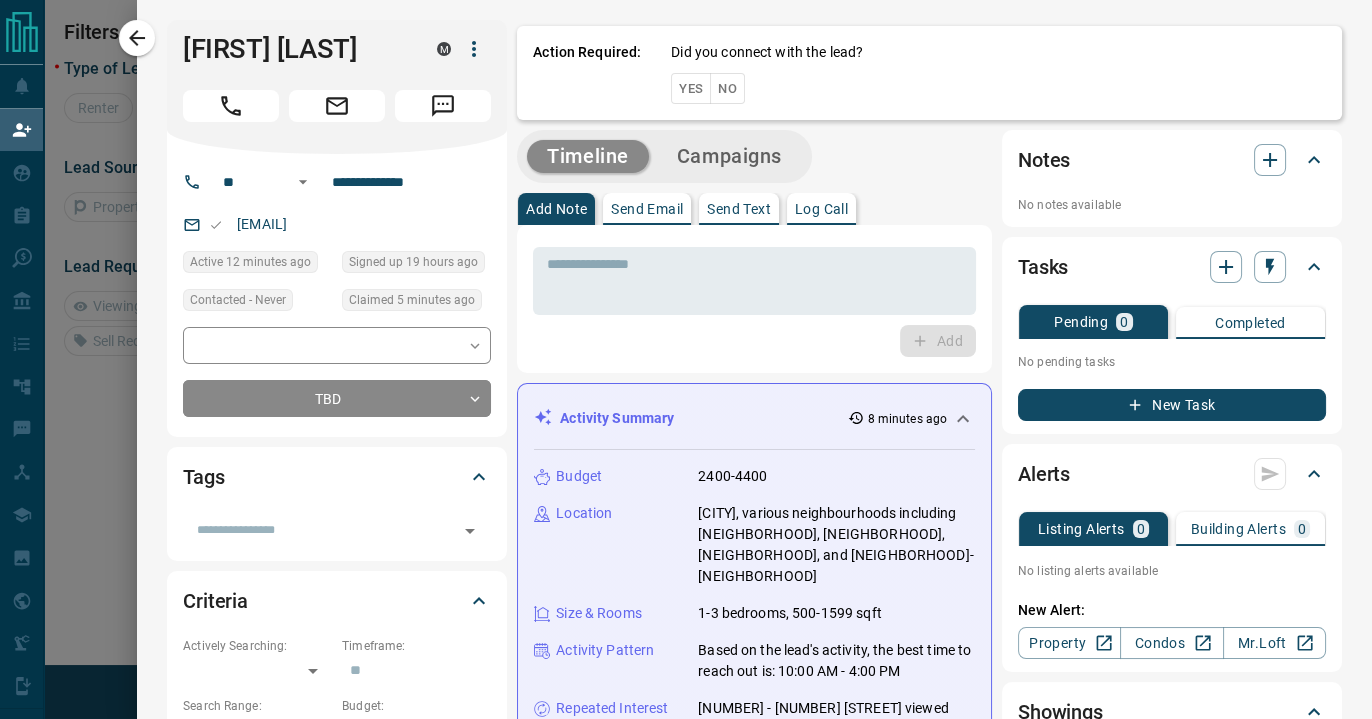 click on "Timeline Campaigns" at bounding box center (754, 156) 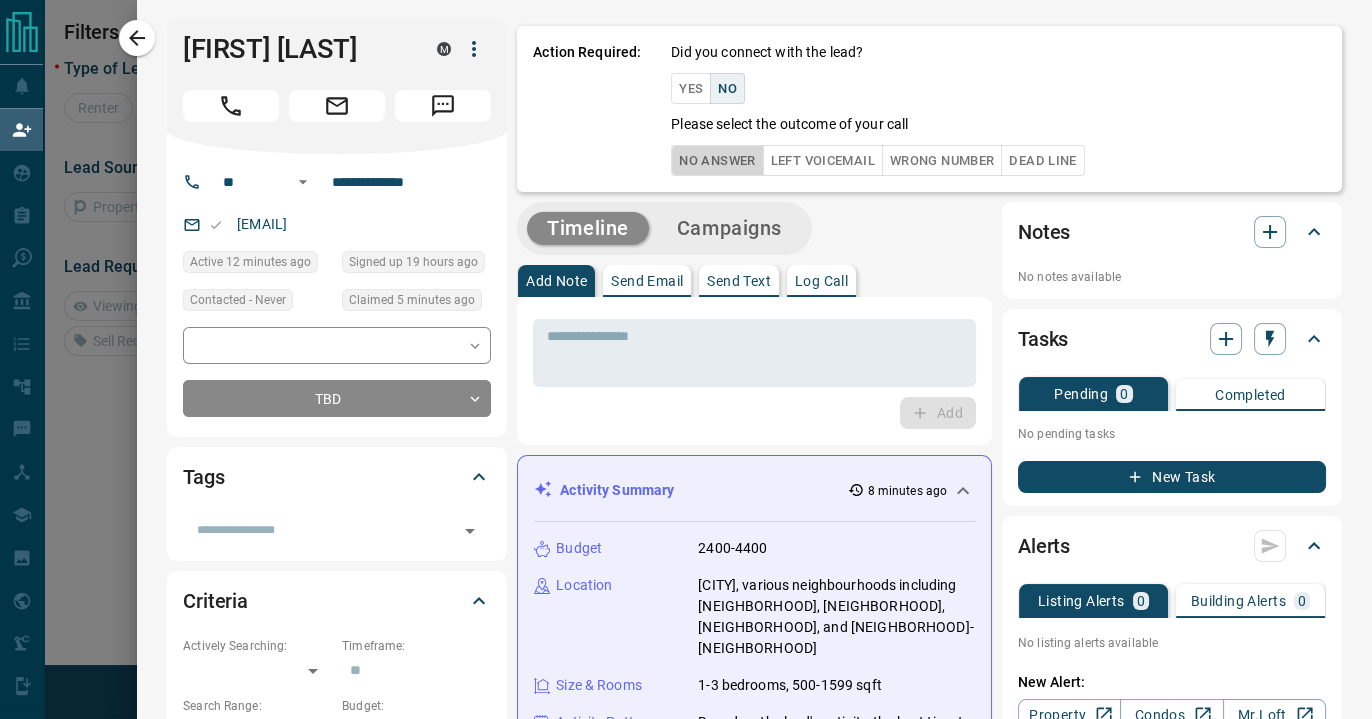 click on "No Answer" at bounding box center (717, 160) 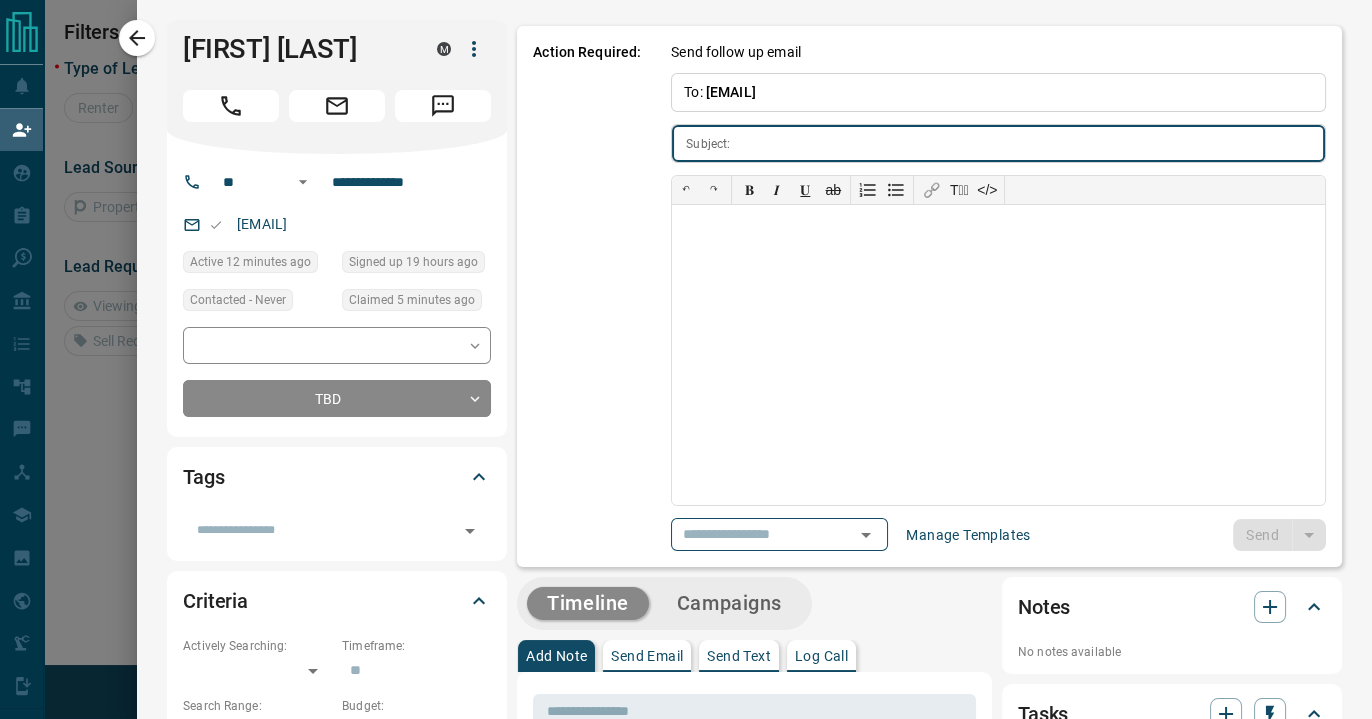 type on "**********" 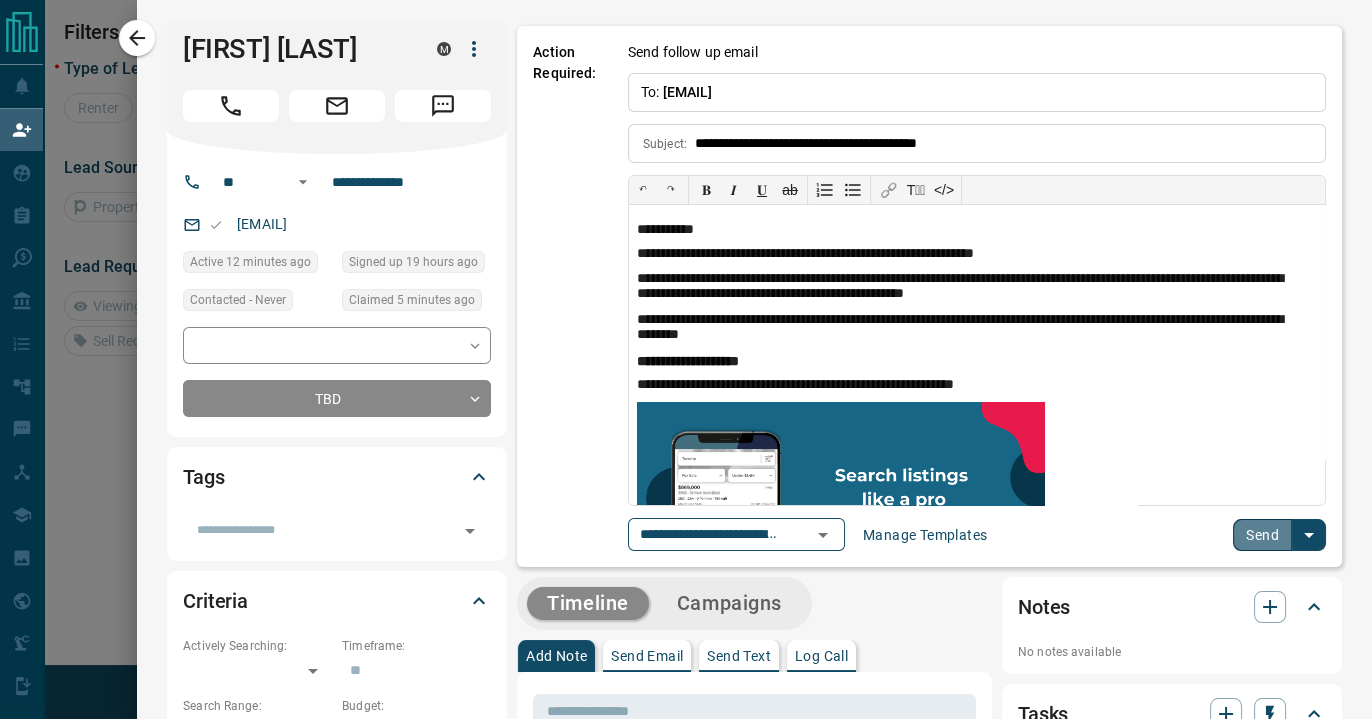 click on "Send" at bounding box center (1262, 535) 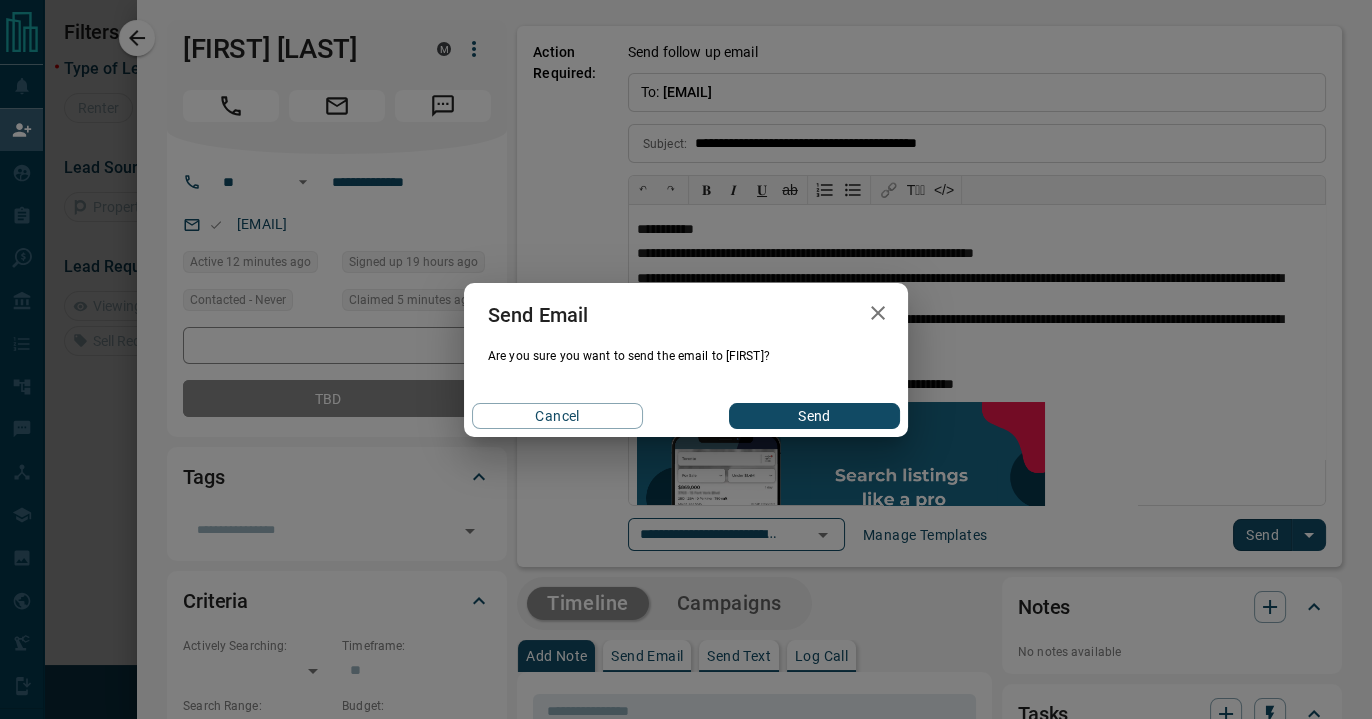 click on "Send" at bounding box center (814, 416) 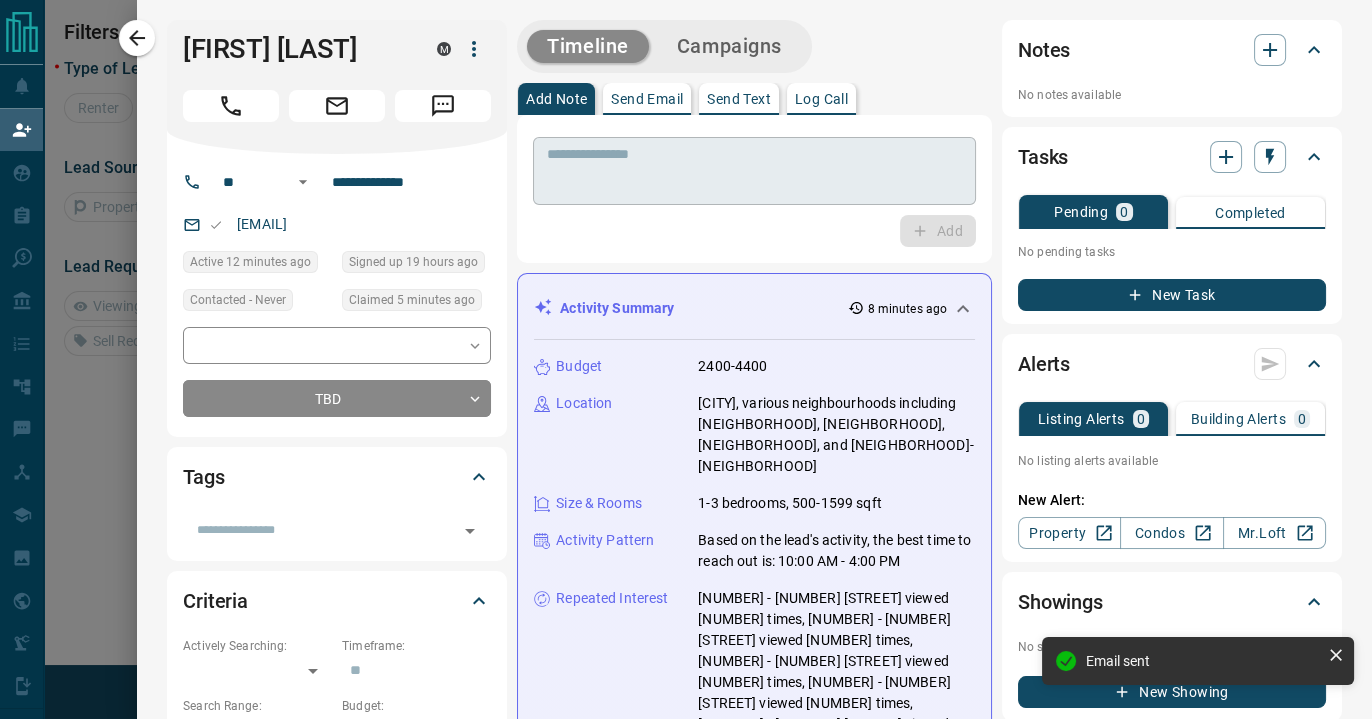 click at bounding box center (754, 171) 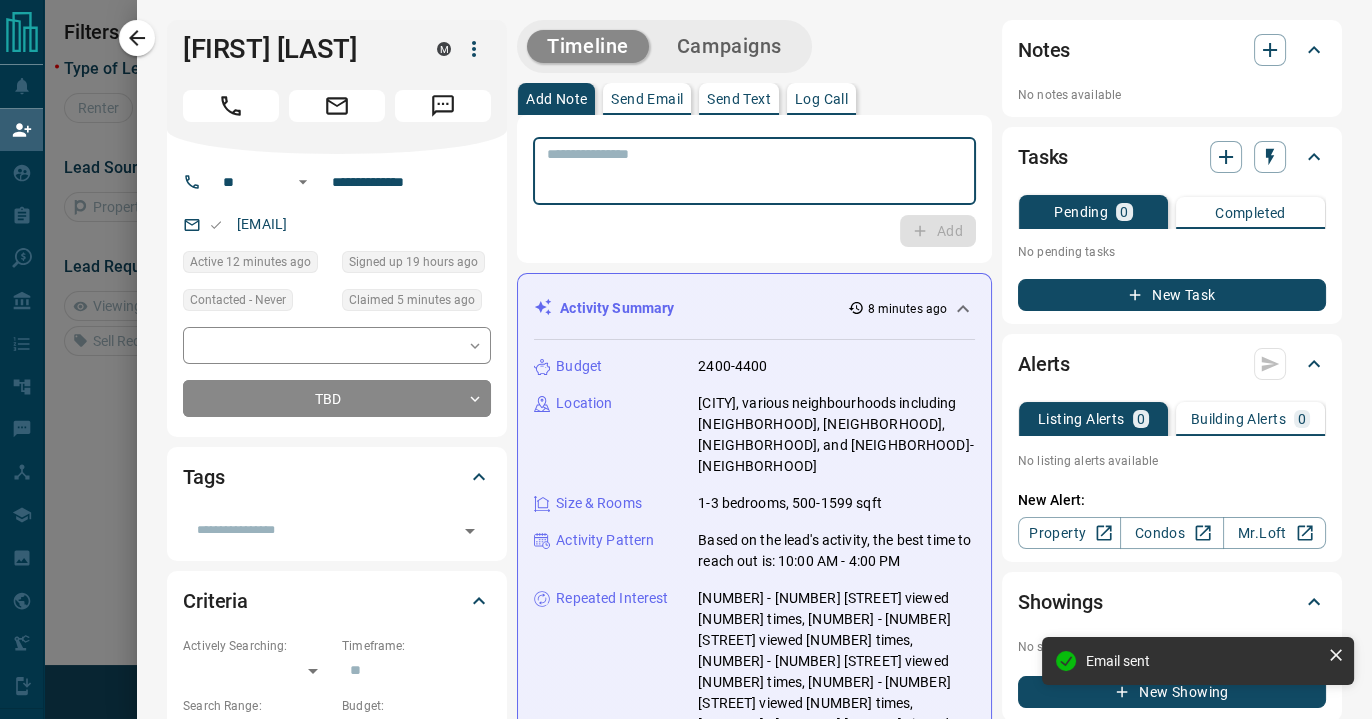 click at bounding box center (754, 171) 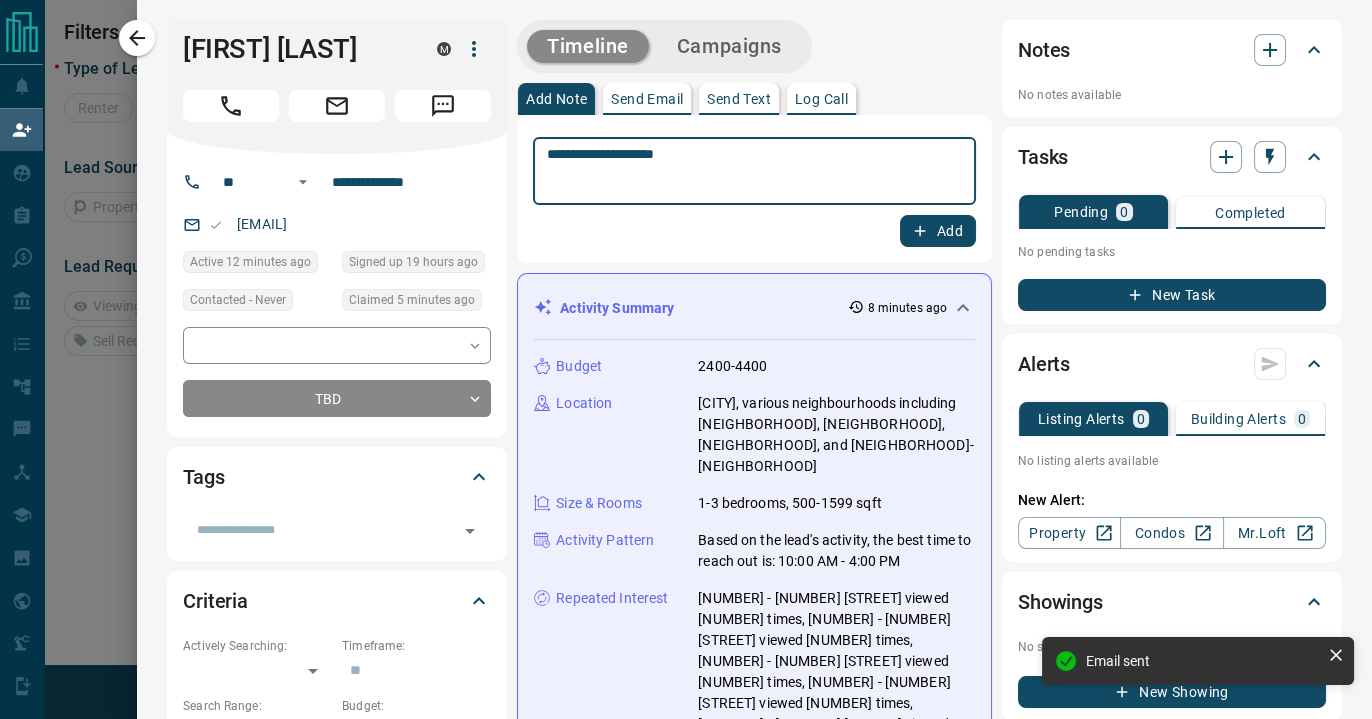 type on "**********" 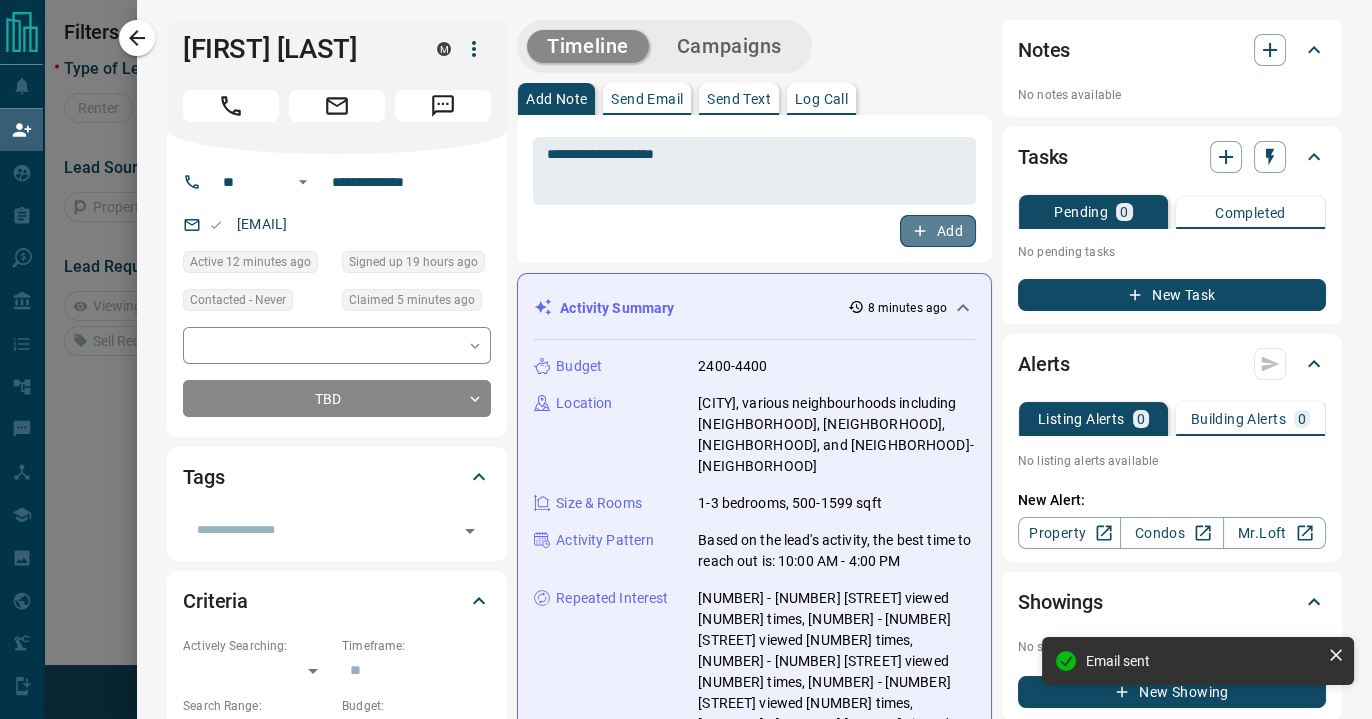 click 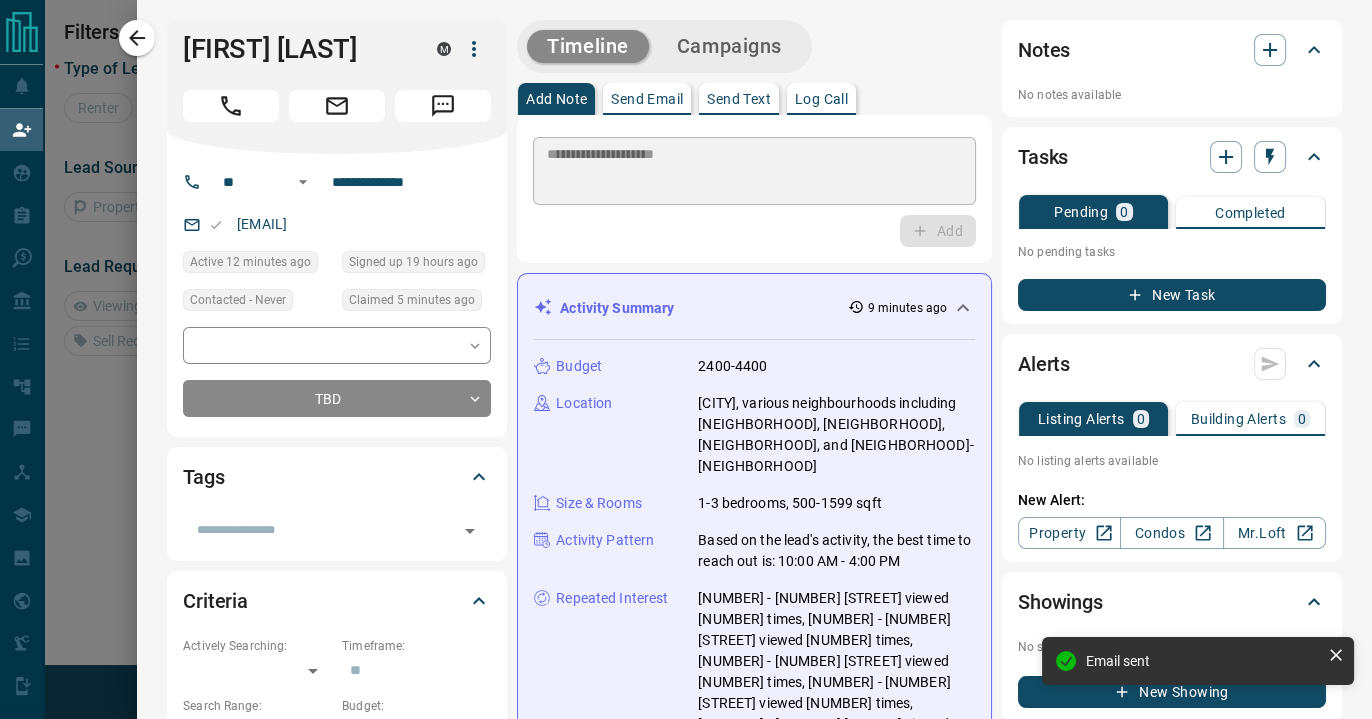 type 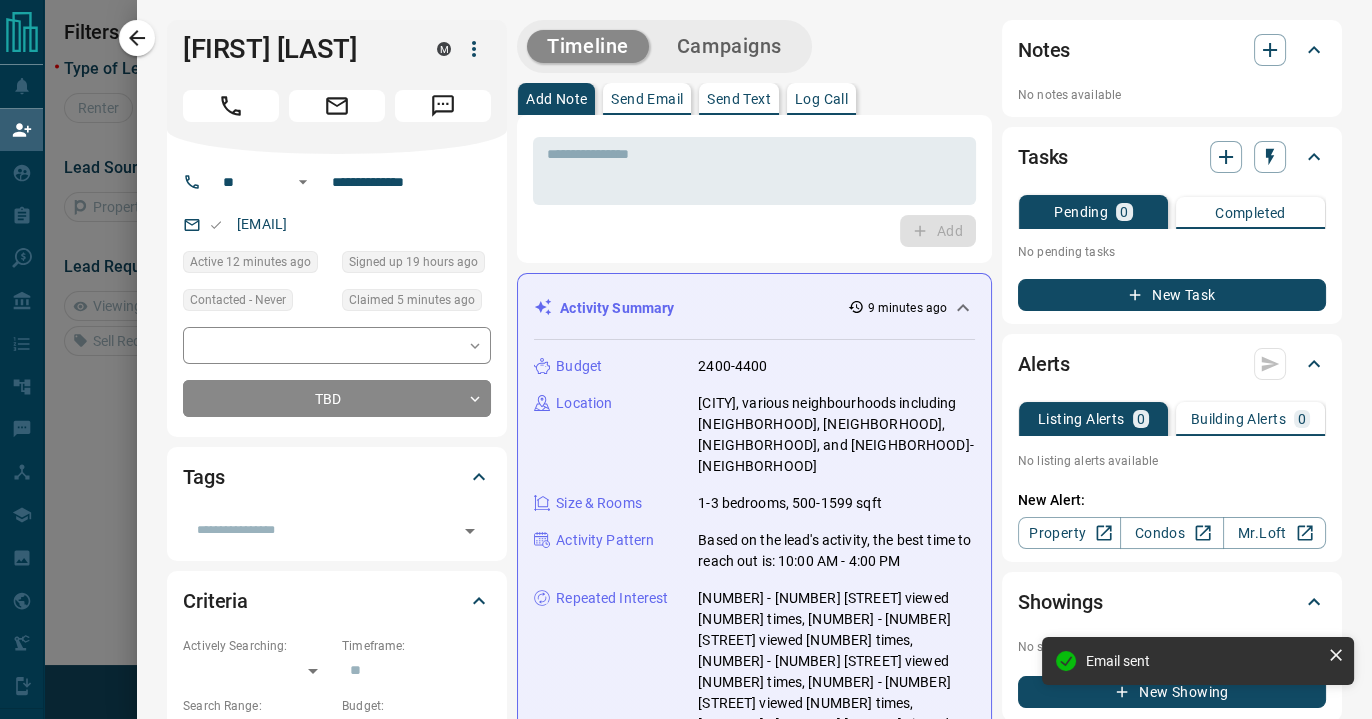 click on "Timeline Campaigns" at bounding box center [664, 46] 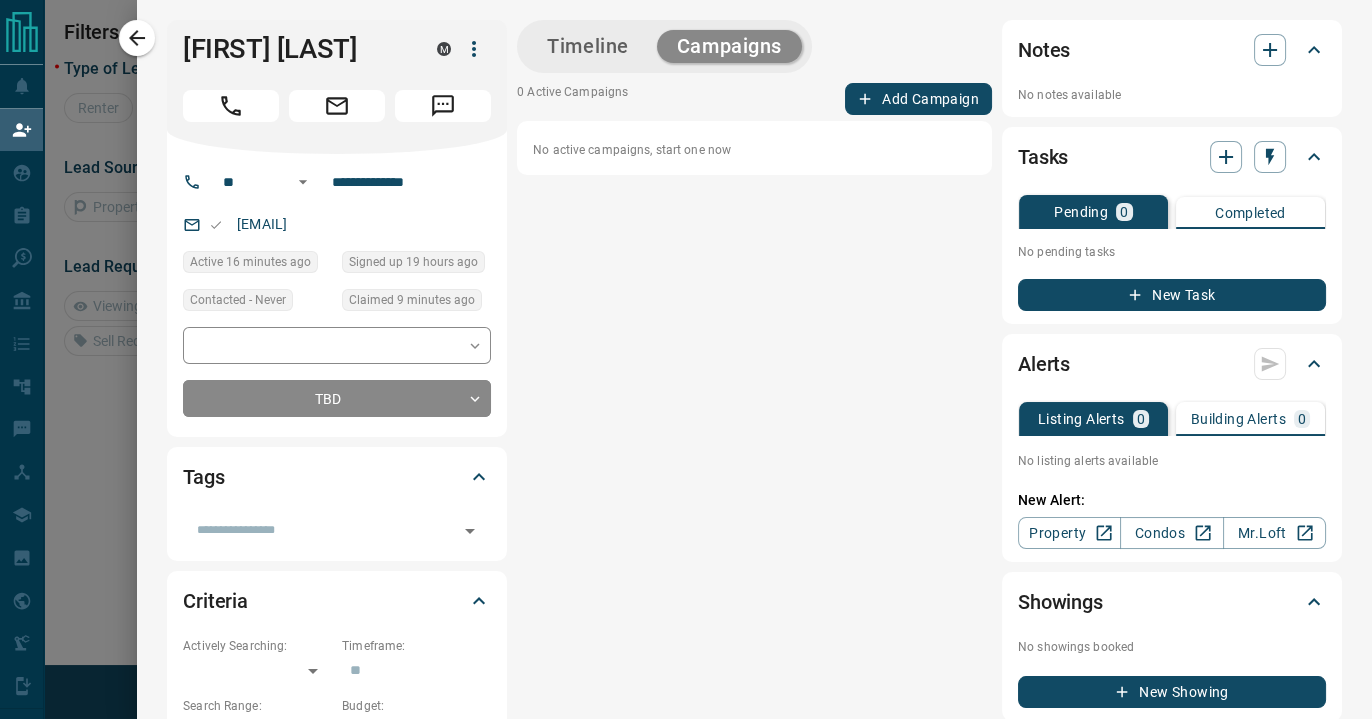 click on "Add Campaign" at bounding box center (918, 99) 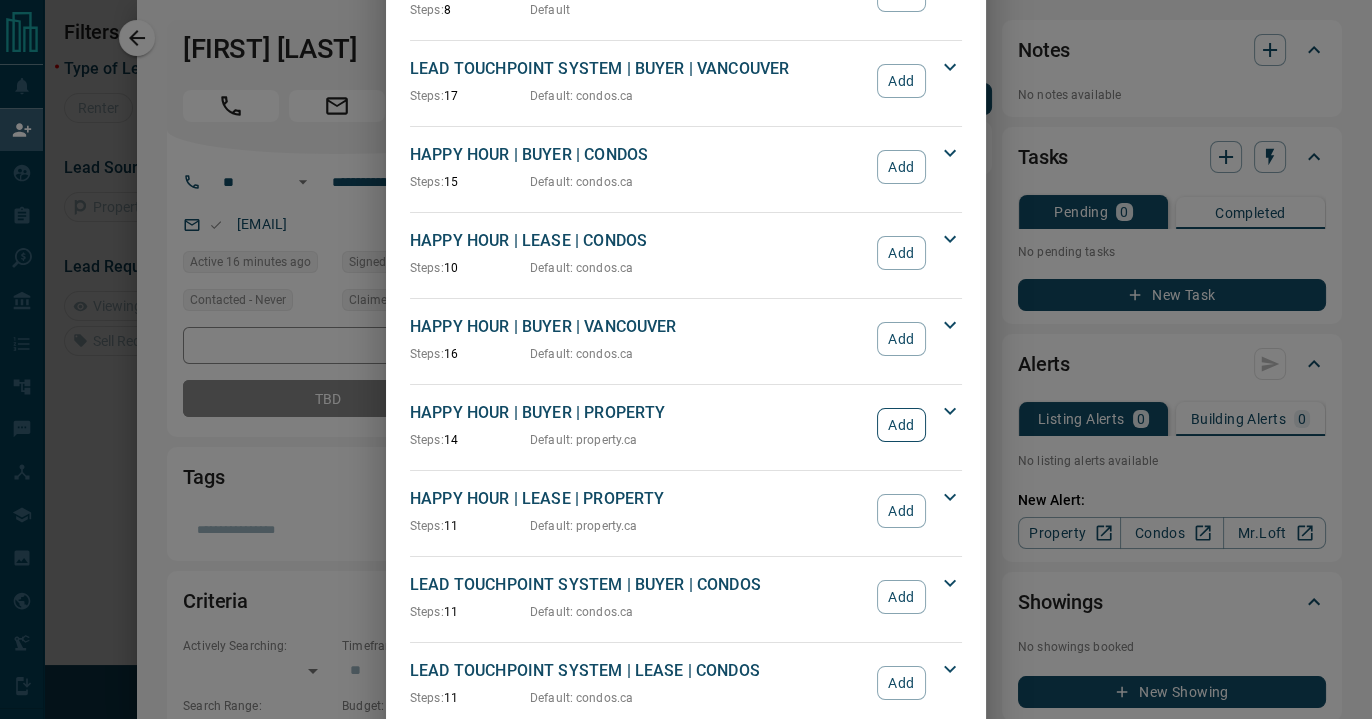 scroll, scrollTop: 166, scrollLeft: 0, axis: vertical 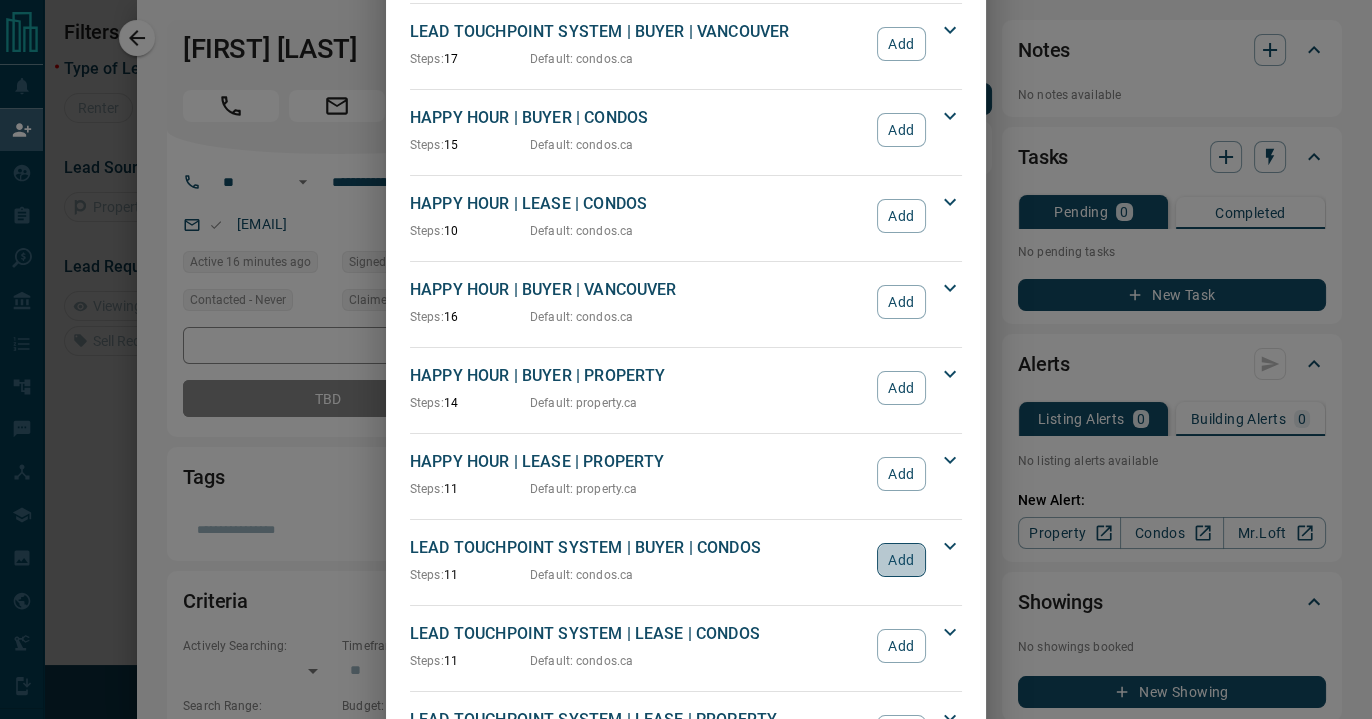 click on "Add" at bounding box center [901, 560] 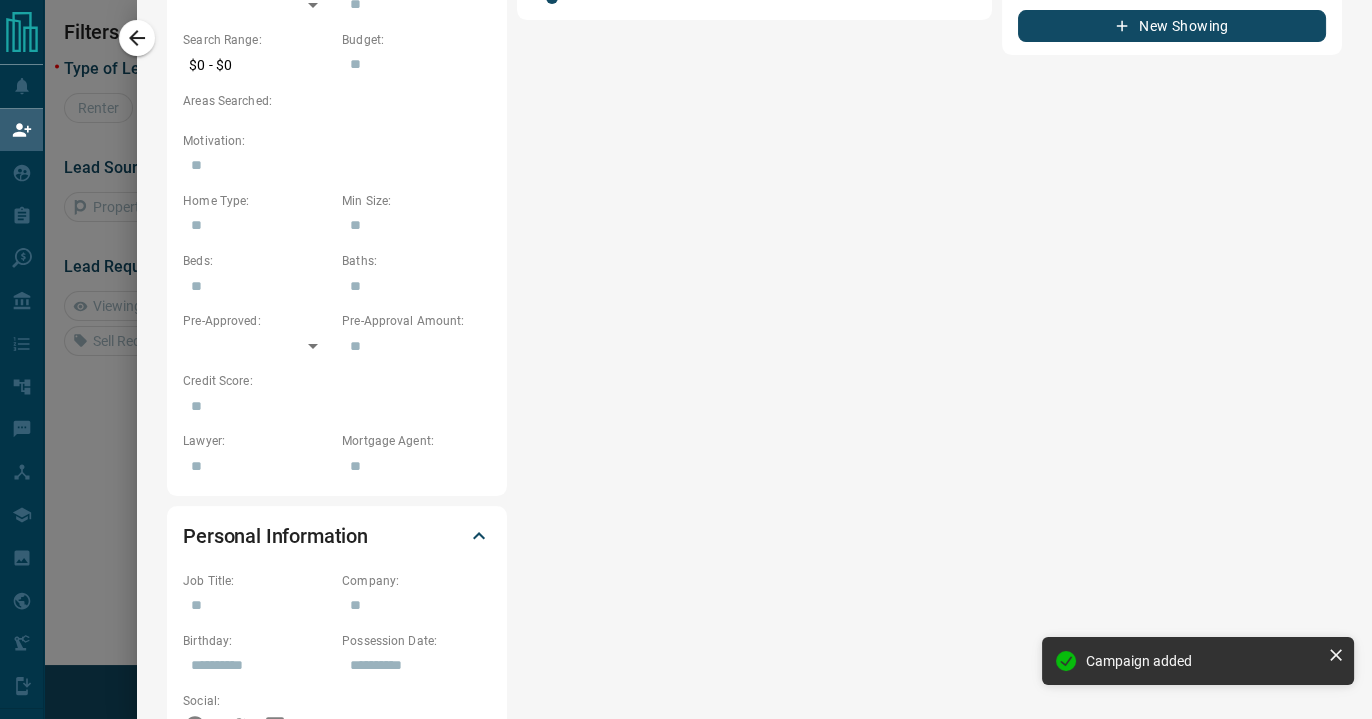 scroll, scrollTop: 0, scrollLeft: 0, axis: both 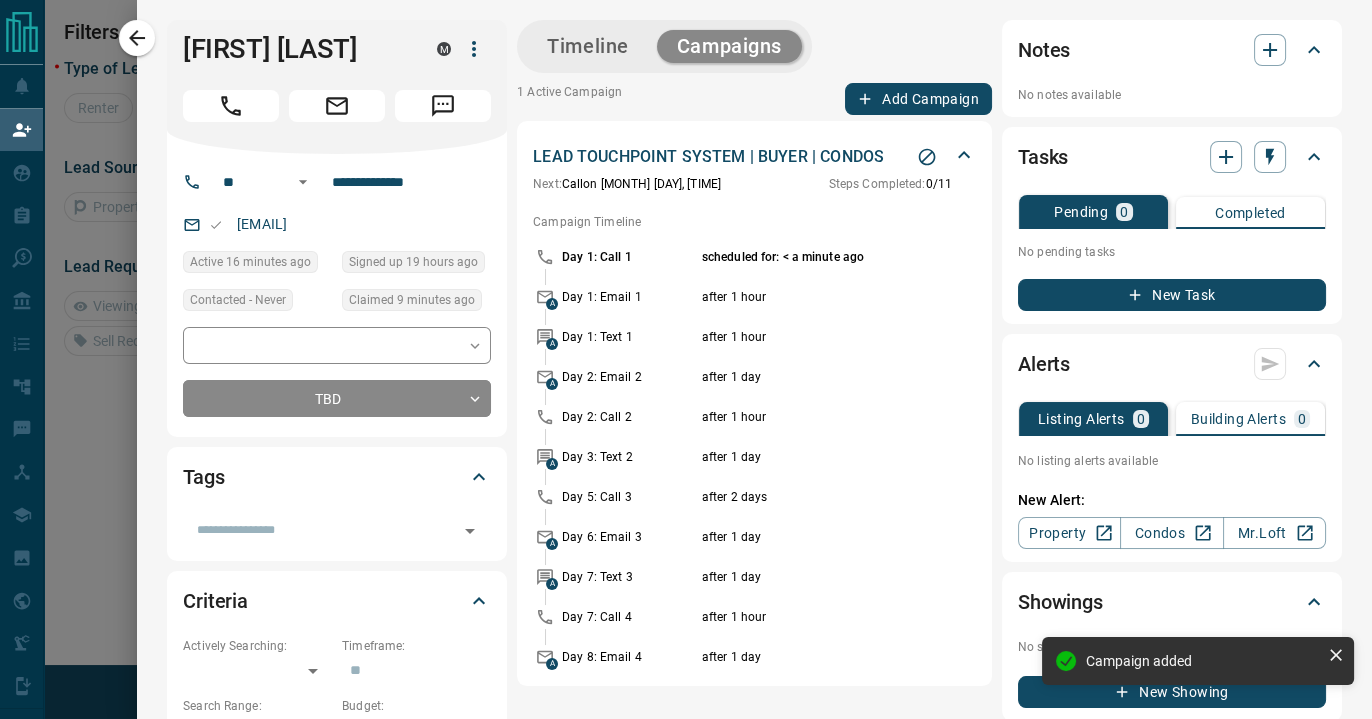 type 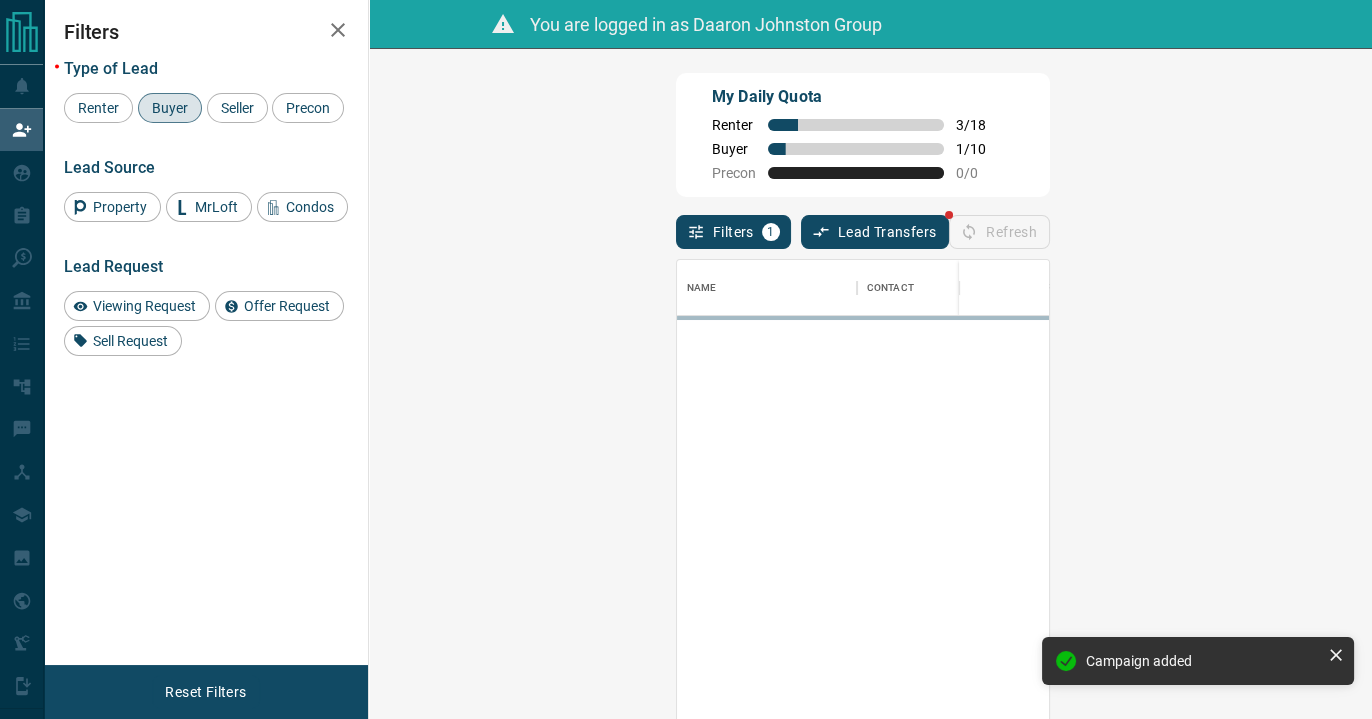 scroll, scrollTop: 16, scrollLeft: 15, axis: both 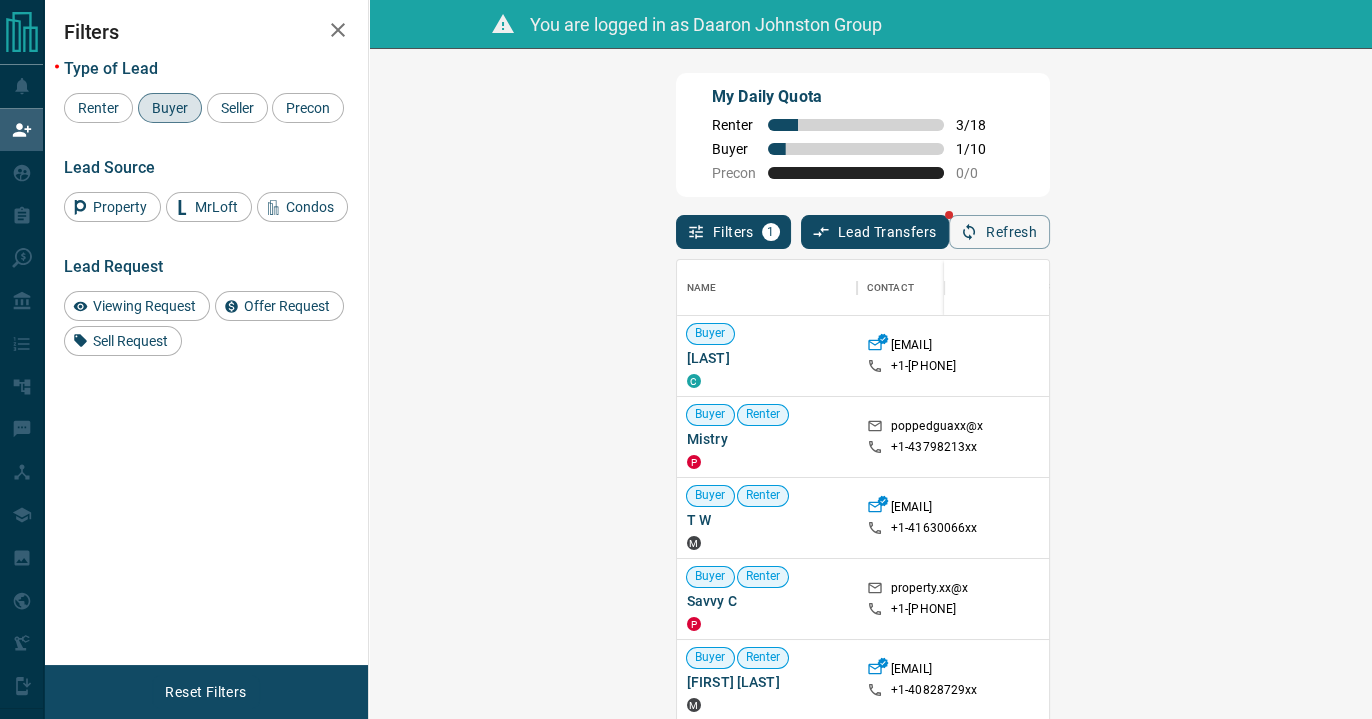 click on "Claim" at bounding box center (1592, 356) 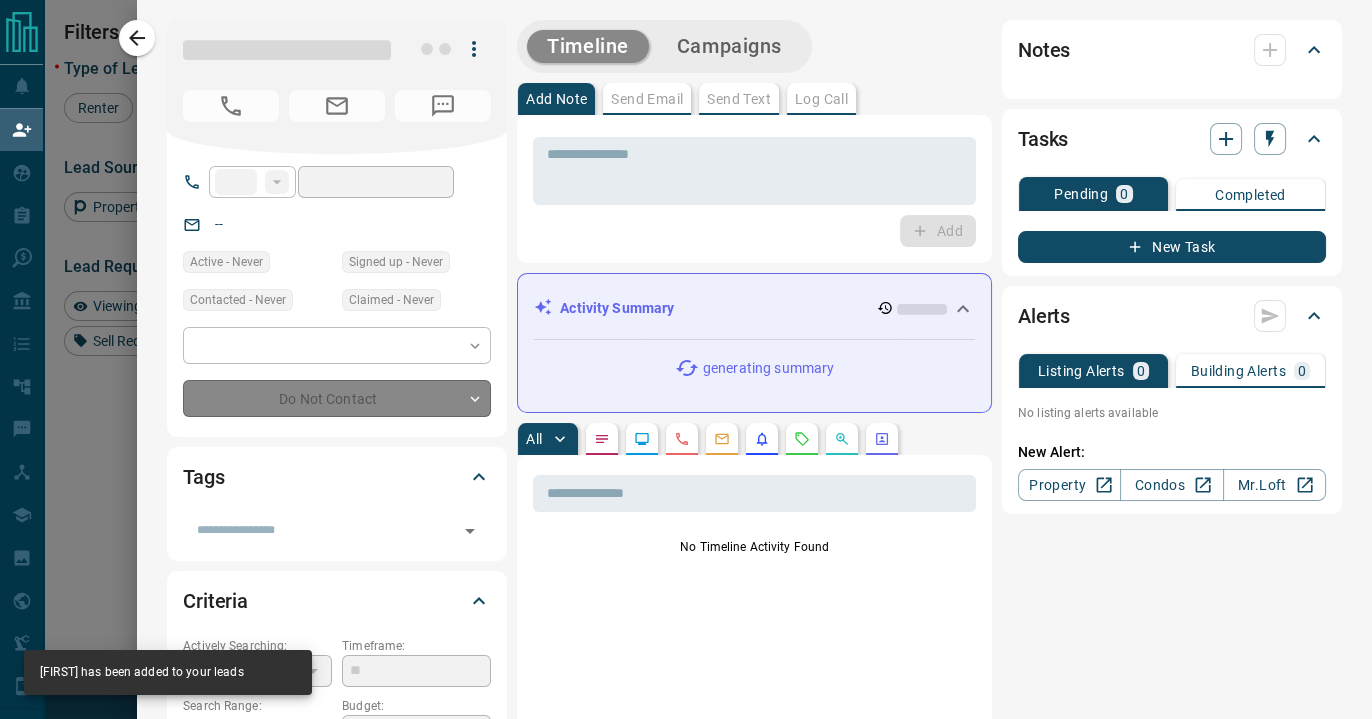 type on "**" 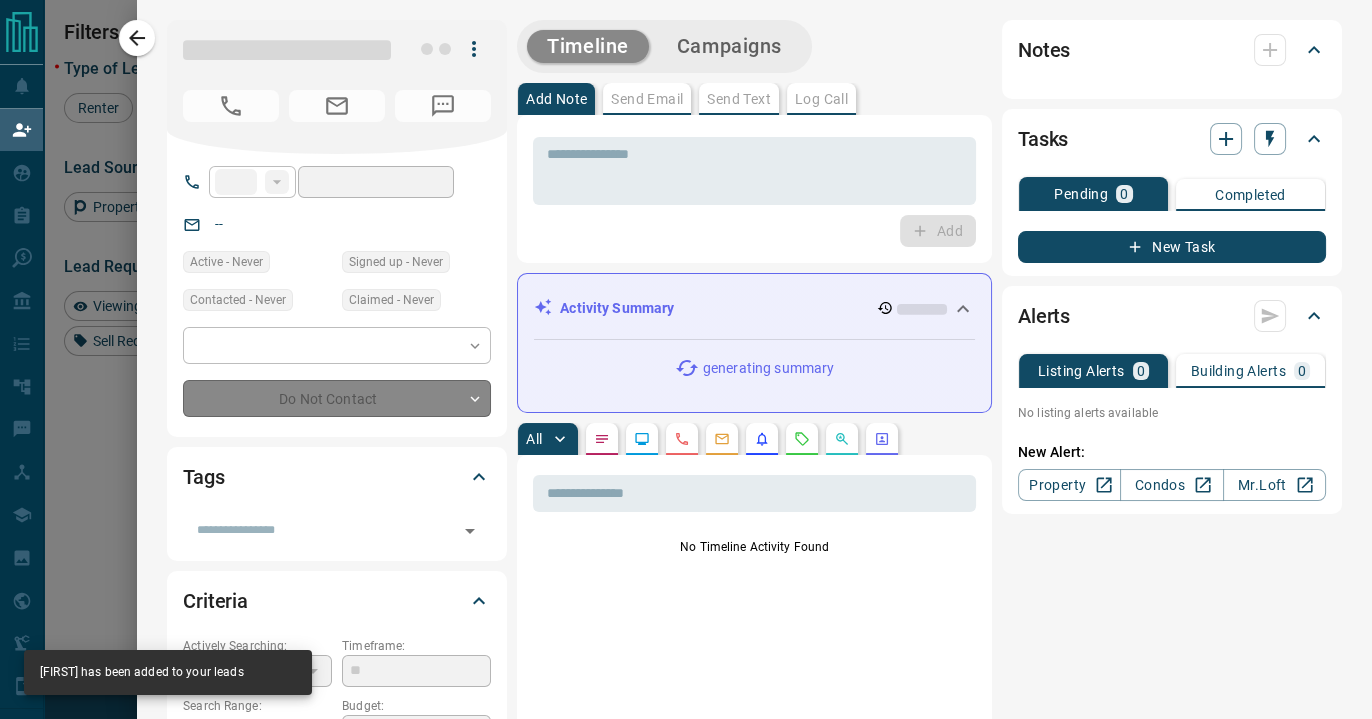 type on "**********" 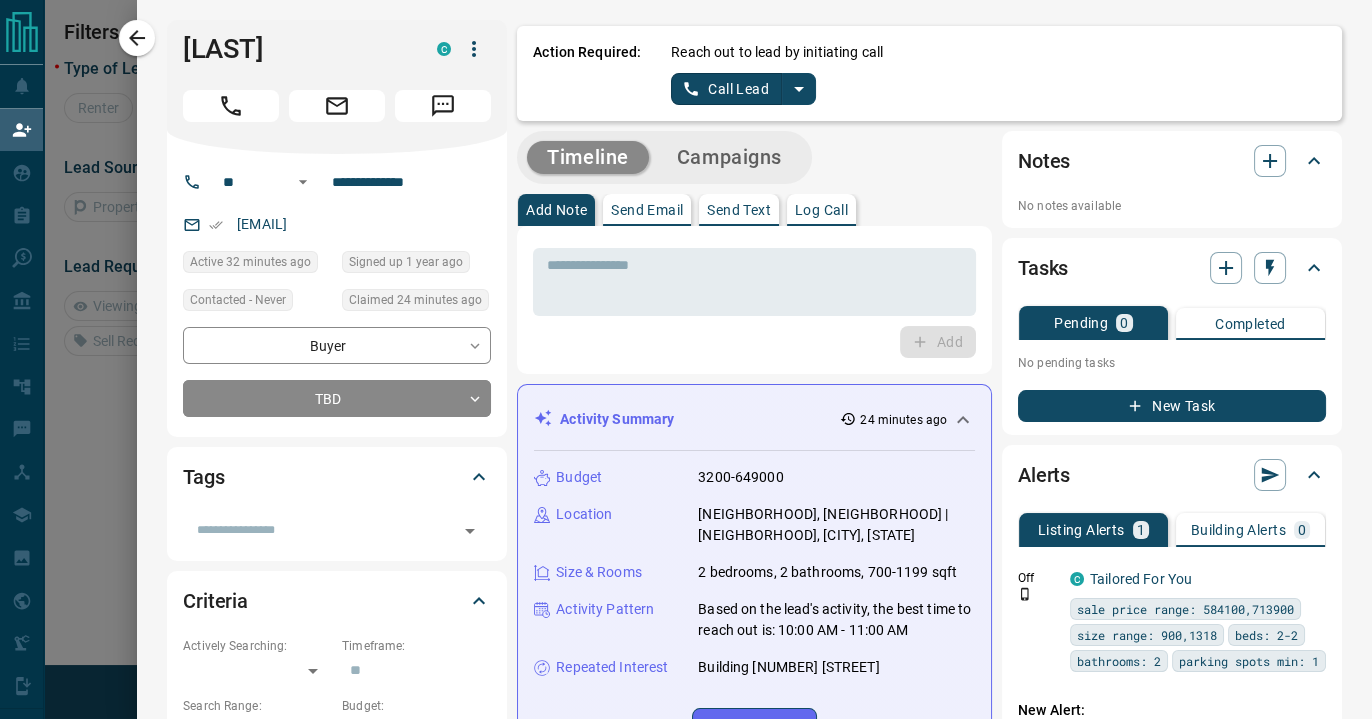 scroll, scrollTop: 121, scrollLeft: 945, axis: both 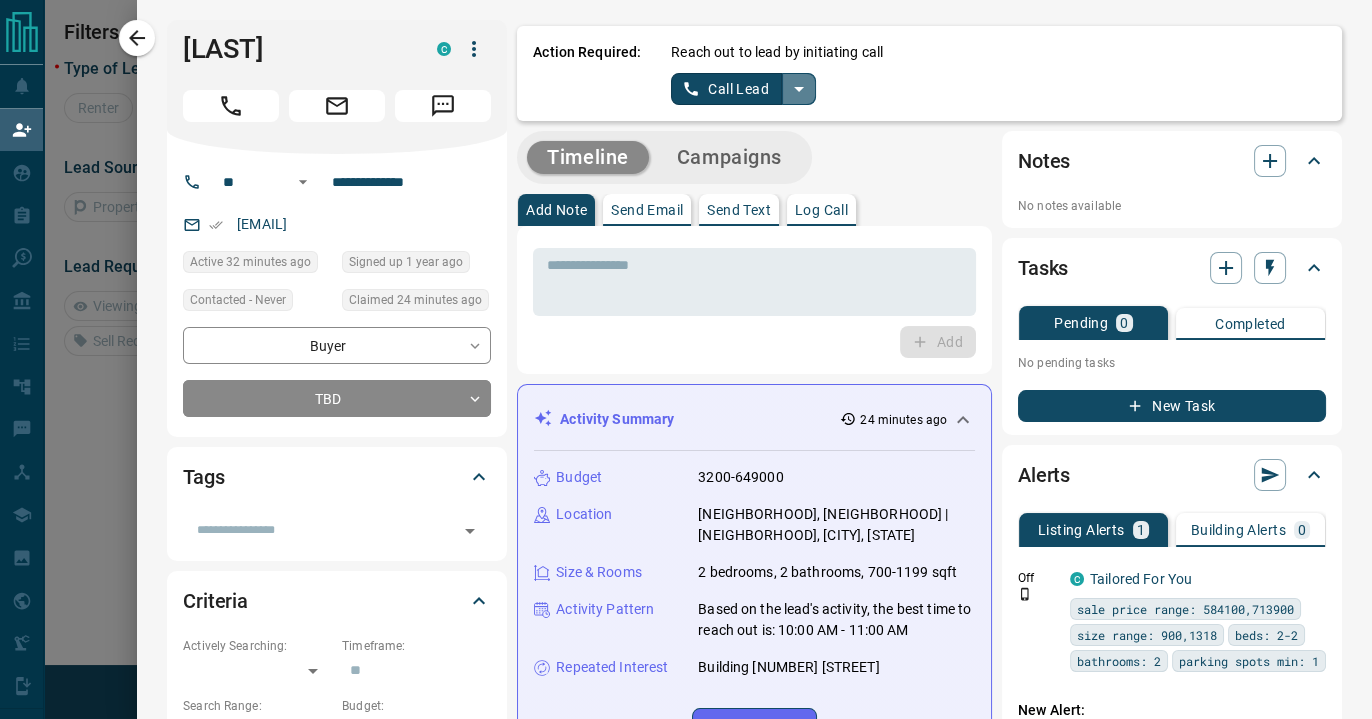 click 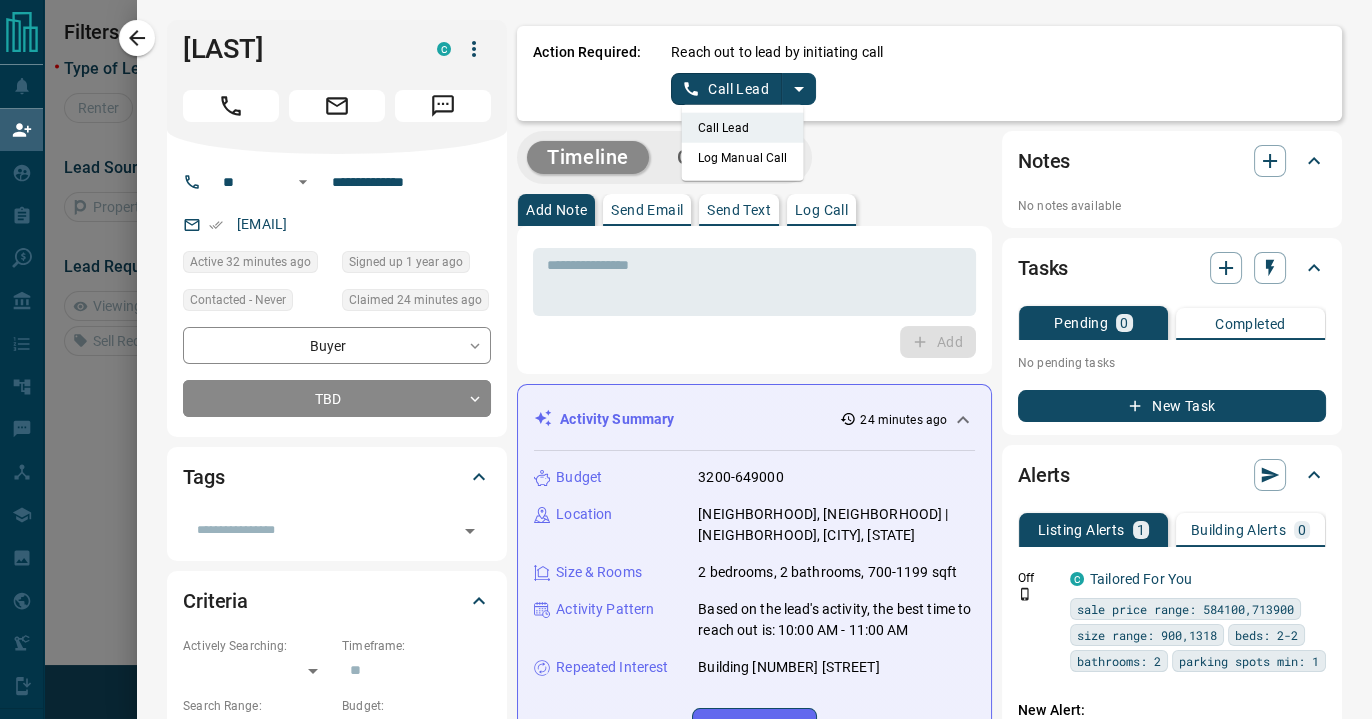 click on "Log Manual Call" at bounding box center [743, 158] 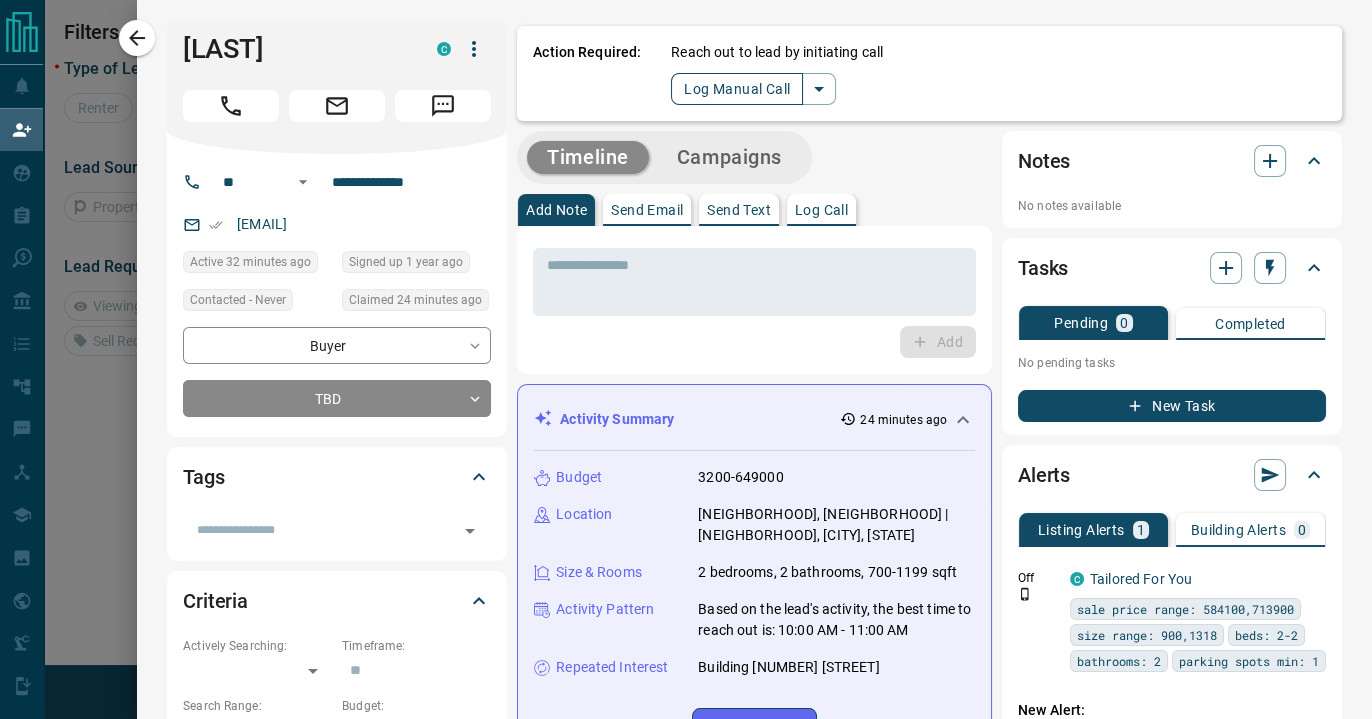 click on "Log Manual Call" at bounding box center (737, 89) 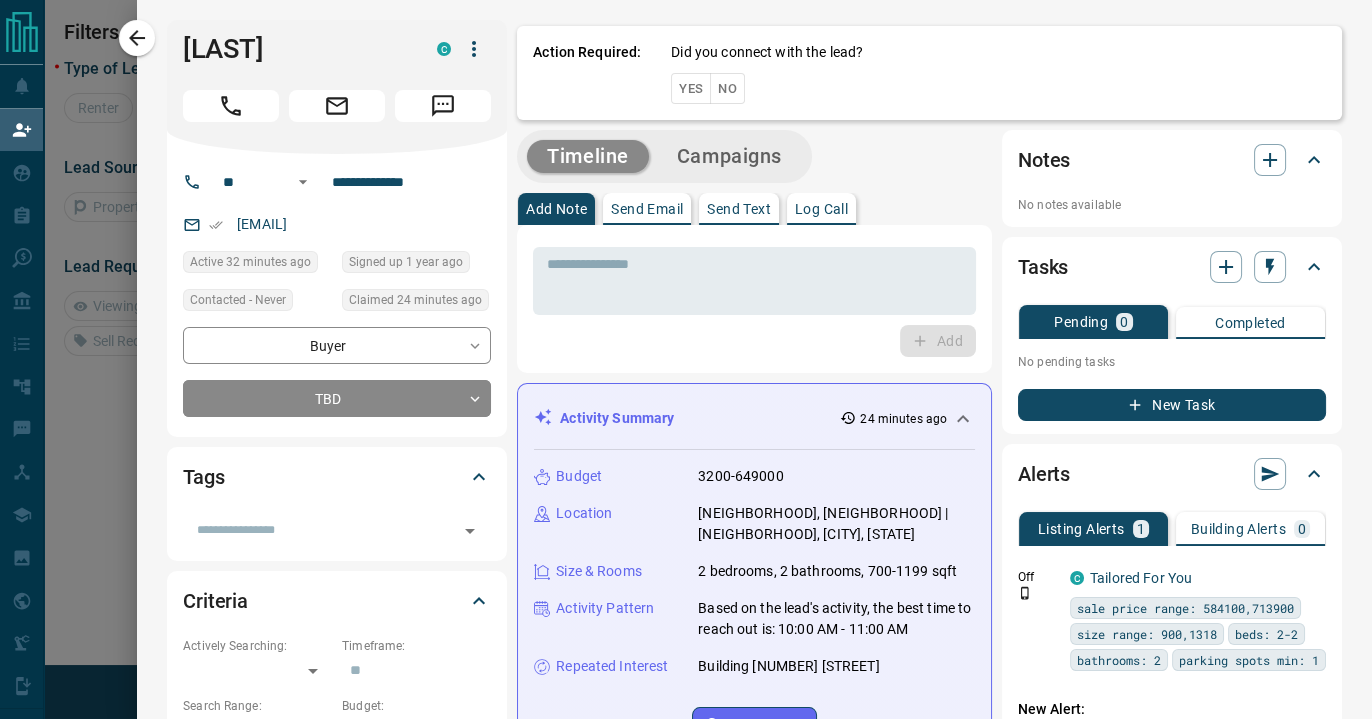 click on "No" at bounding box center (727, 88) 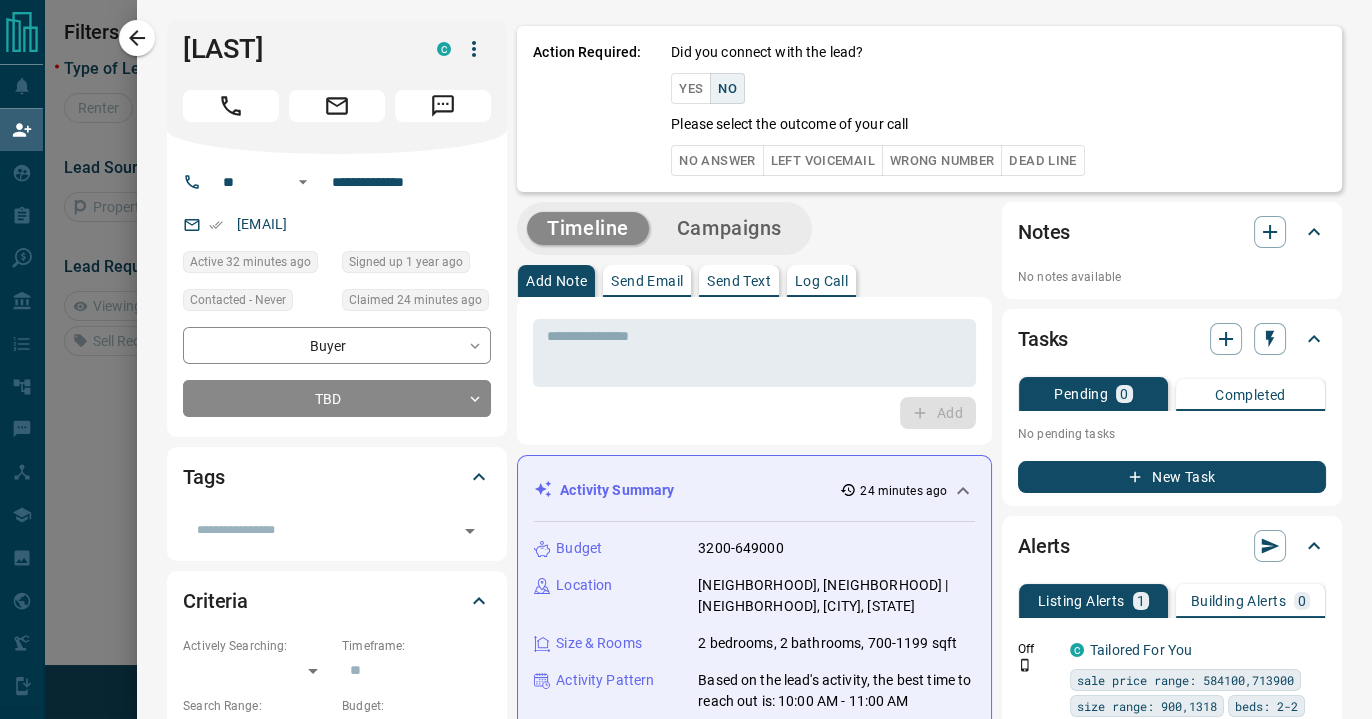 click on "No Answer" at bounding box center [717, 160] 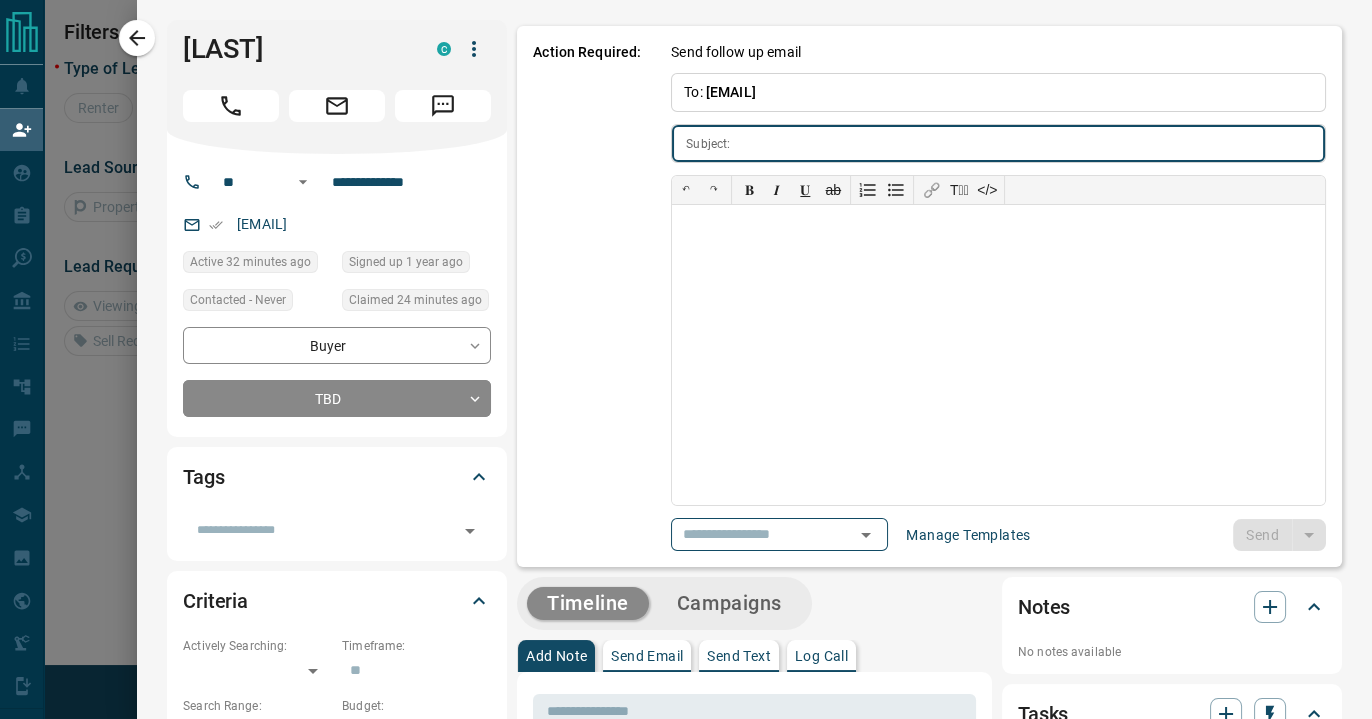 type on "**********" 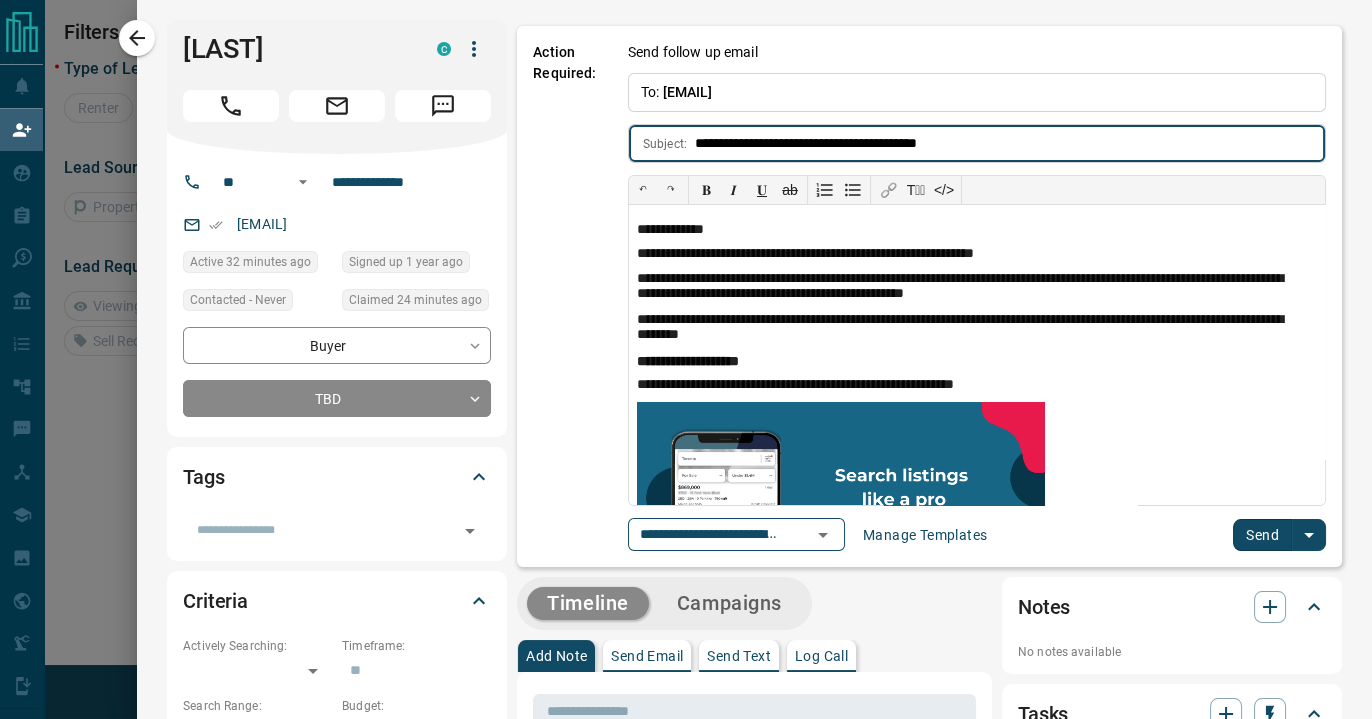 click on "Send" at bounding box center [1262, 535] 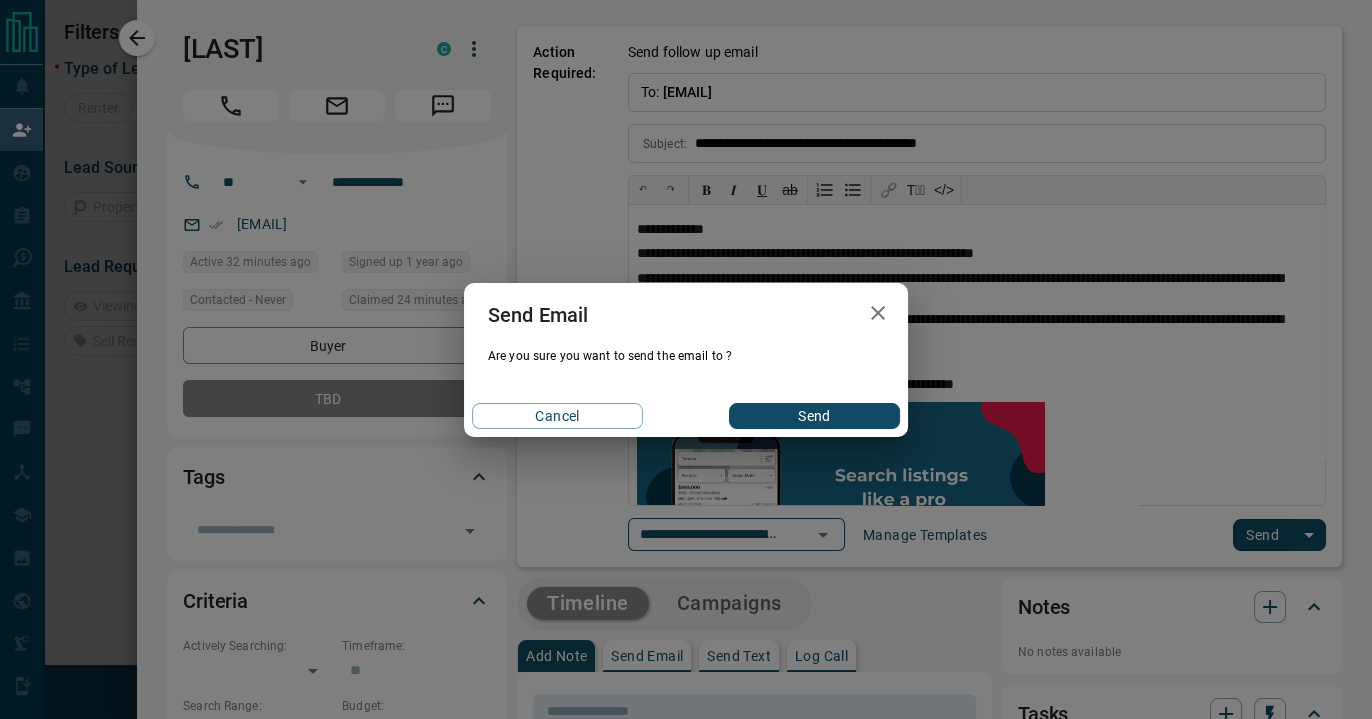 click on "Send" at bounding box center (814, 416) 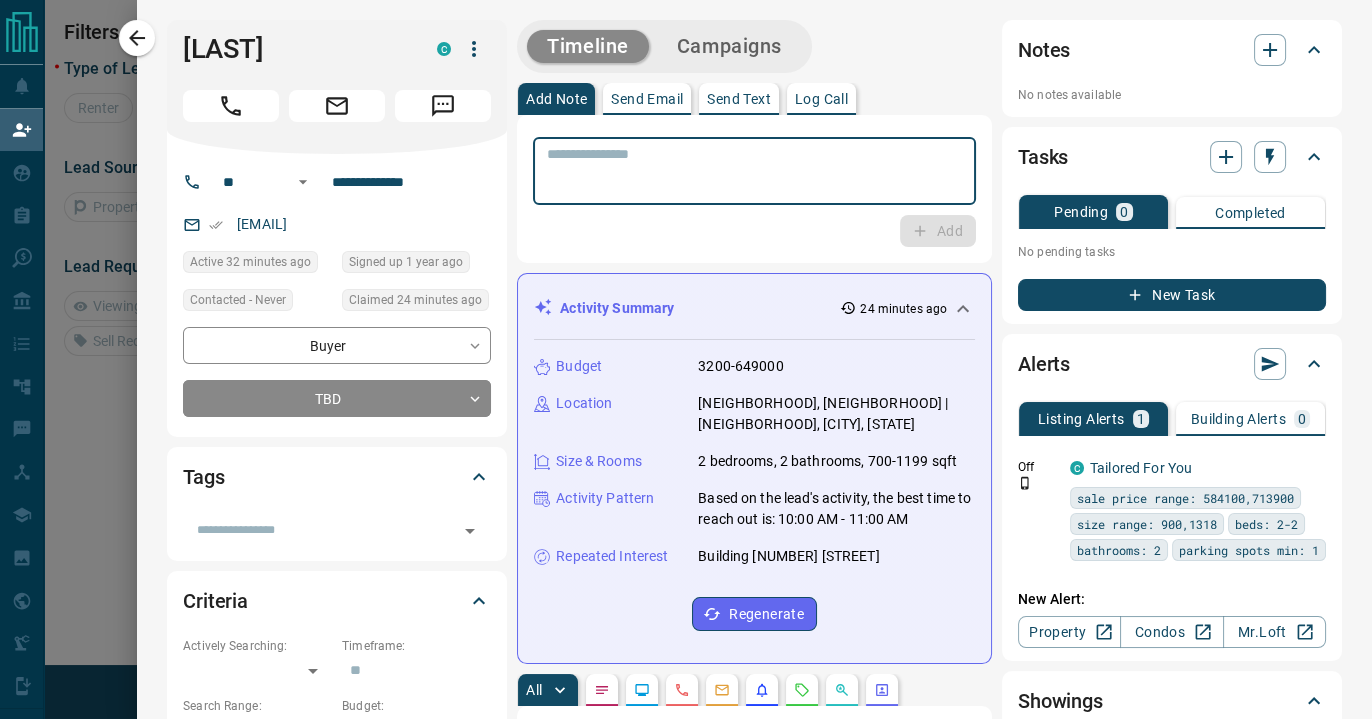 click at bounding box center (754, 171) 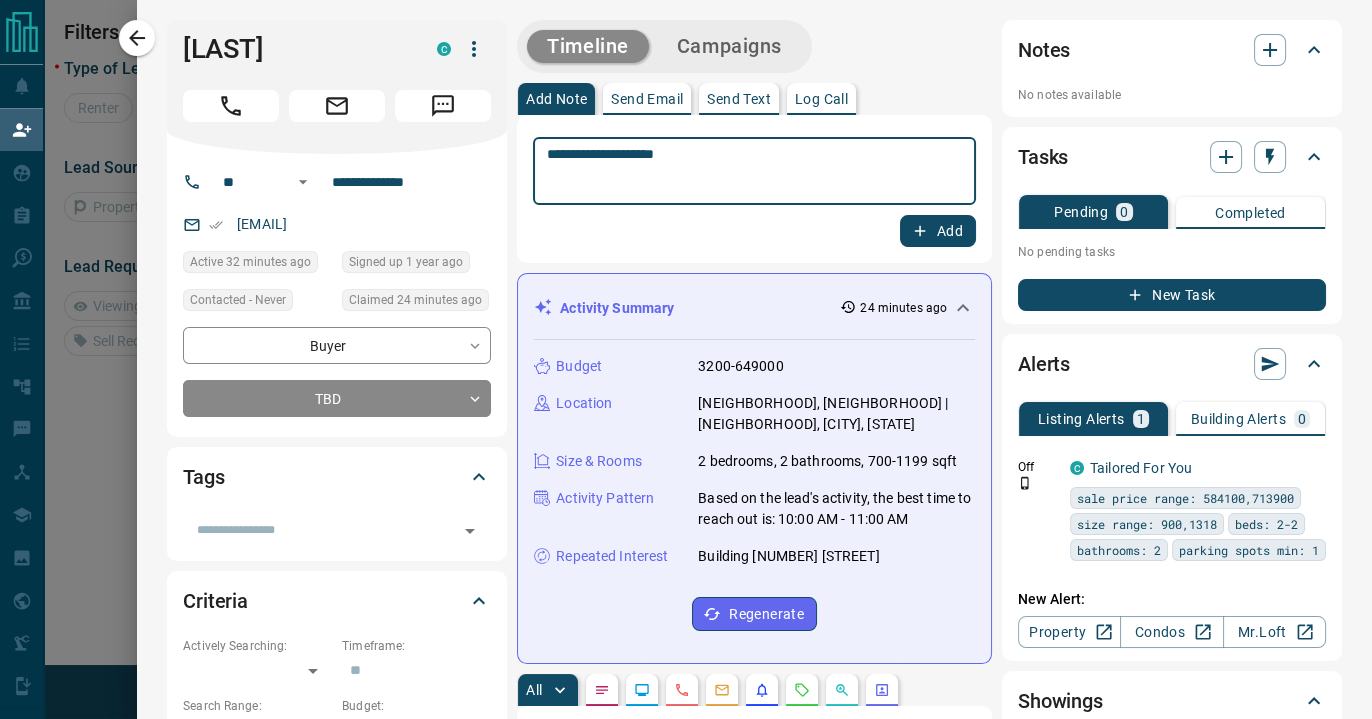 type on "**********" 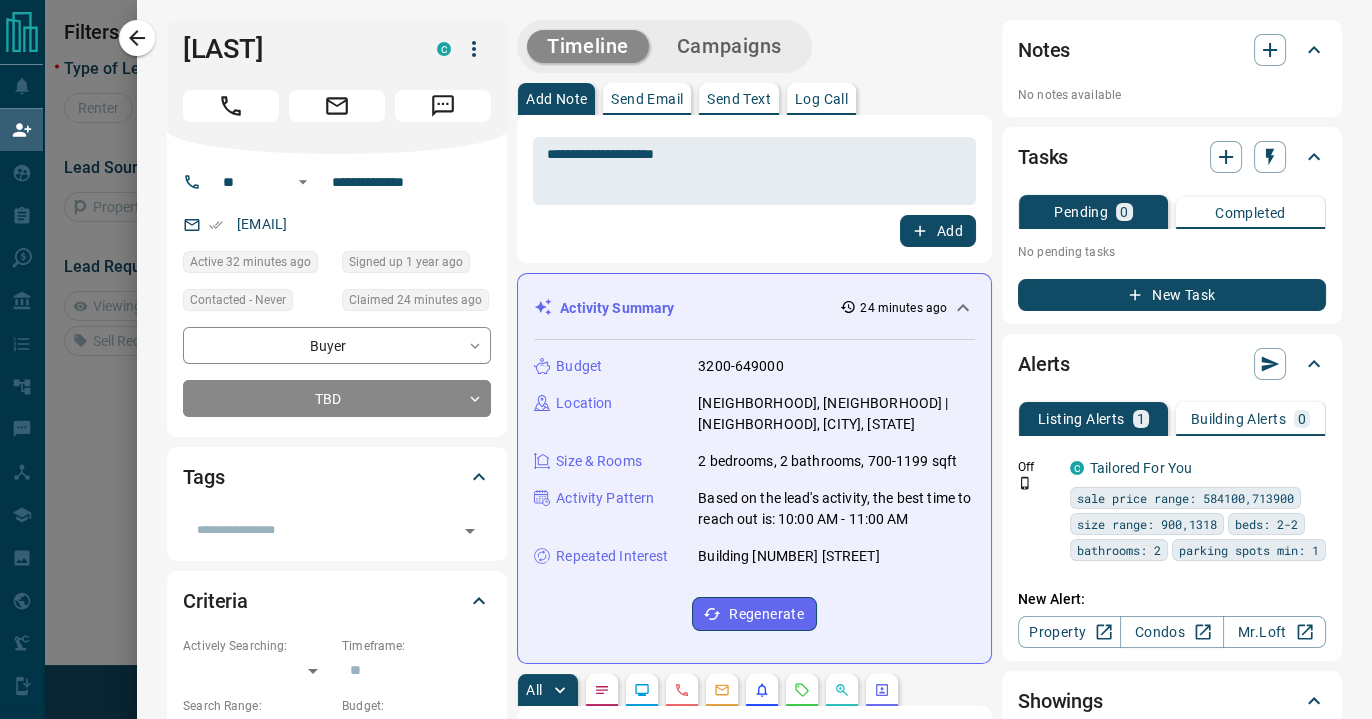 click on "Add Note Send Email Send Text Log Call" at bounding box center [754, 99] 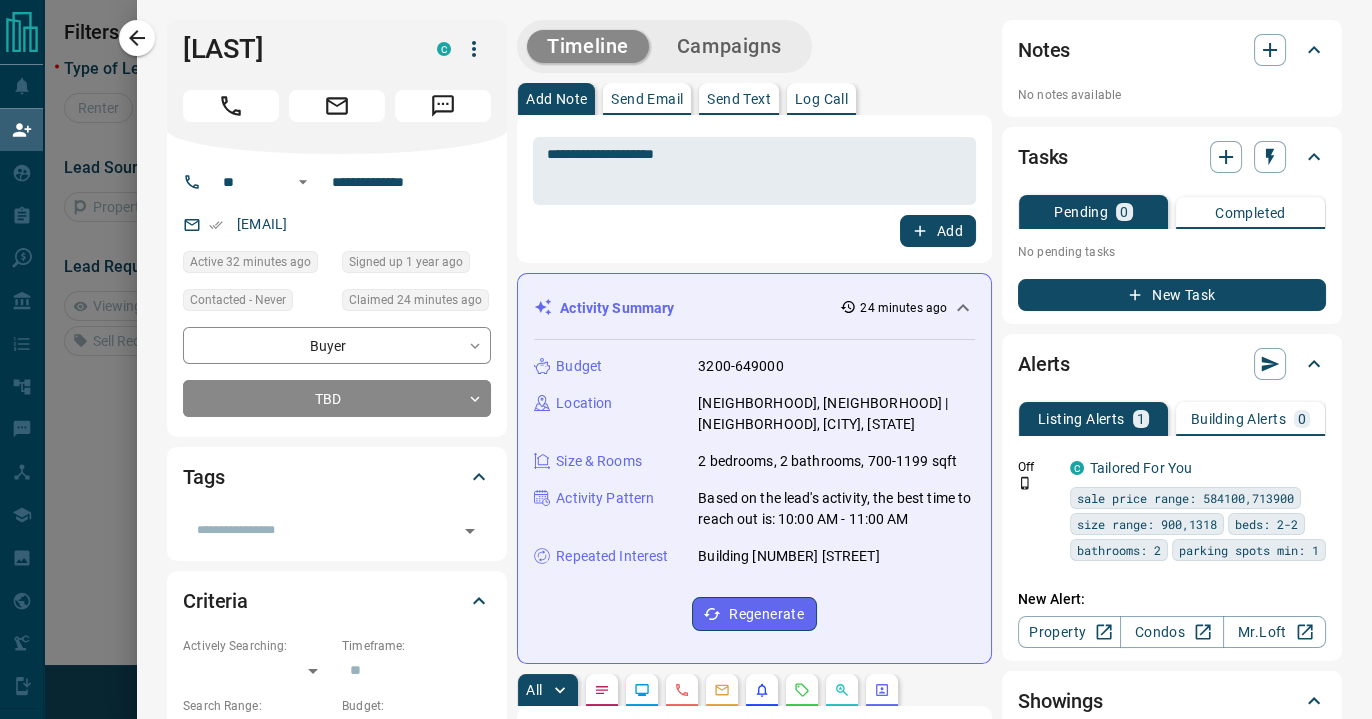 click on "Add" at bounding box center [938, 231] 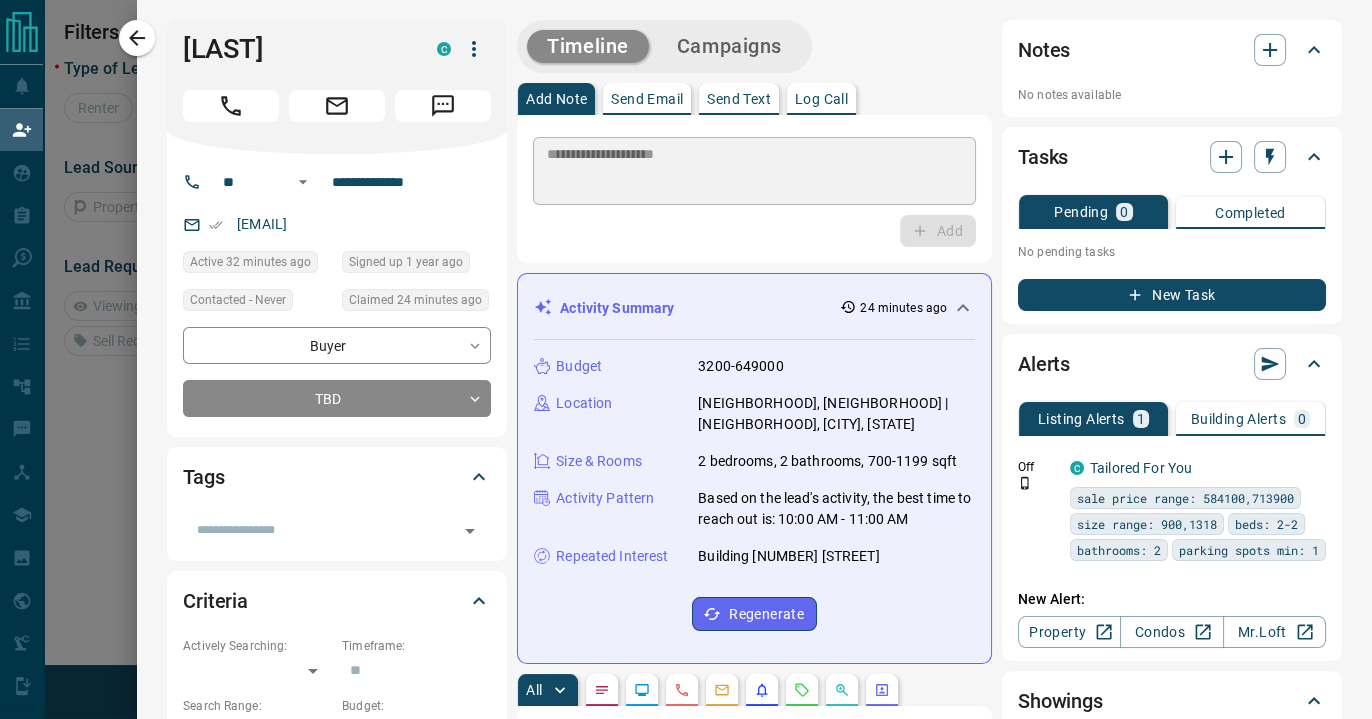 type 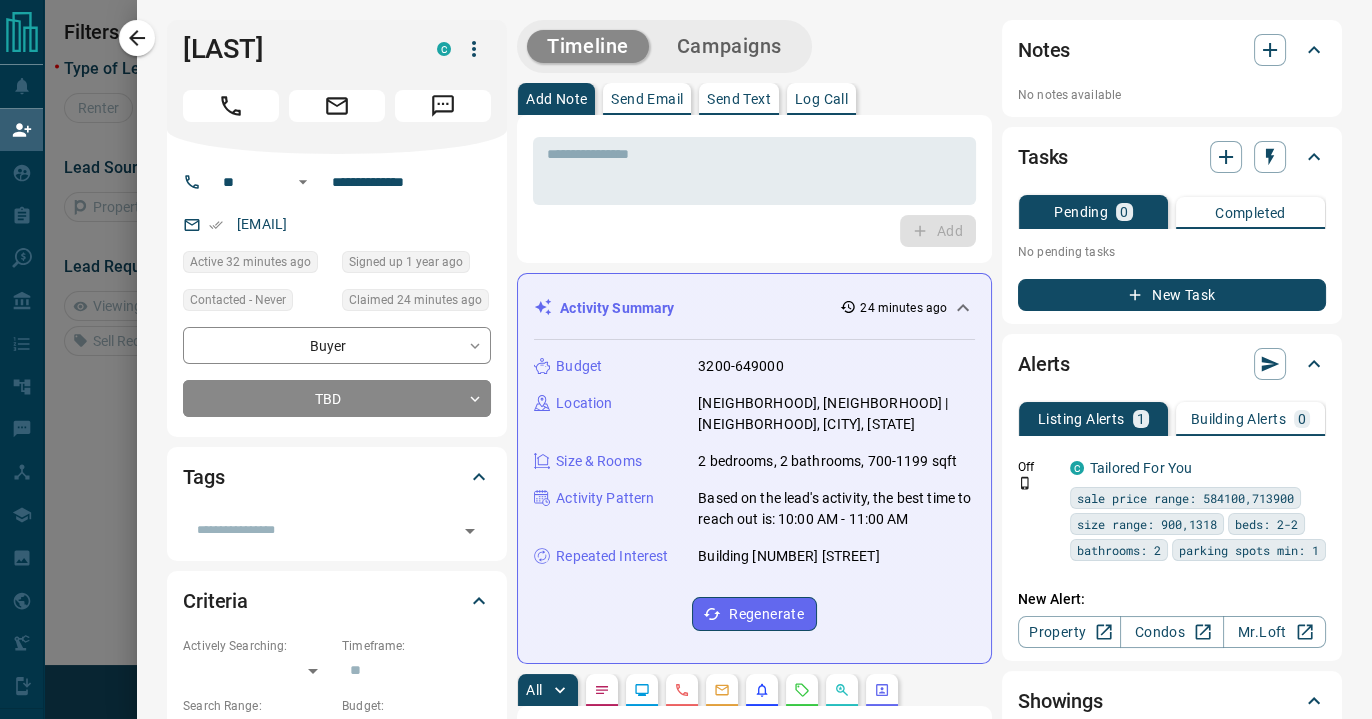 click on "Campaigns" at bounding box center (729, 46) 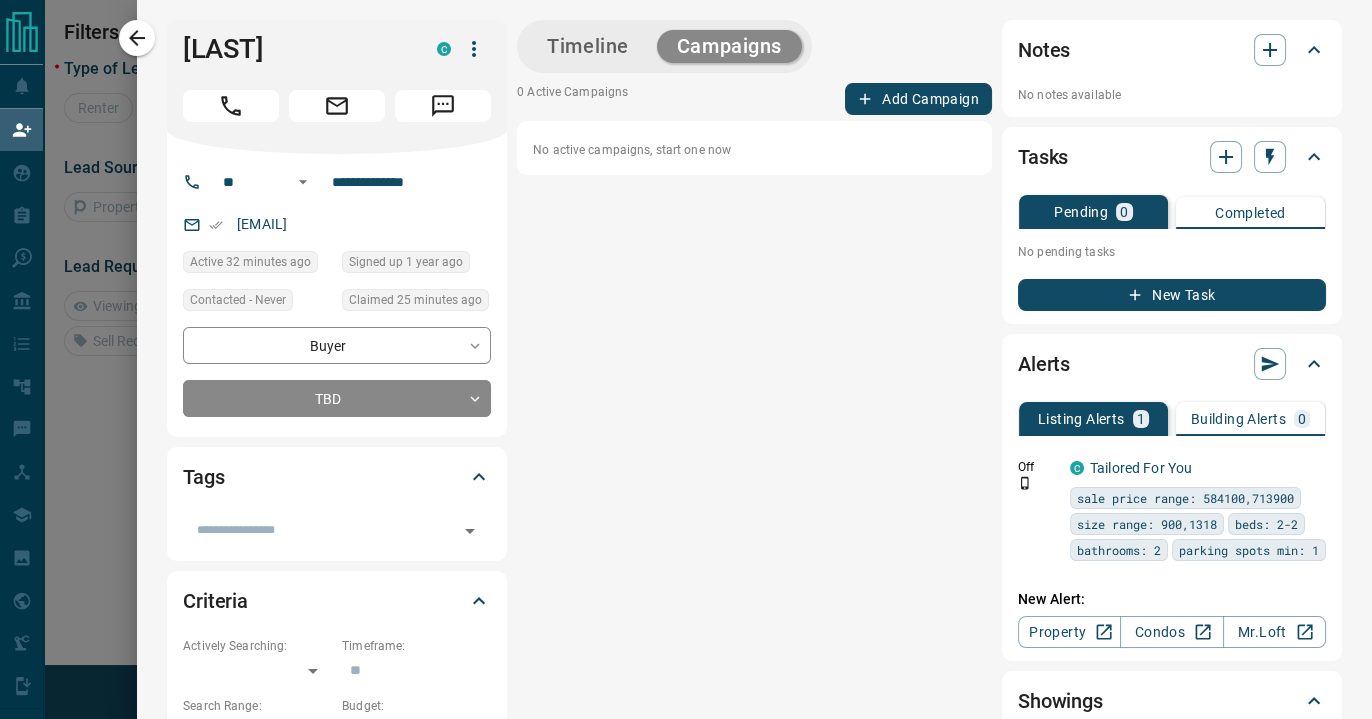 click on "Add Campaign" at bounding box center (918, 99) 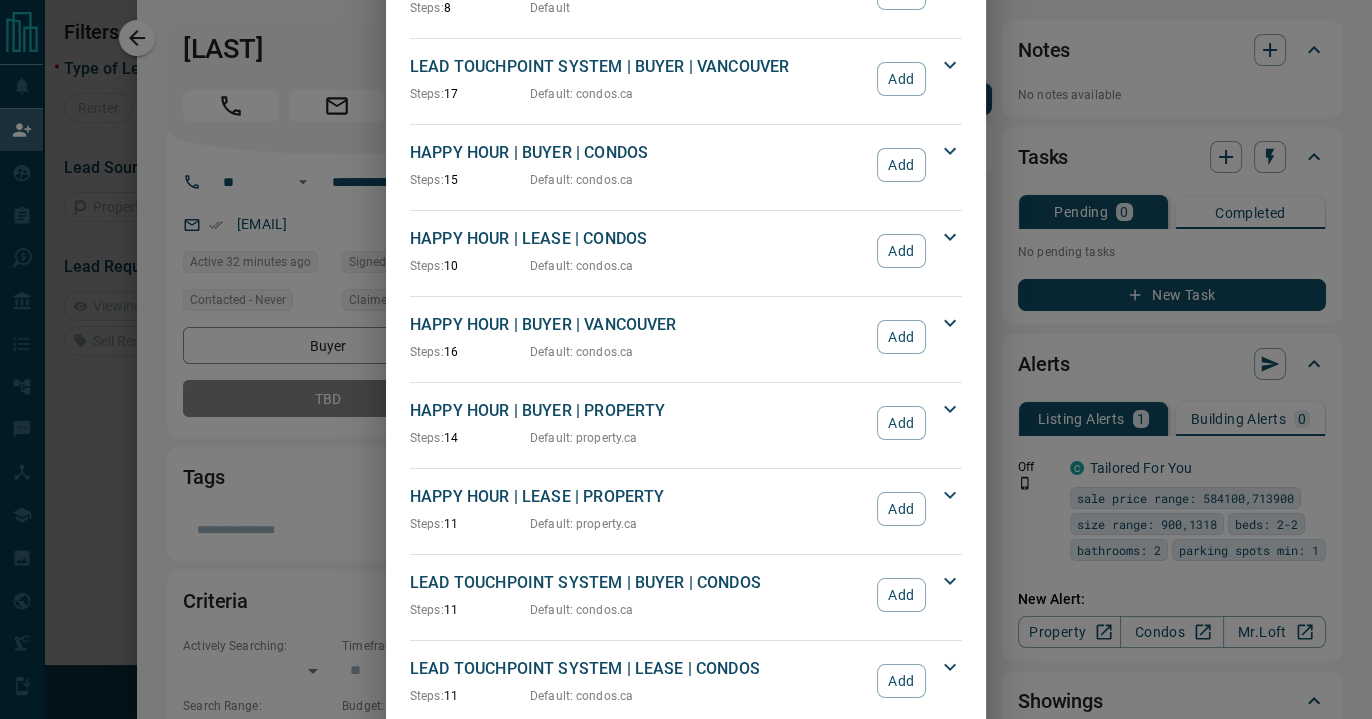scroll, scrollTop: 166, scrollLeft: 0, axis: vertical 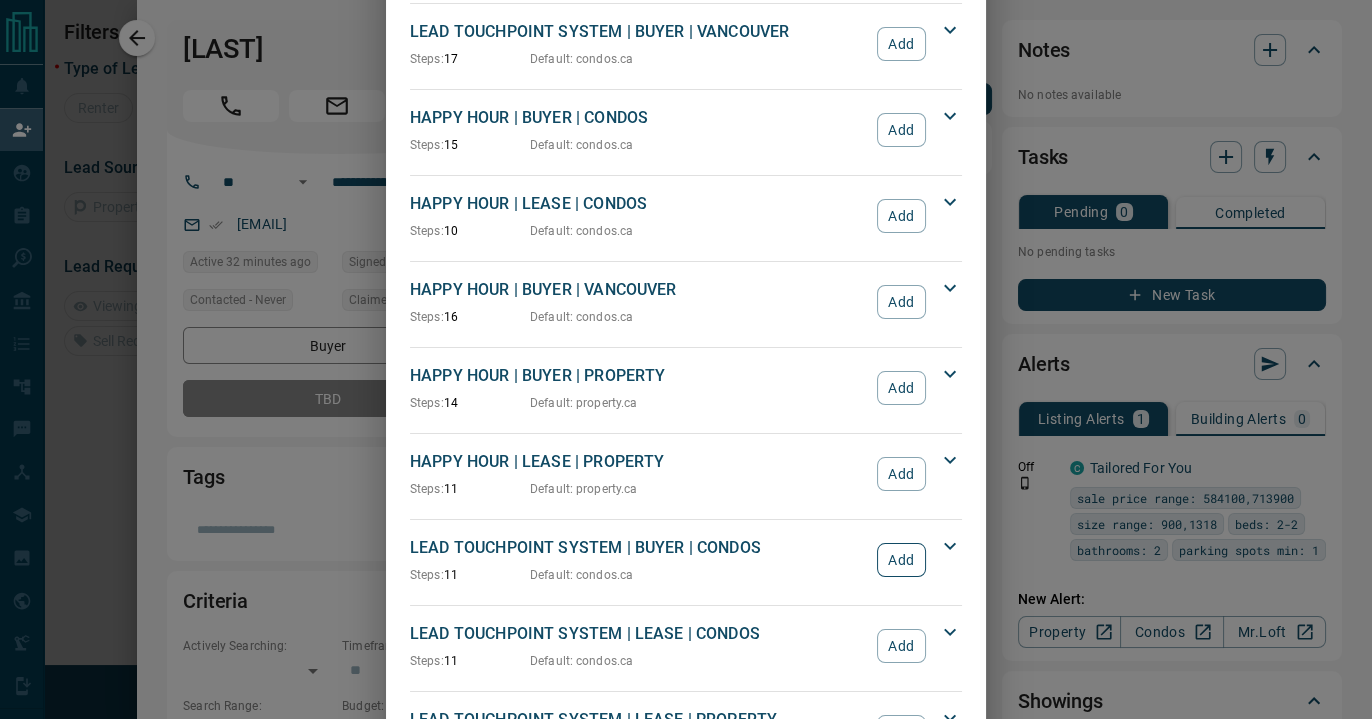 click on "Add" at bounding box center [901, 560] 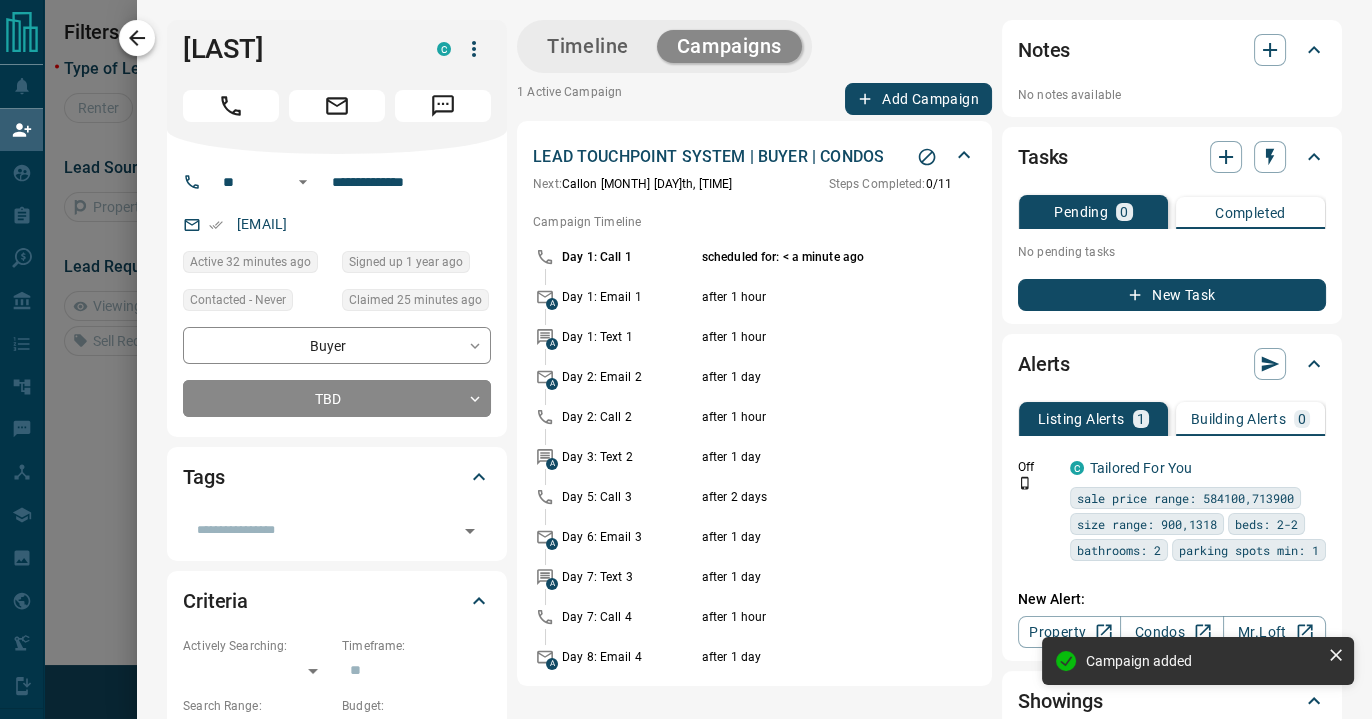 click 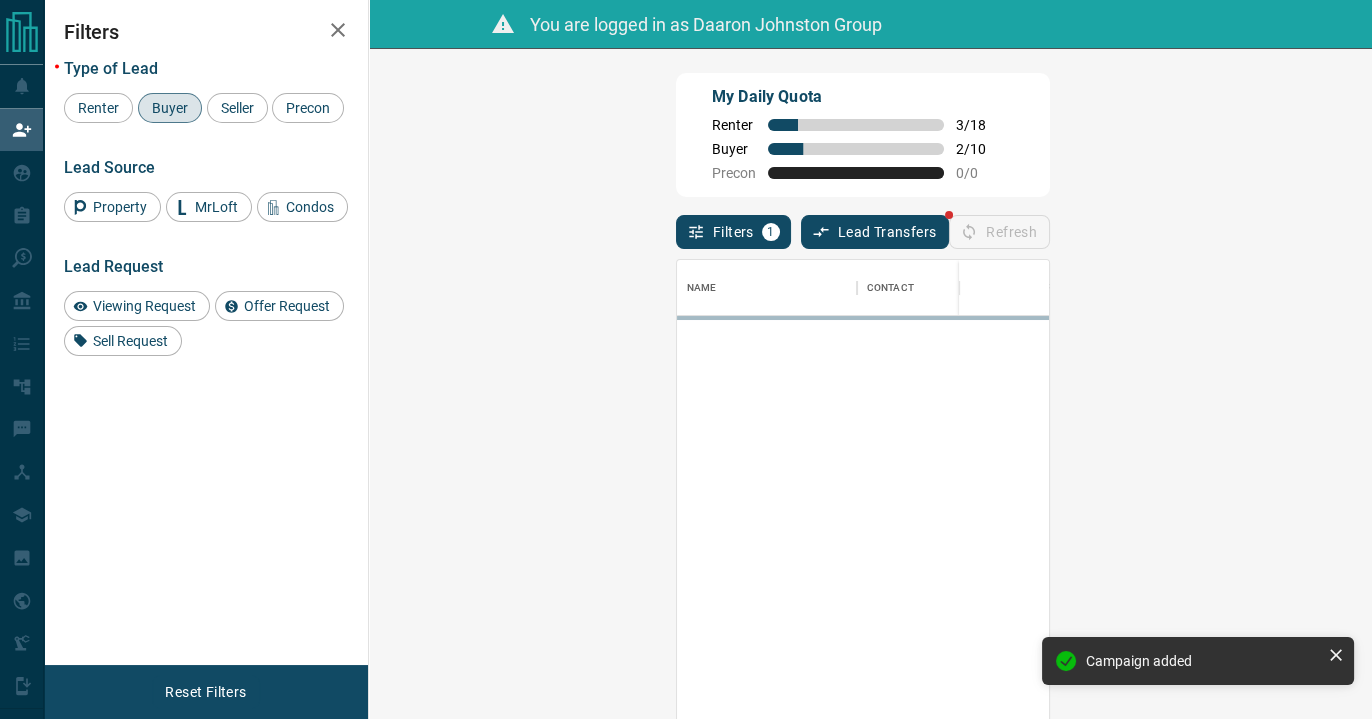scroll, scrollTop: 16, scrollLeft: 15, axis: both 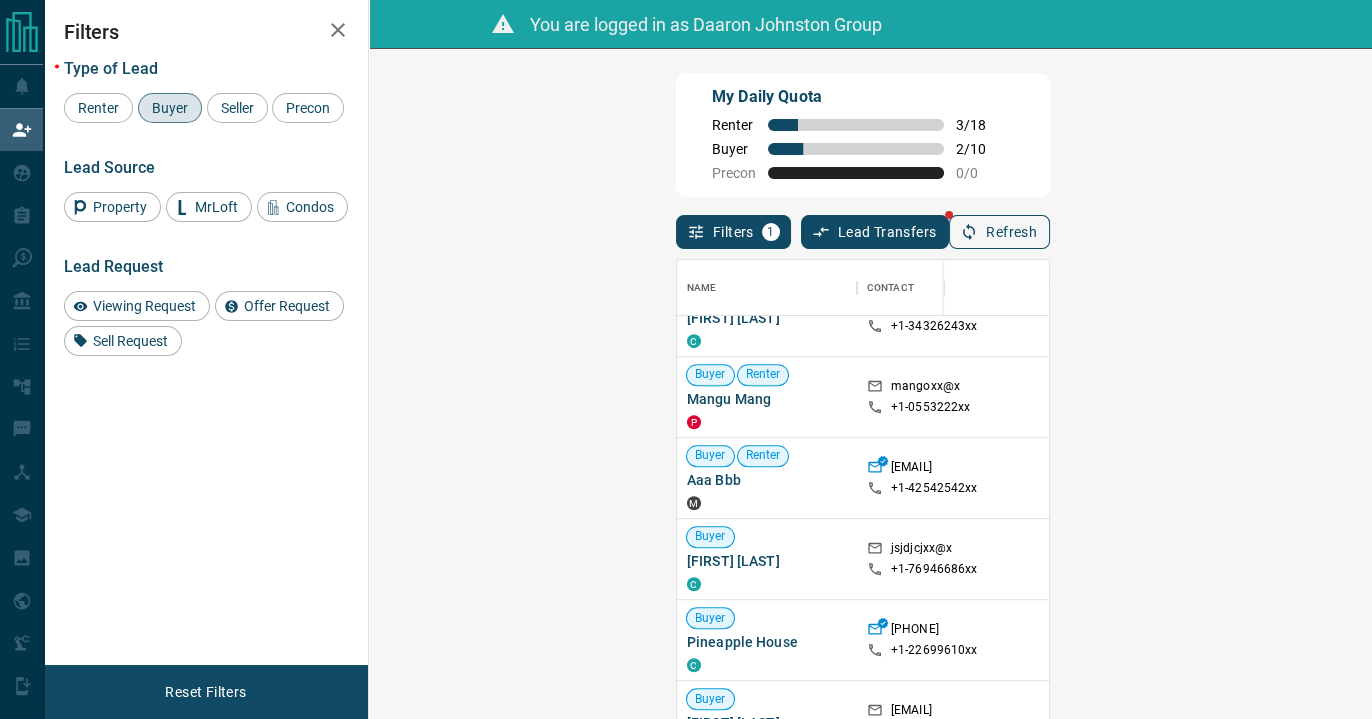 click on "Refresh" at bounding box center [999, 232] 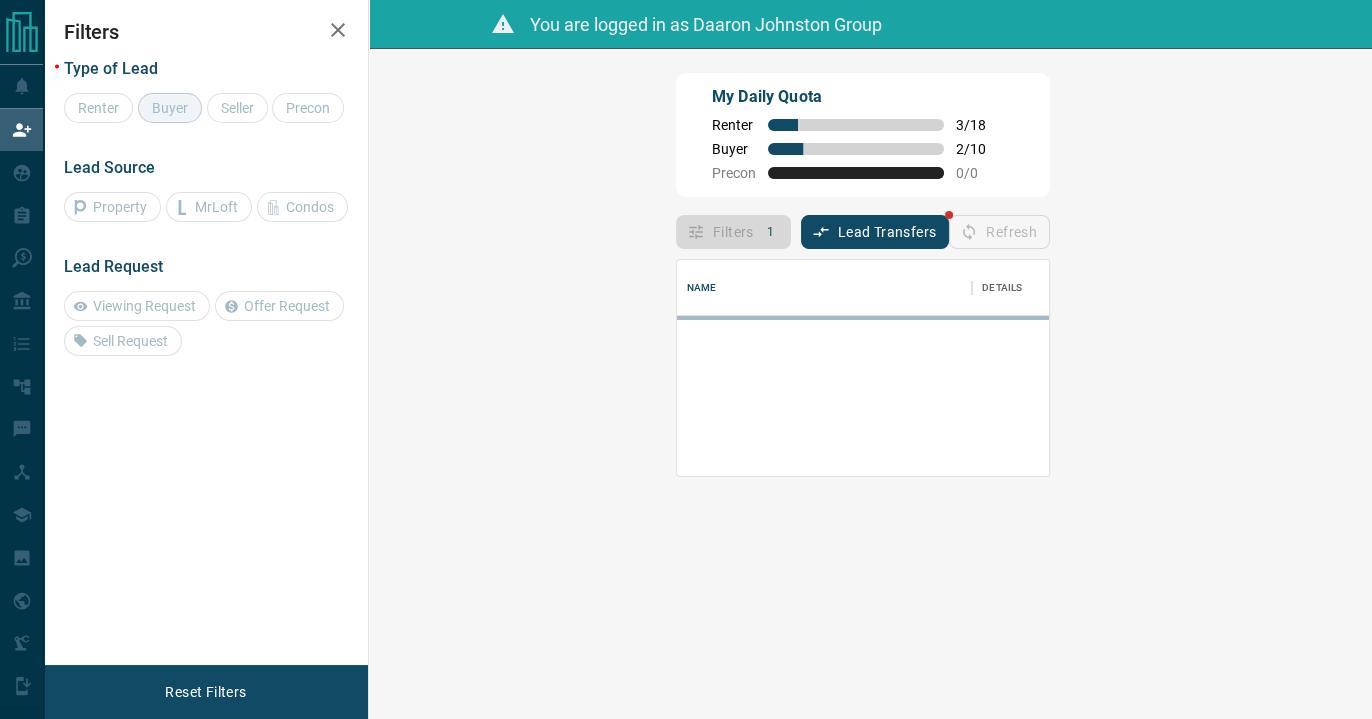 scroll, scrollTop: 0, scrollLeft: 0, axis: both 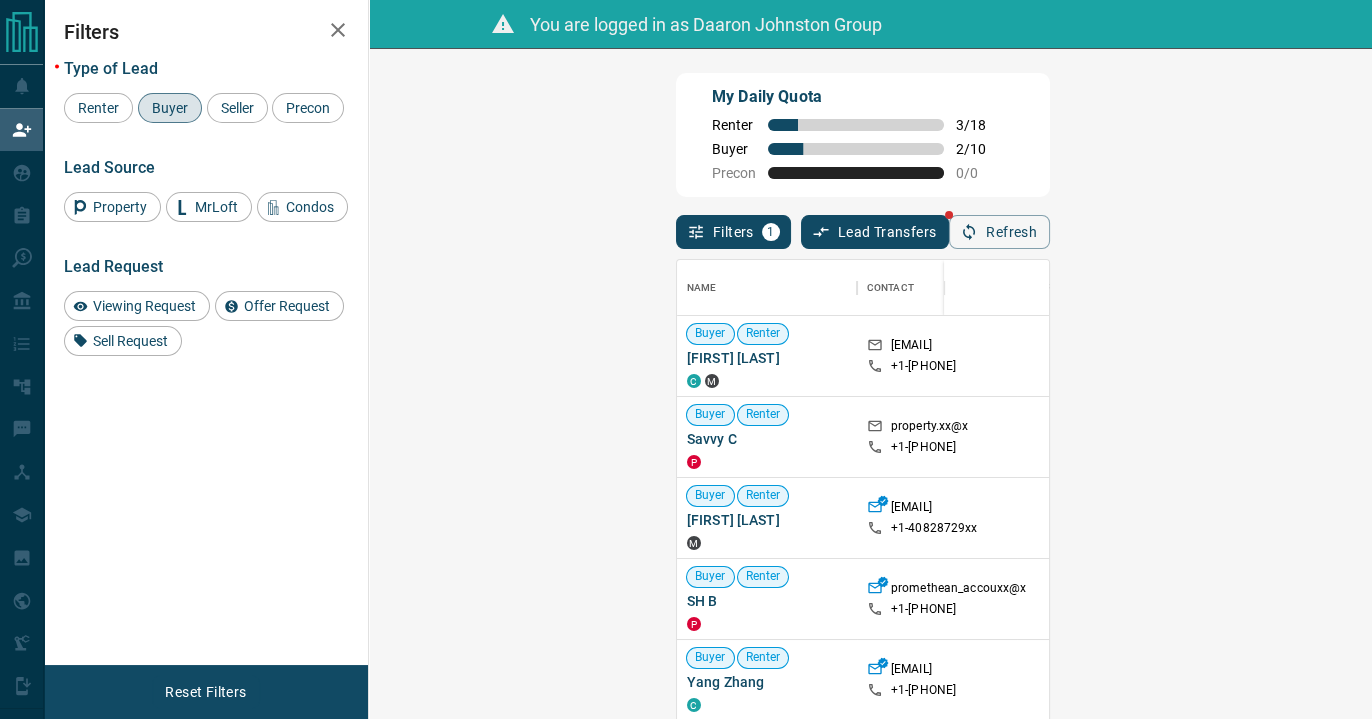 click on "My Daily Quota Renter 3 / 18 Buyer 2 / 10 Precon 0 / 0" at bounding box center [863, 135] 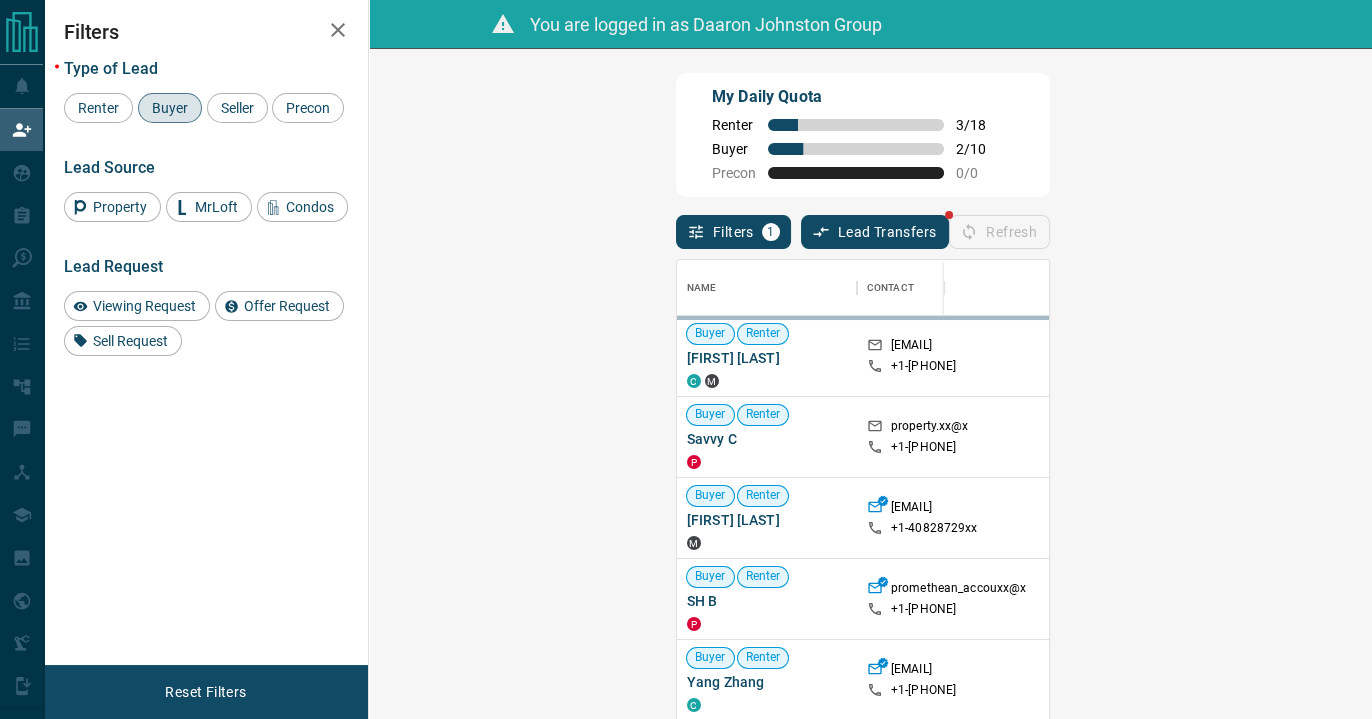 scroll, scrollTop: 16, scrollLeft: 15, axis: both 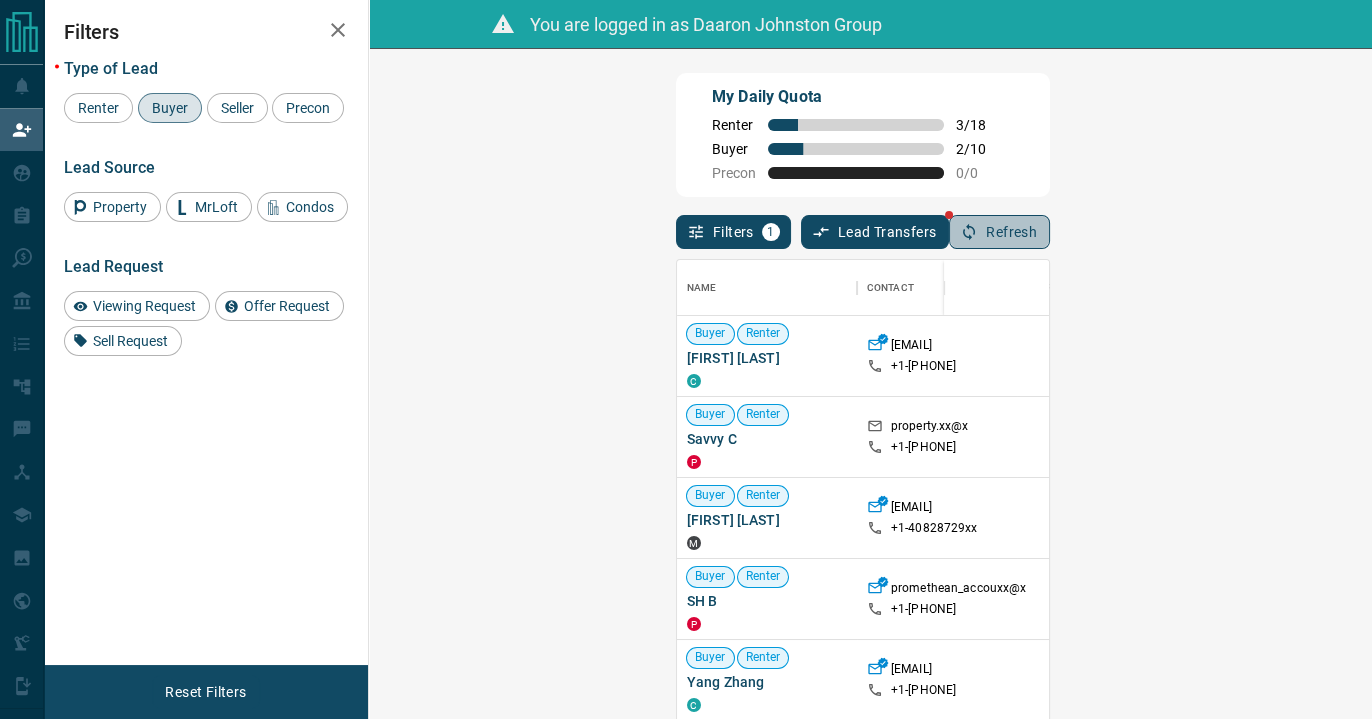 click on "Refresh" at bounding box center [999, 232] 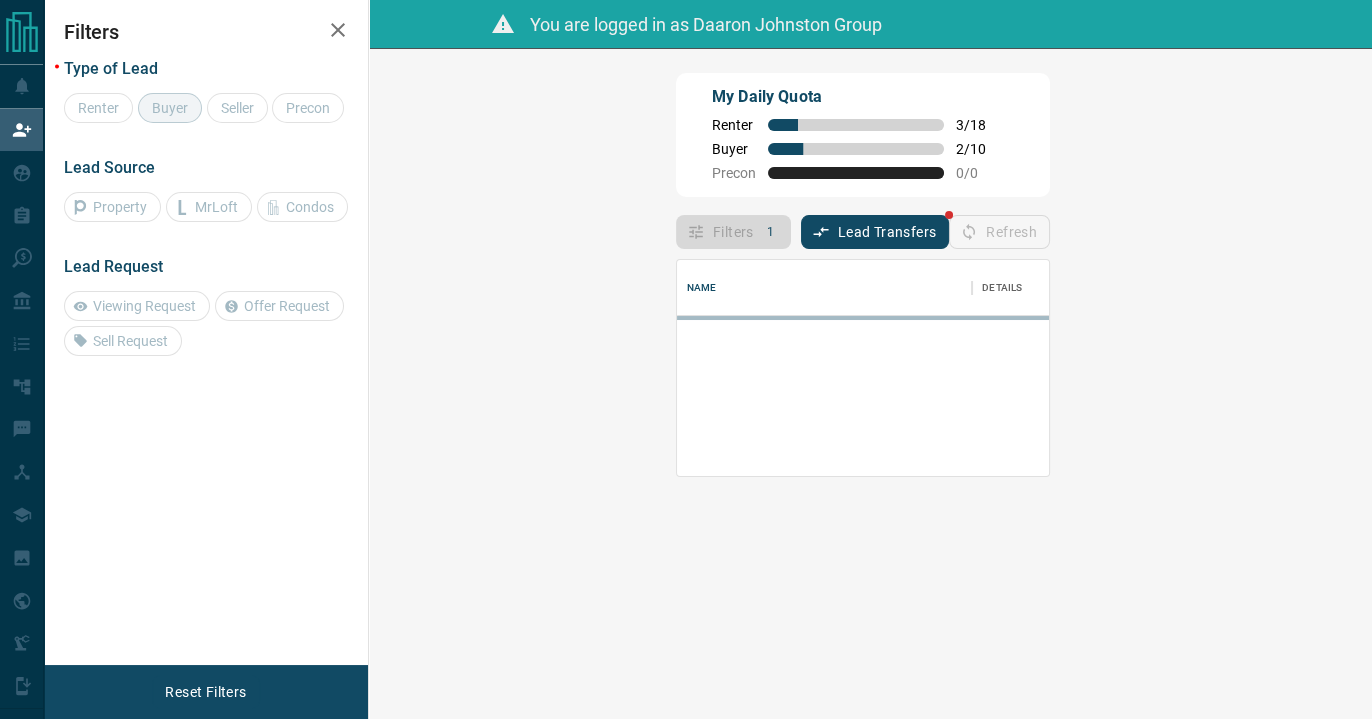 scroll, scrollTop: 0, scrollLeft: 0, axis: both 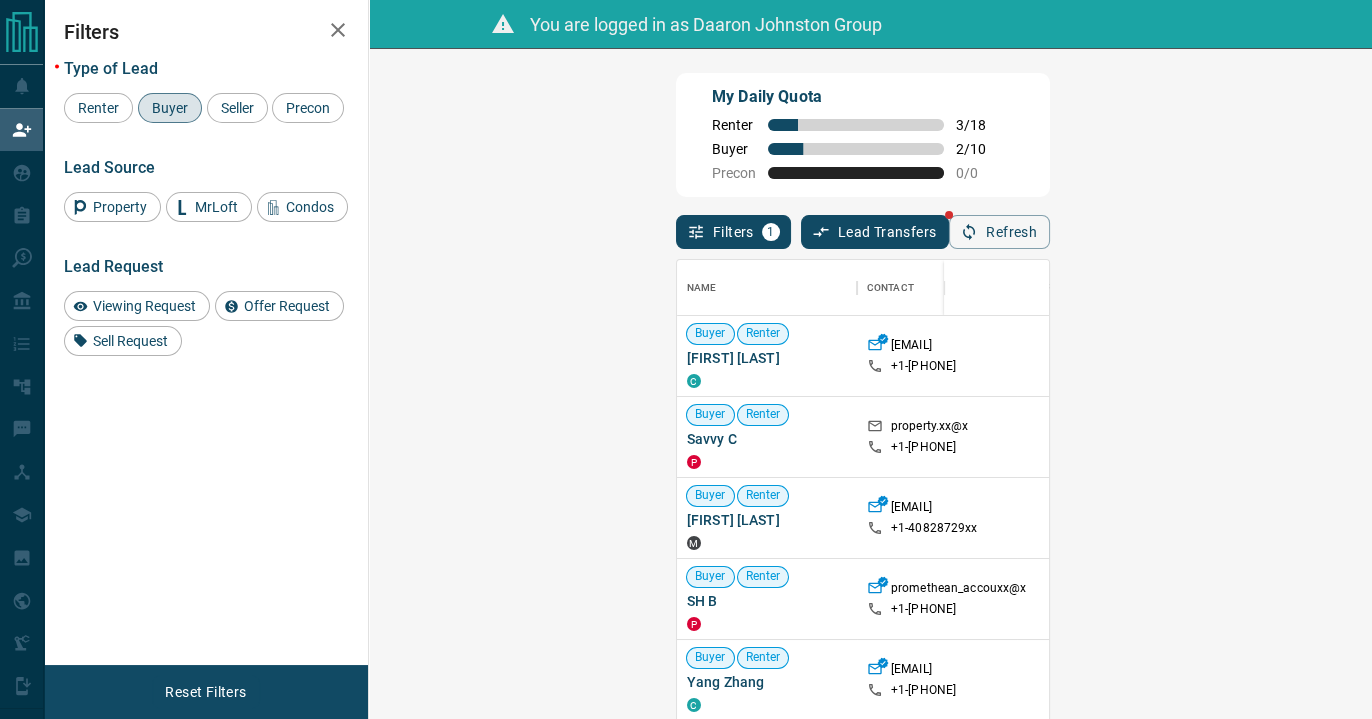 click on "Claim" at bounding box center (1592, 356) 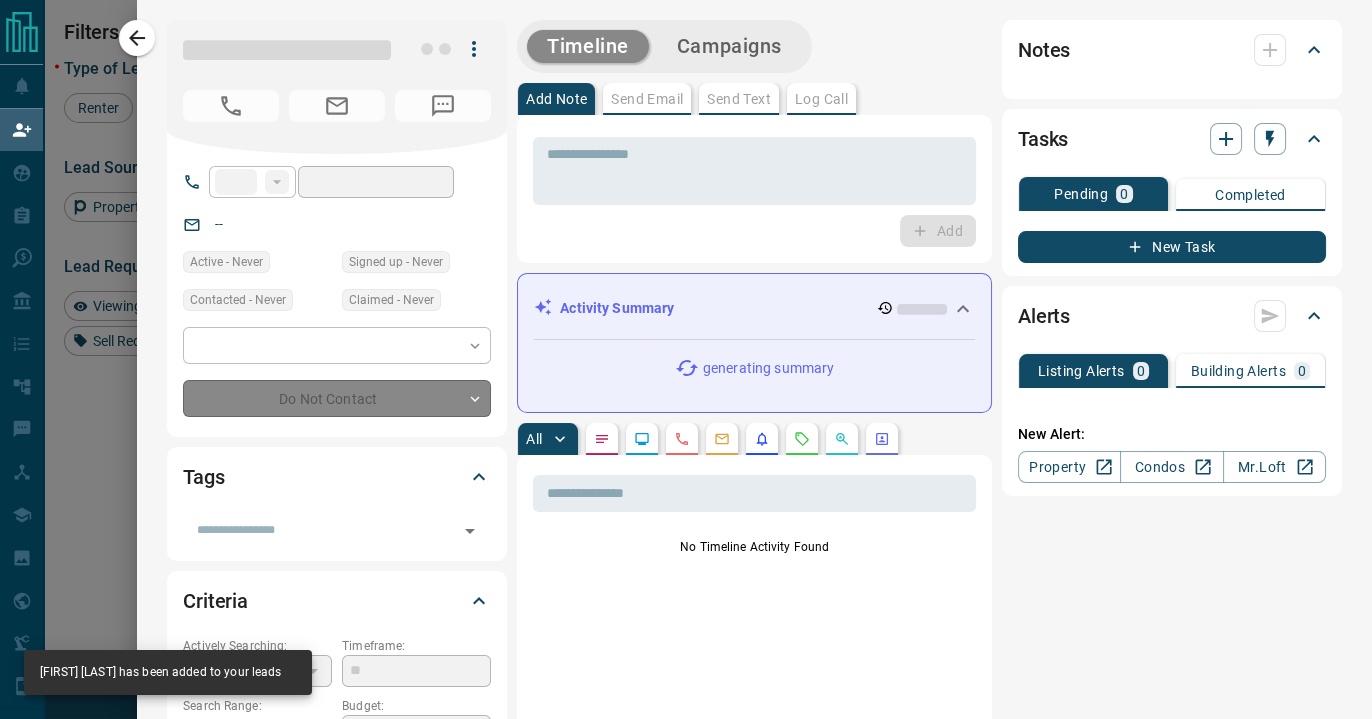 type on "**" 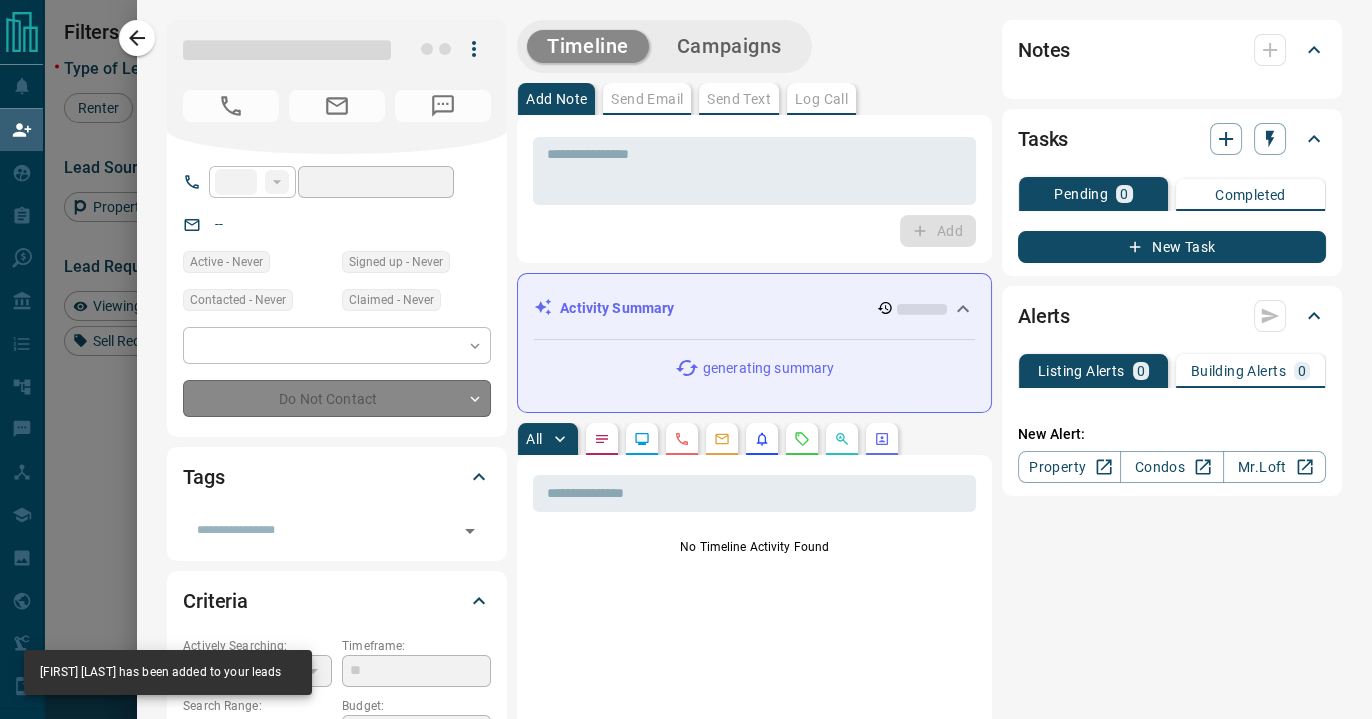 type on "**********" 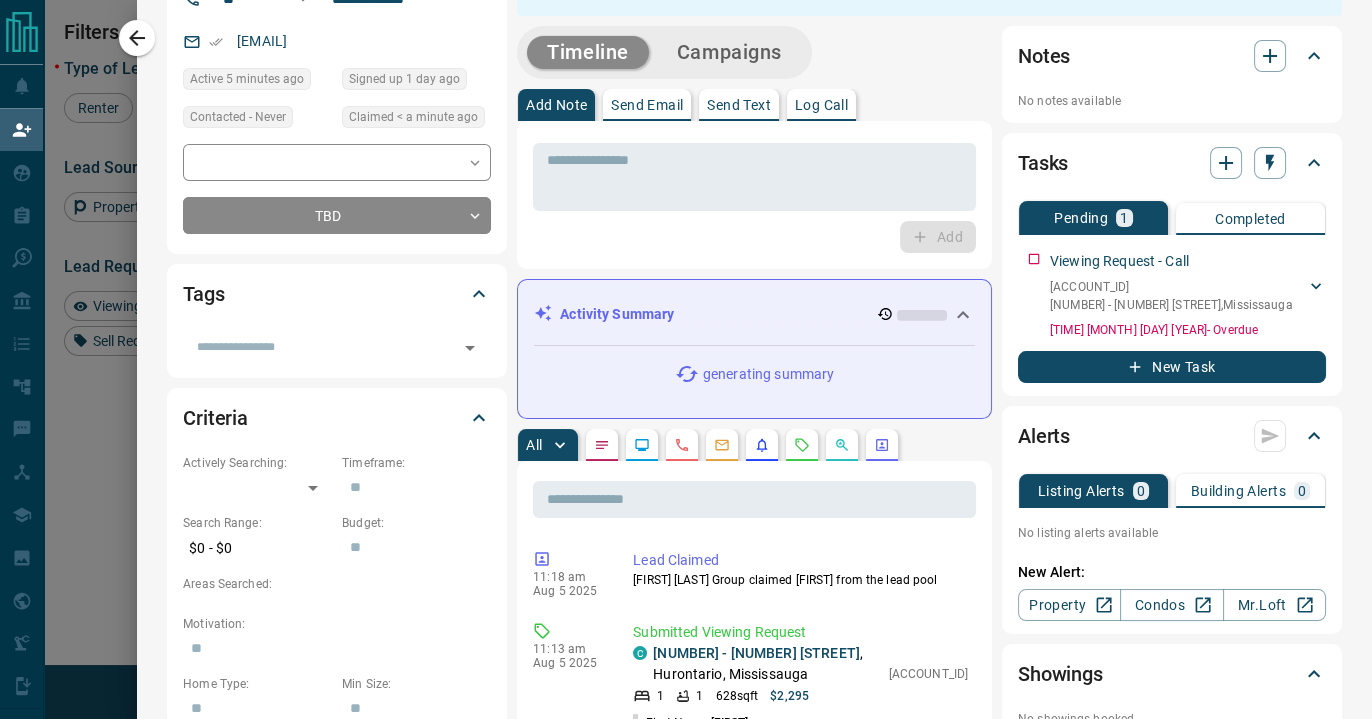 scroll, scrollTop: 0, scrollLeft: 0, axis: both 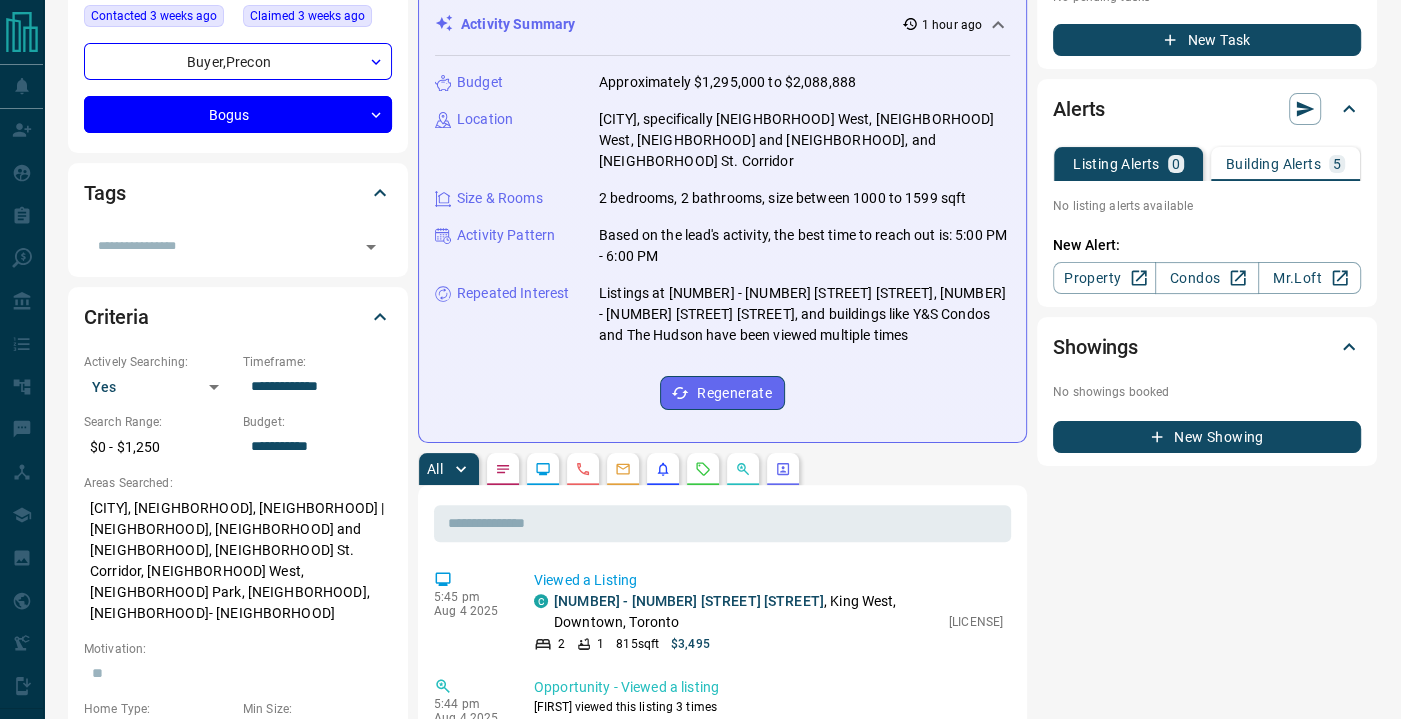 drag, startPoint x: 1185, startPoint y: 42, endPoint x: 1075, endPoint y: 598, distance: 566.77686 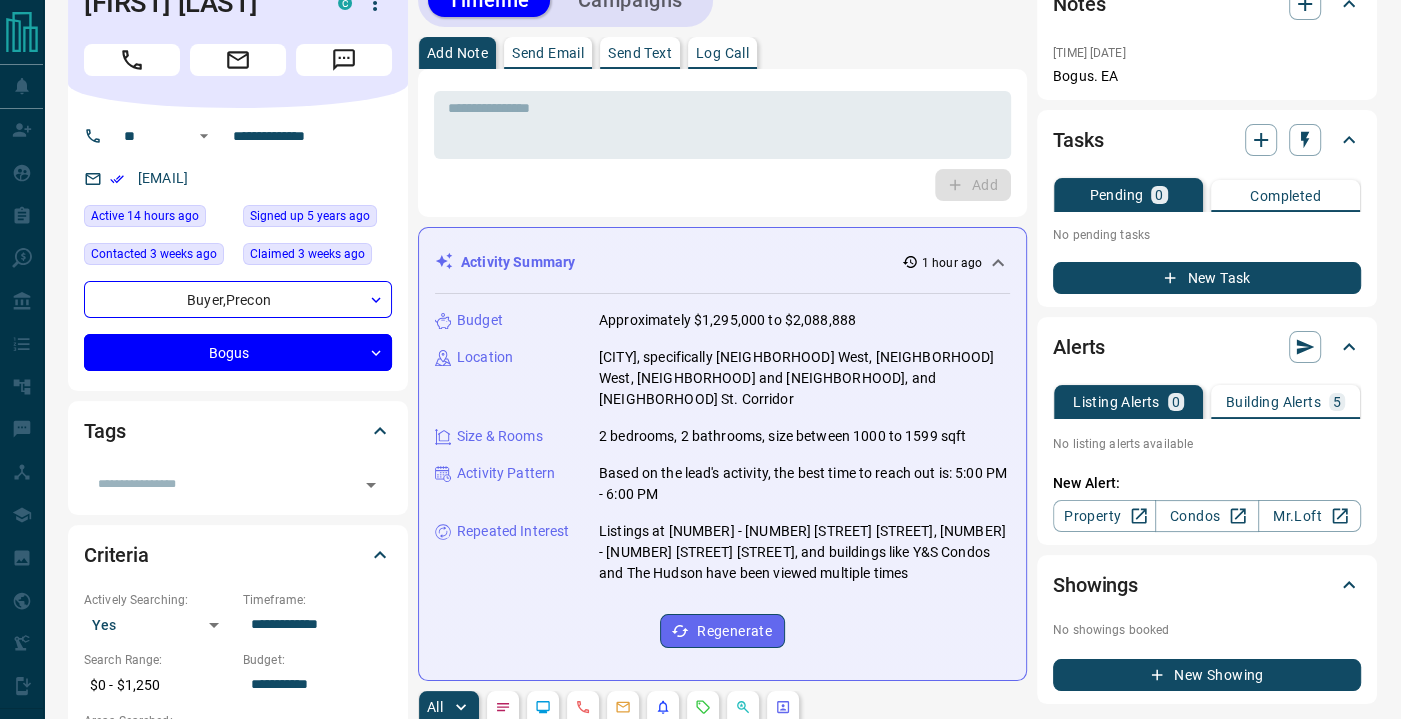 scroll, scrollTop: 0, scrollLeft: 0, axis: both 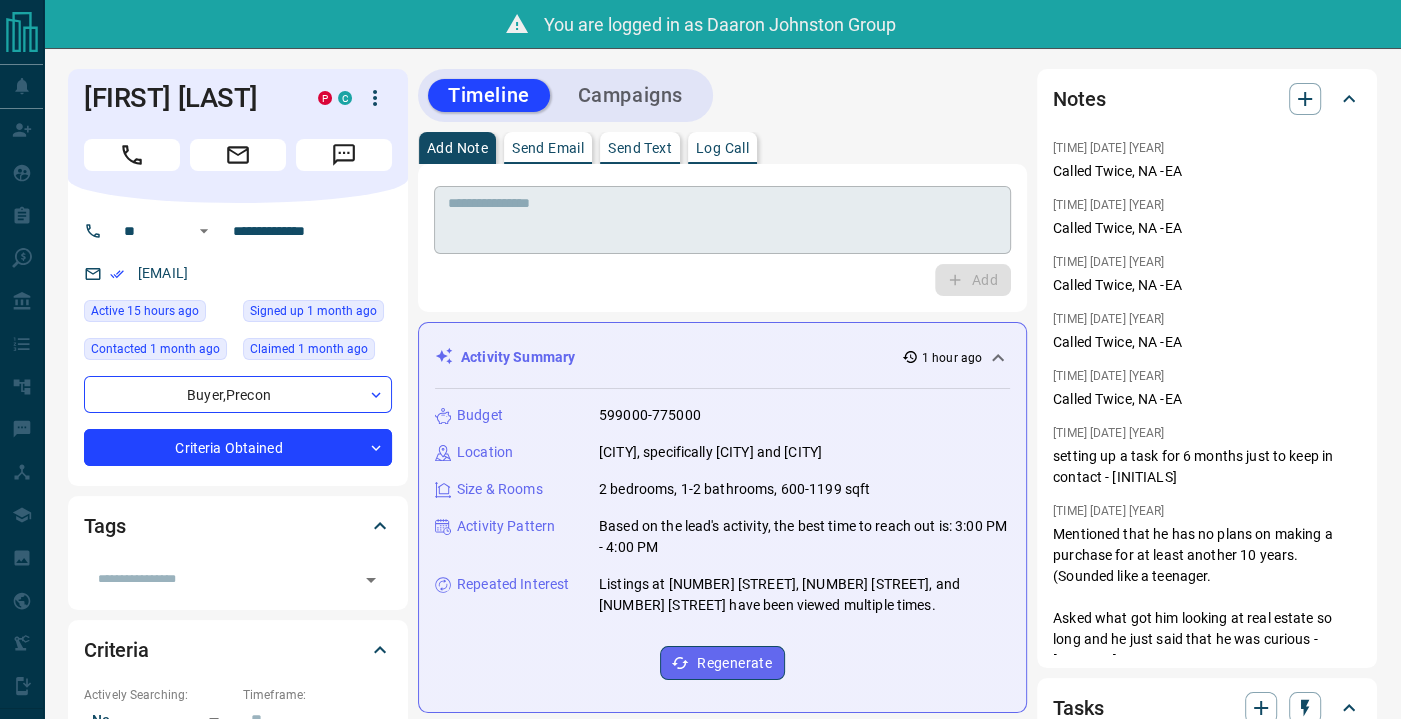 click on "* ​" at bounding box center [722, 220] 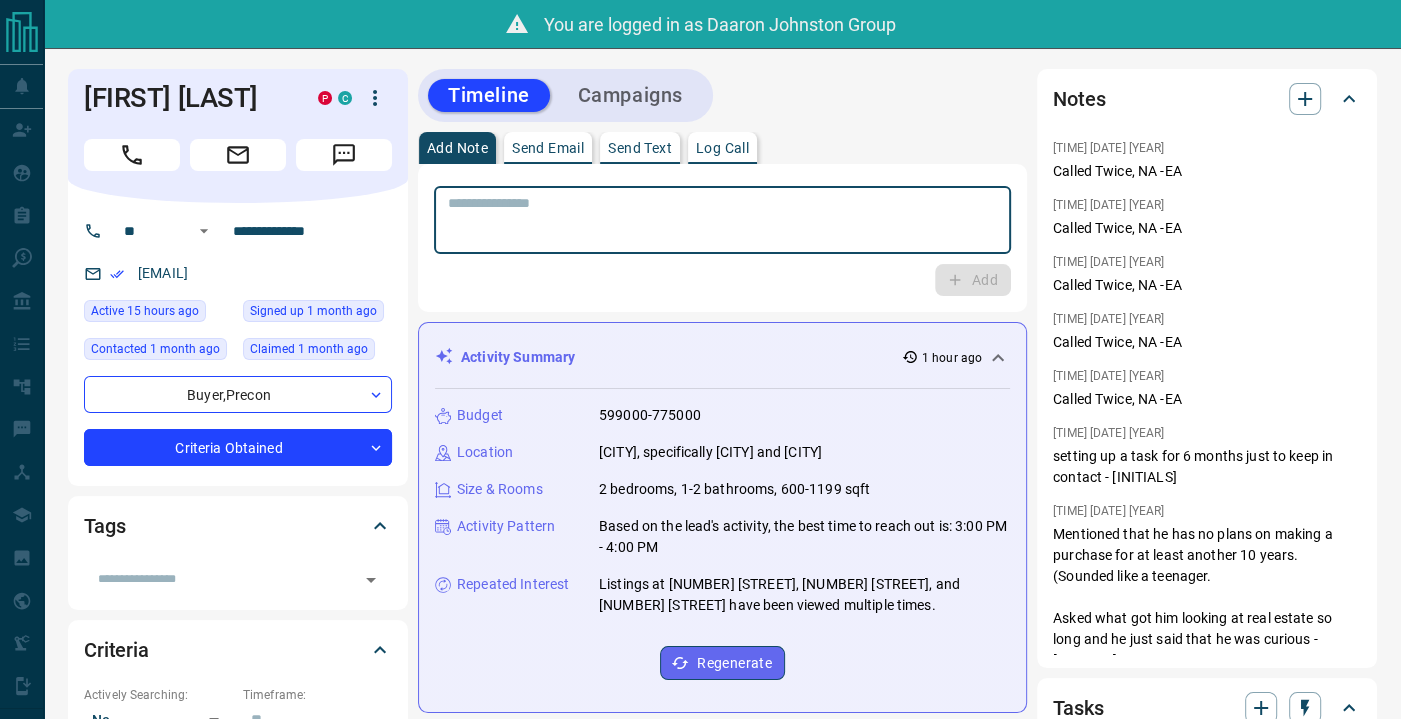 paste on "**********" 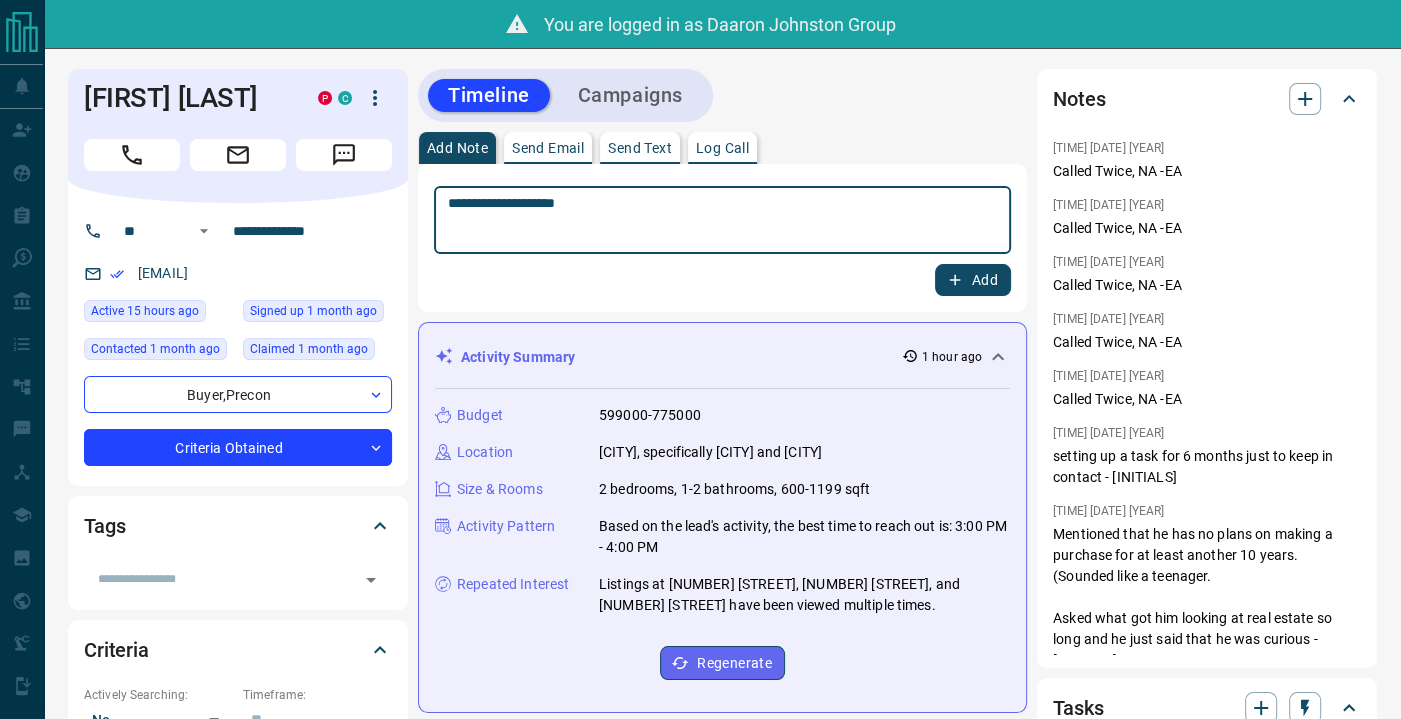 type on "**********" 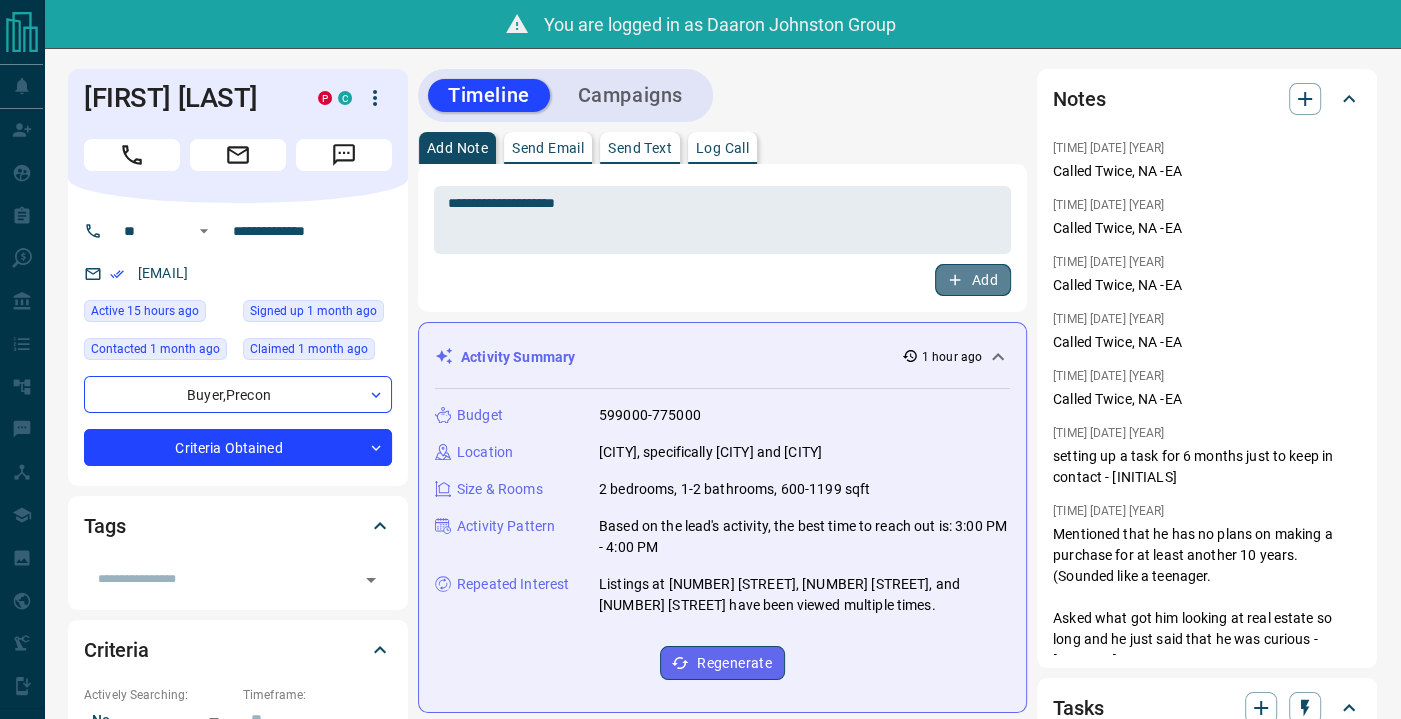 click 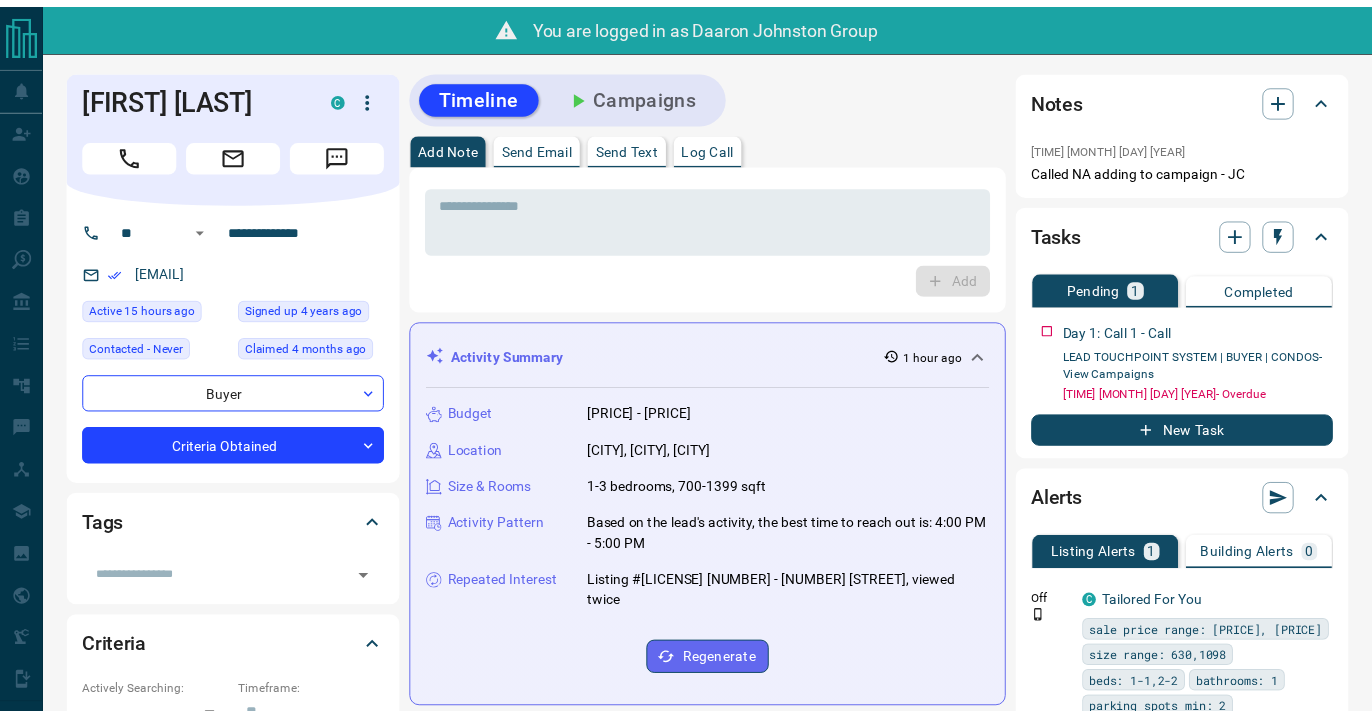 scroll, scrollTop: 0, scrollLeft: 0, axis: both 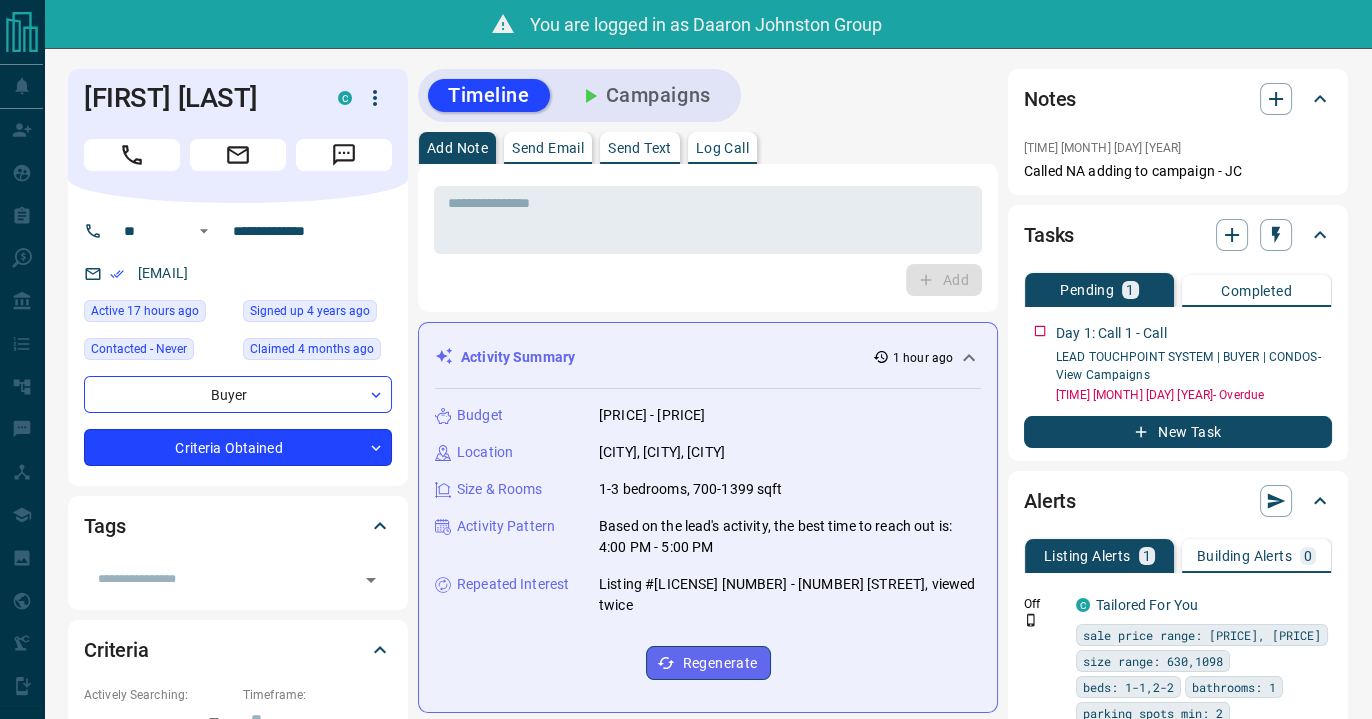 click on "**********" at bounding box center [686, 1239] 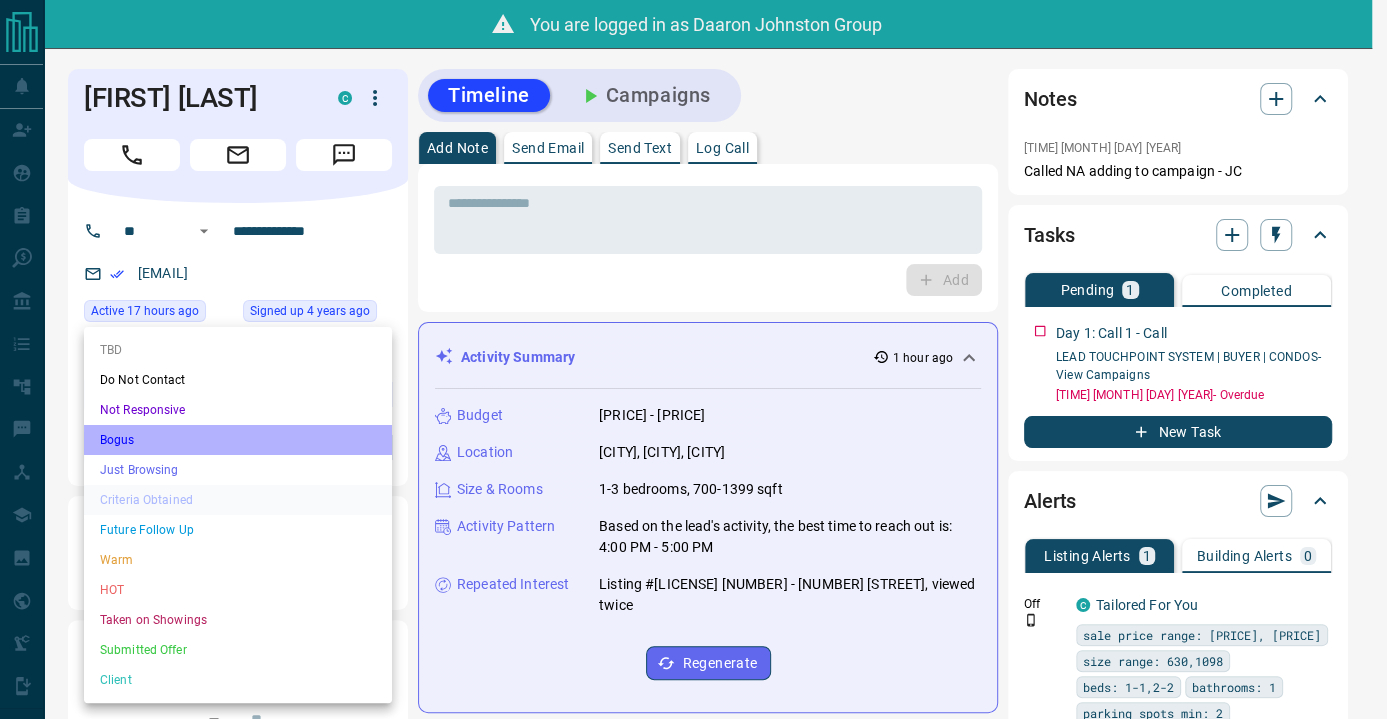 click on "Bogus" at bounding box center (238, 440) 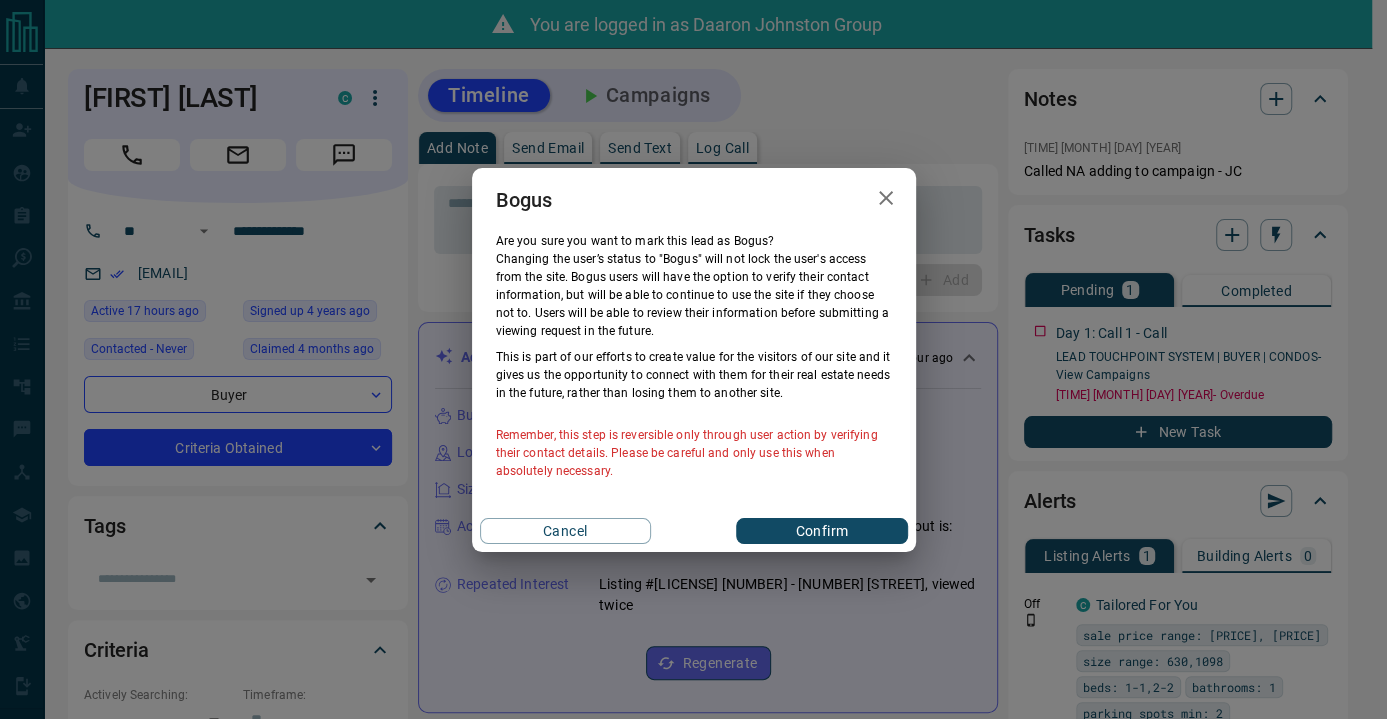 click on "Confirm" at bounding box center (821, 531) 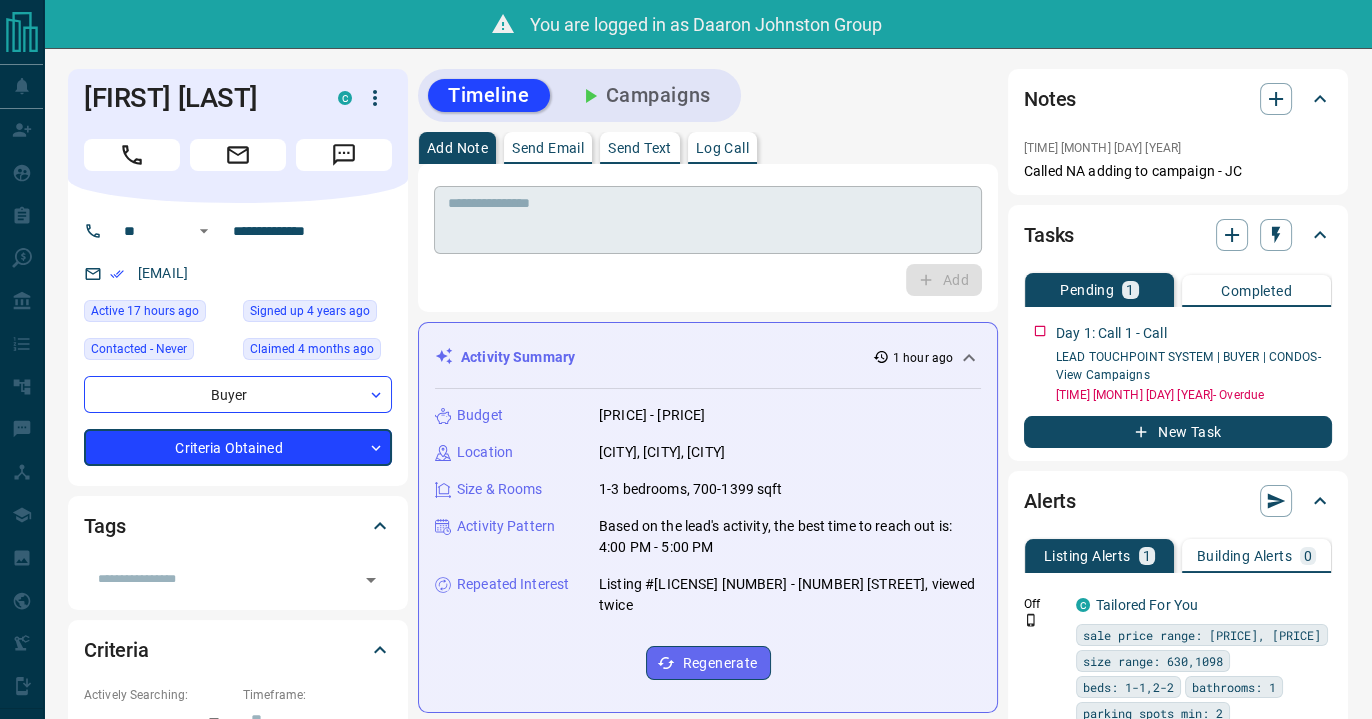 click at bounding box center (708, 220) 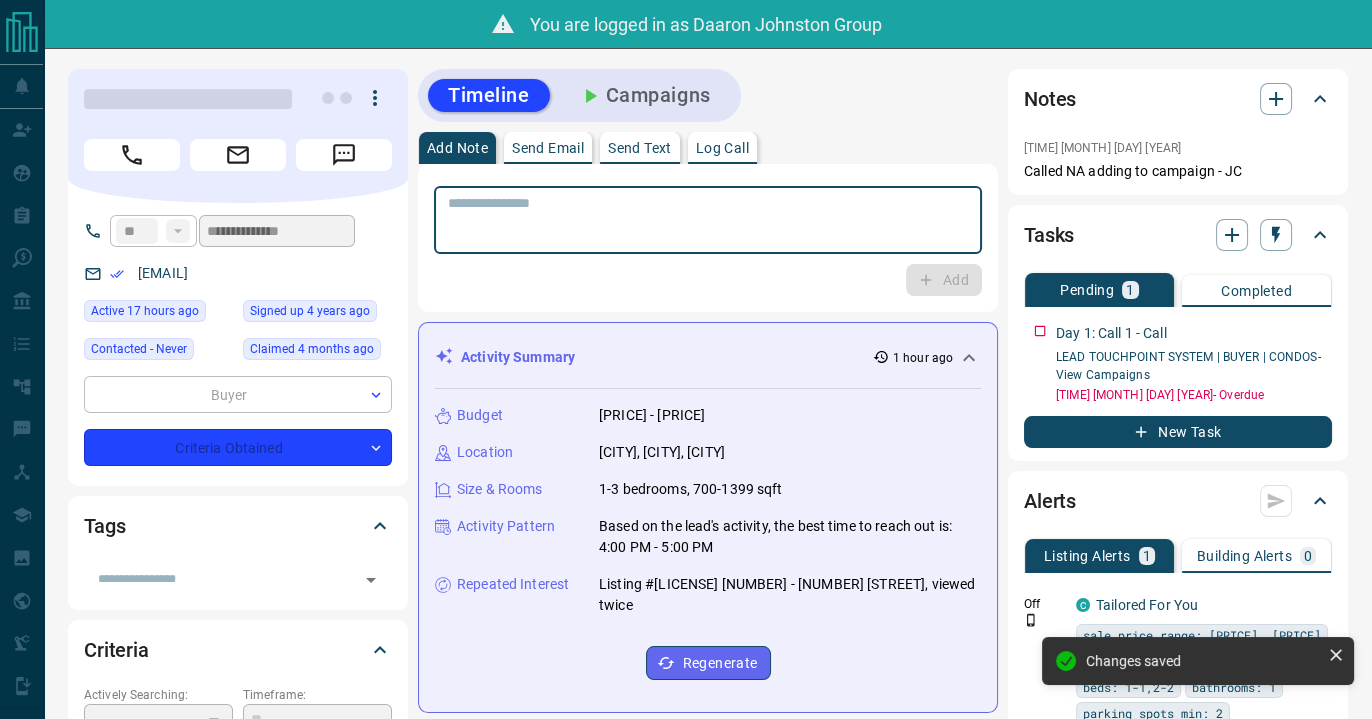 type on "**********" 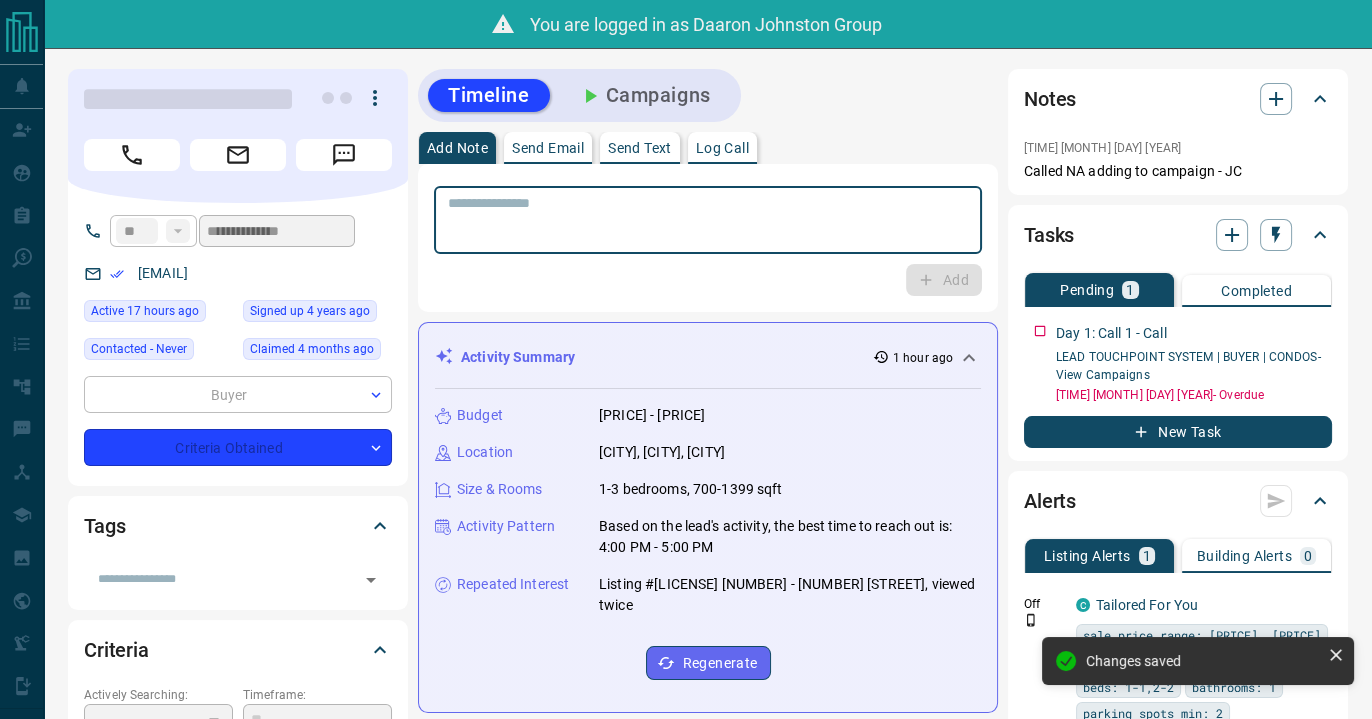 type on "*" 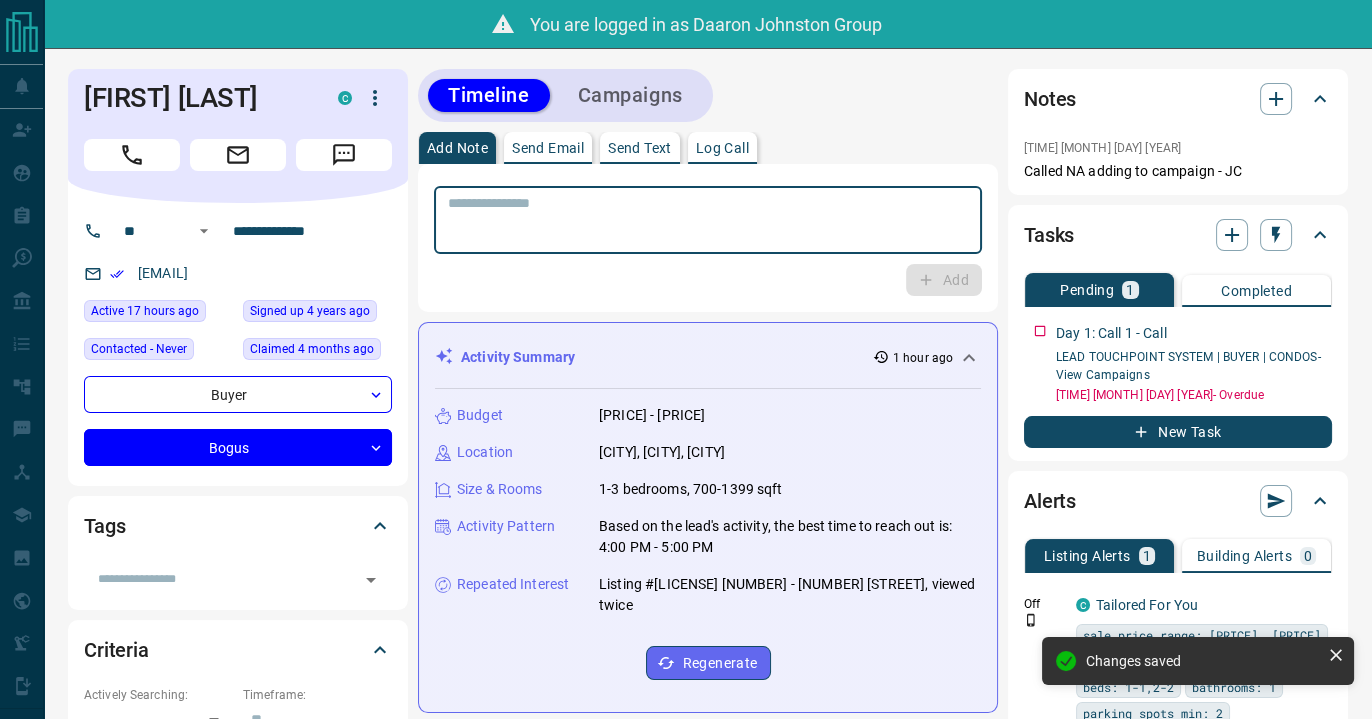 click at bounding box center [708, 220] 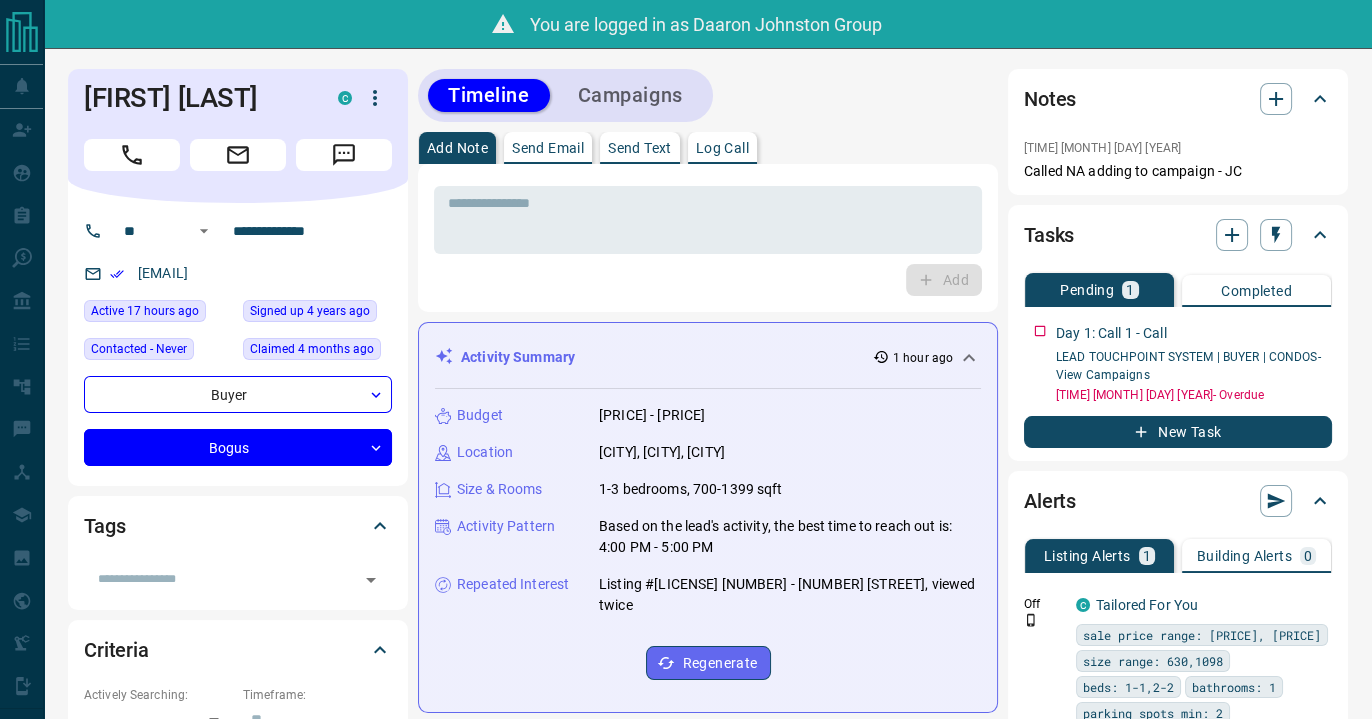 click on "Add Note Send Email Send Text Log Call" at bounding box center [708, 148] 